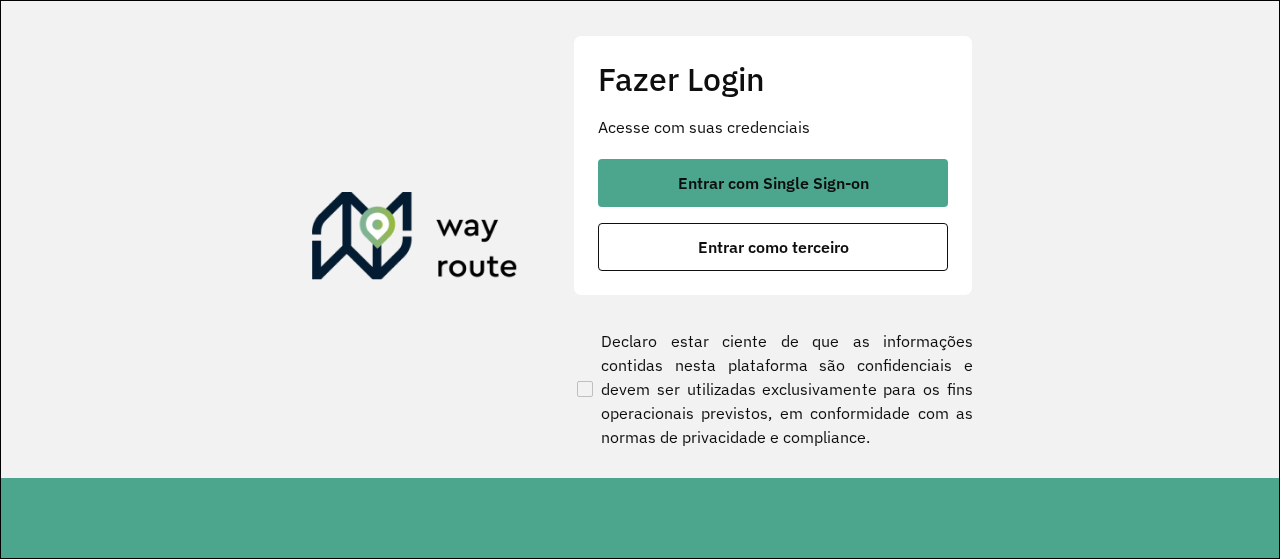 click on "Entrar com Single Sign-on" at bounding box center (773, 183) 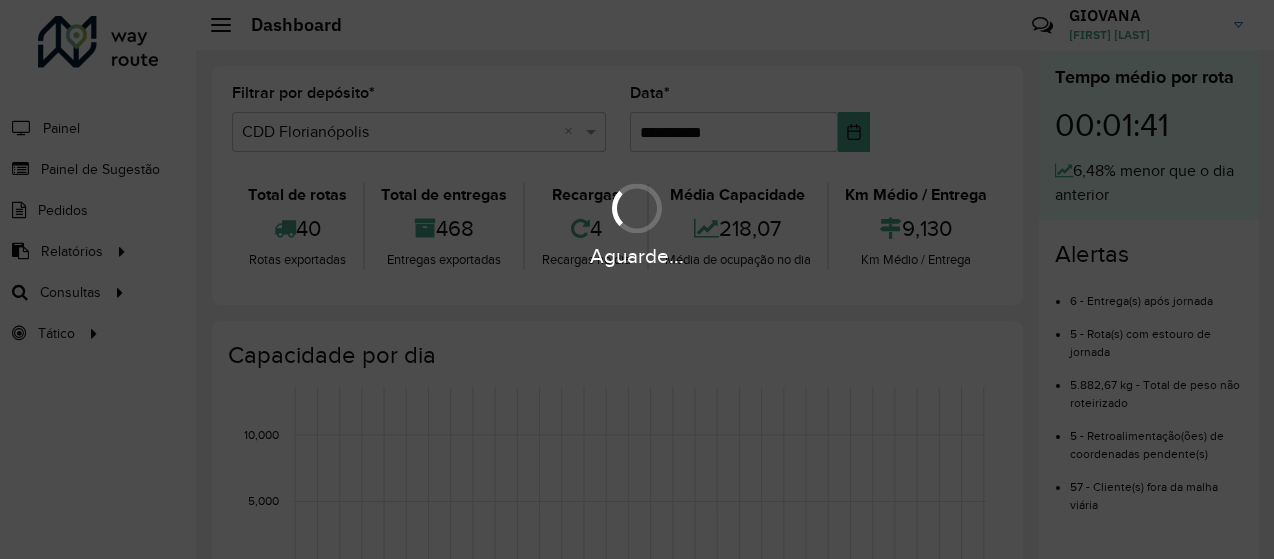 scroll, scrollTop: 0, scrollLeft: 0, axis: both 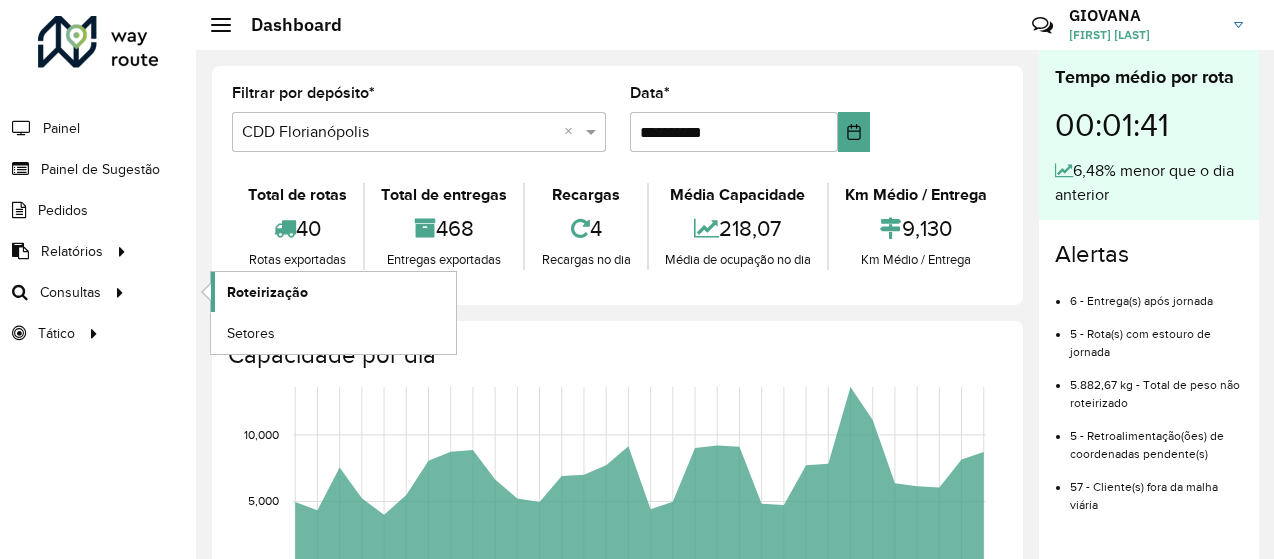 click on "Roteirização" 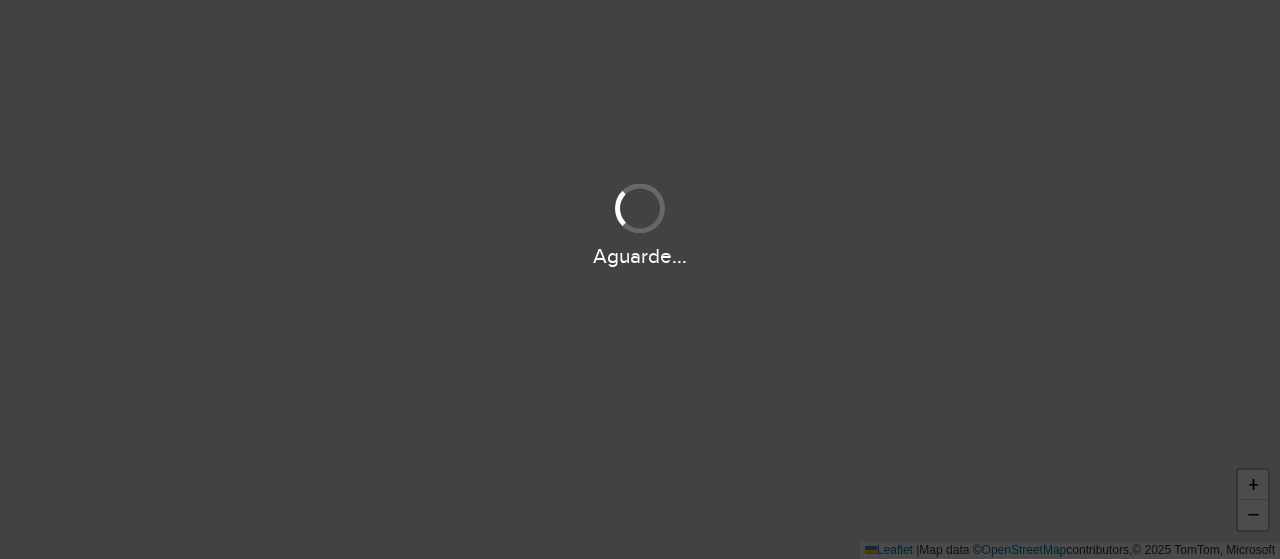 scroll, scrollTop: 0, scrollLeft: 0, axis: both 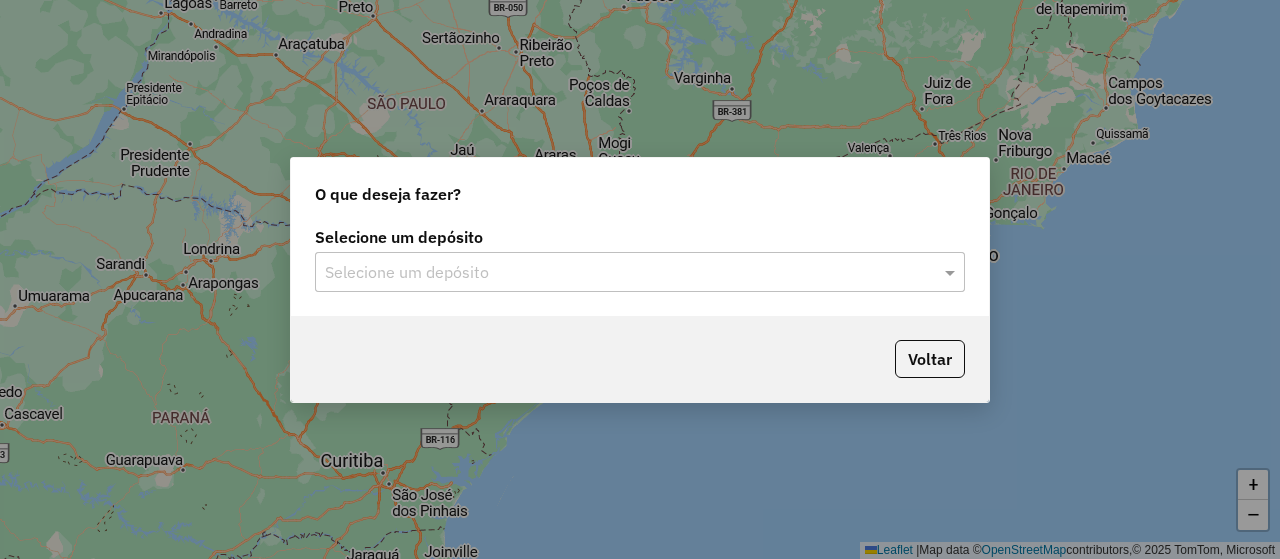 click 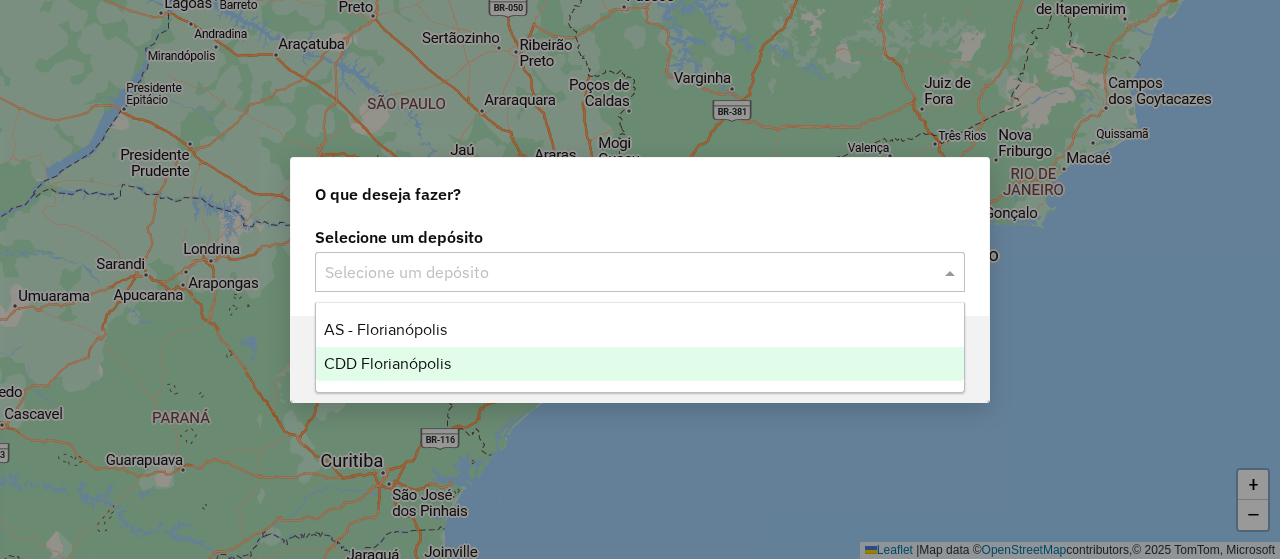 click on "CDD Florianópolis" at bounding box center [640, 364] 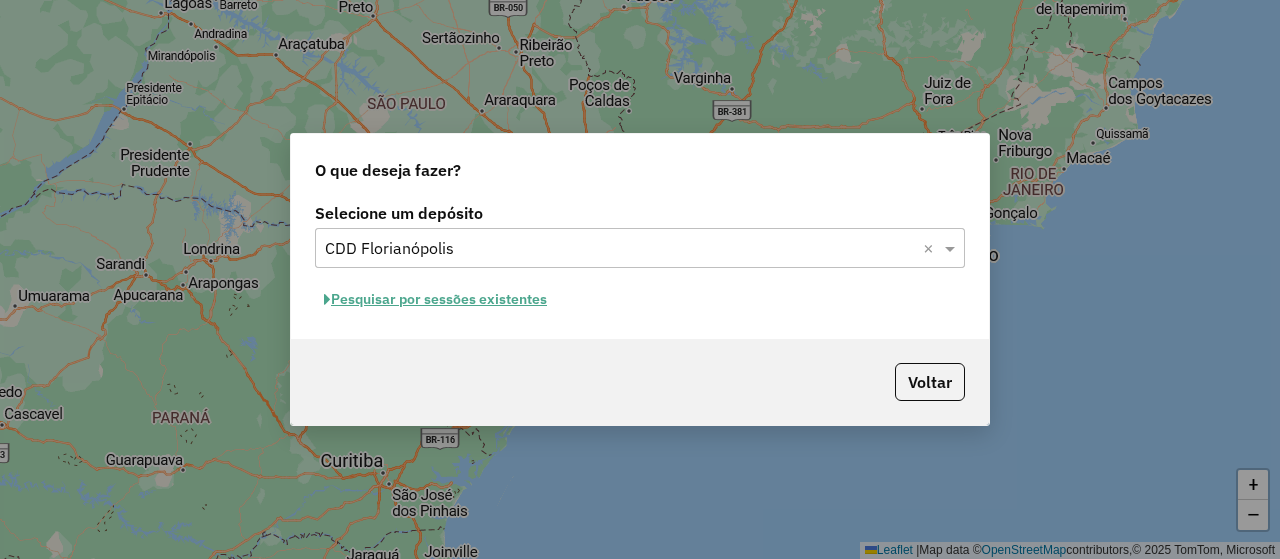 click on "Pesquisar por sessões existentes" 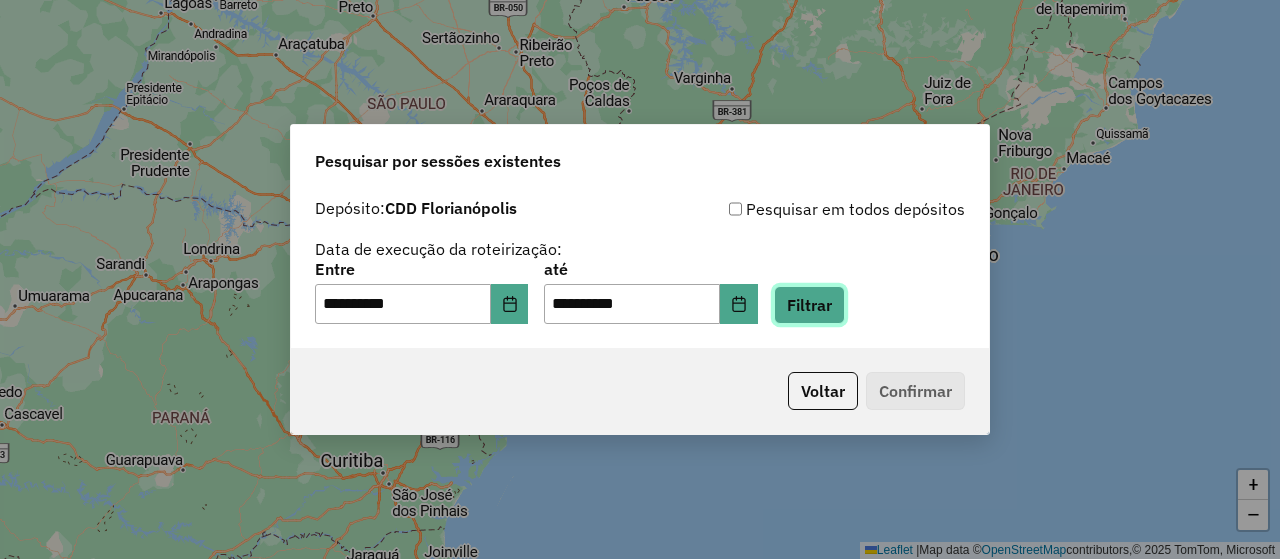 click on "Filtrar" 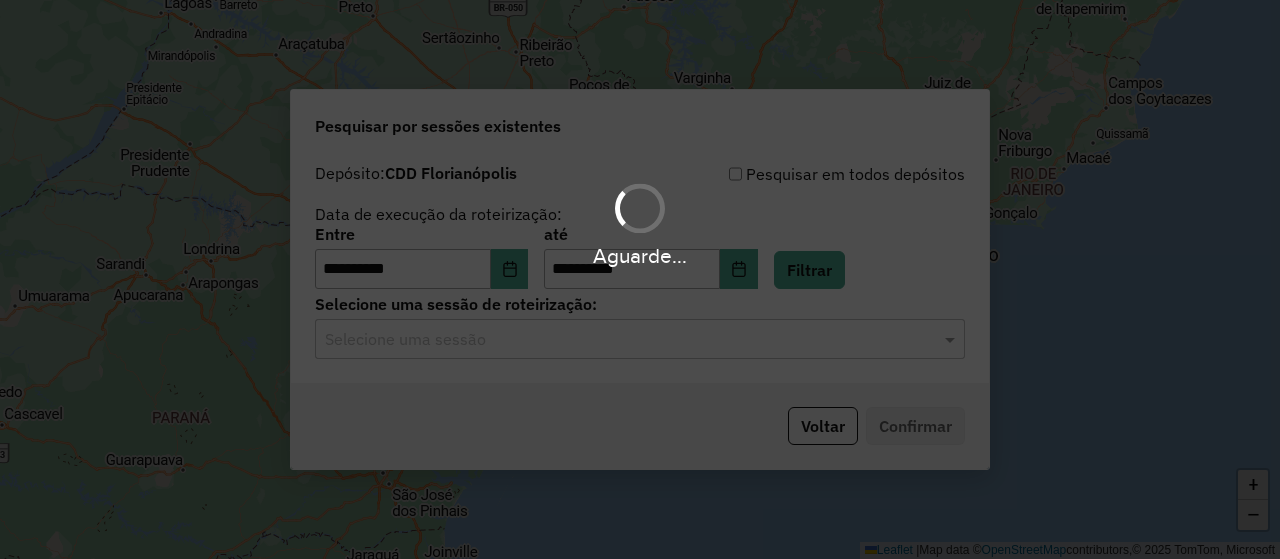 click on "Aguarde..." at bounding box center [640, 279] 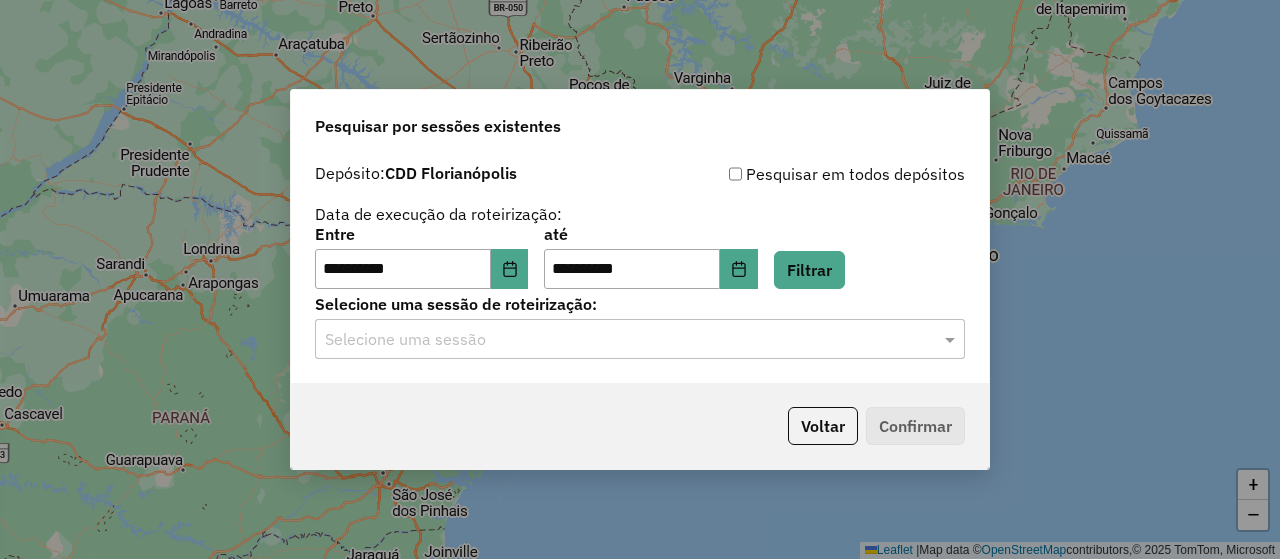 click on "Selecione uma sessão" 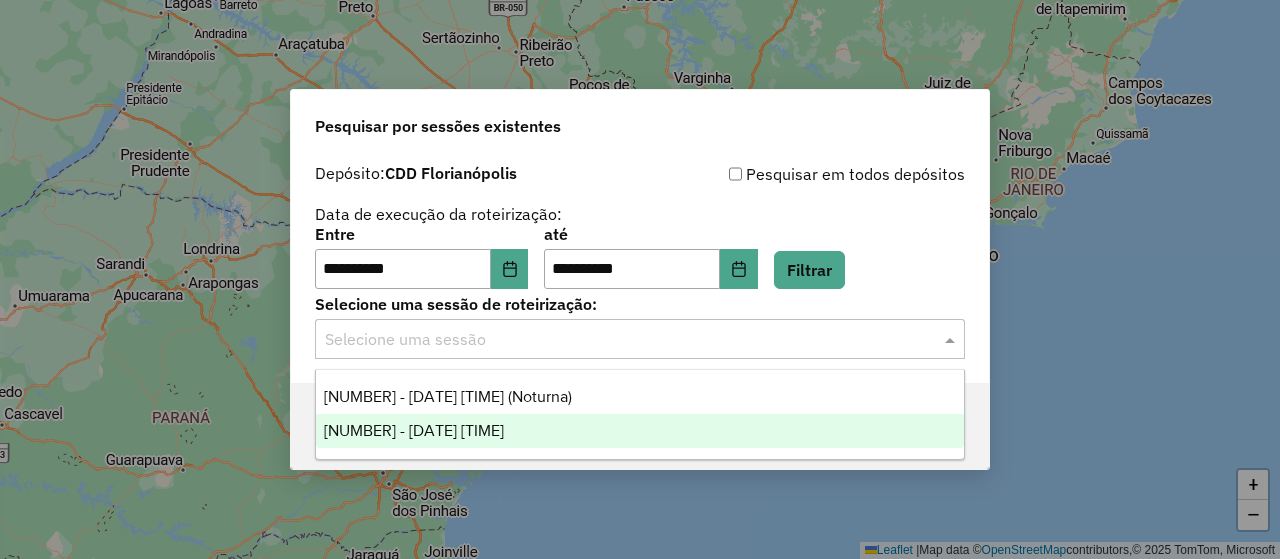 click on "1224654 - 06/08/2025 18:31" at bounding box center [414, 430] 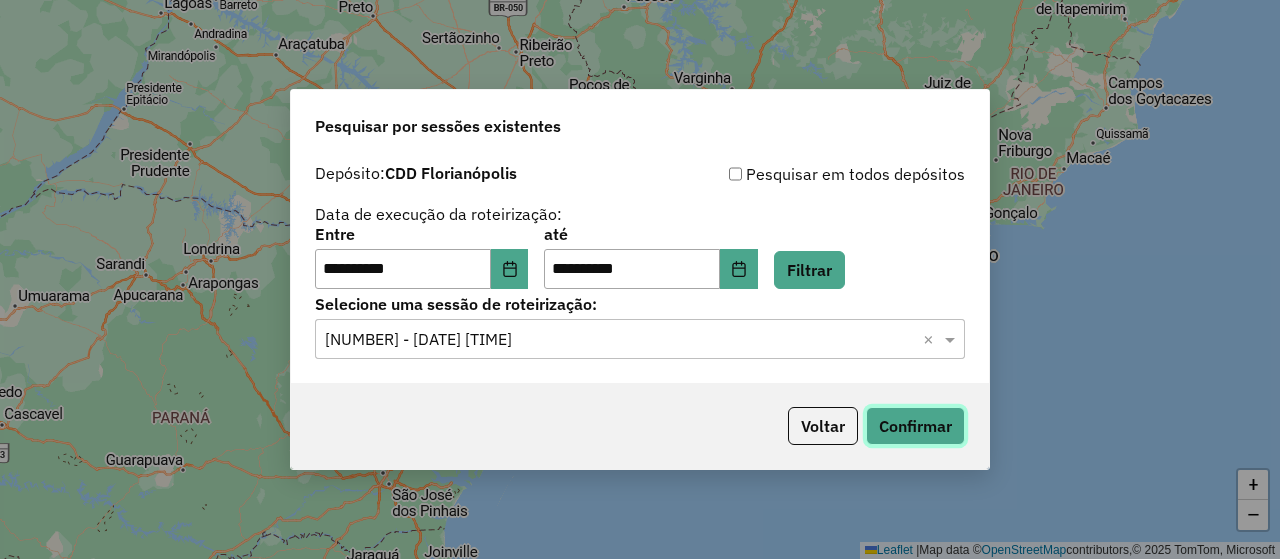 click on "Confirmar" 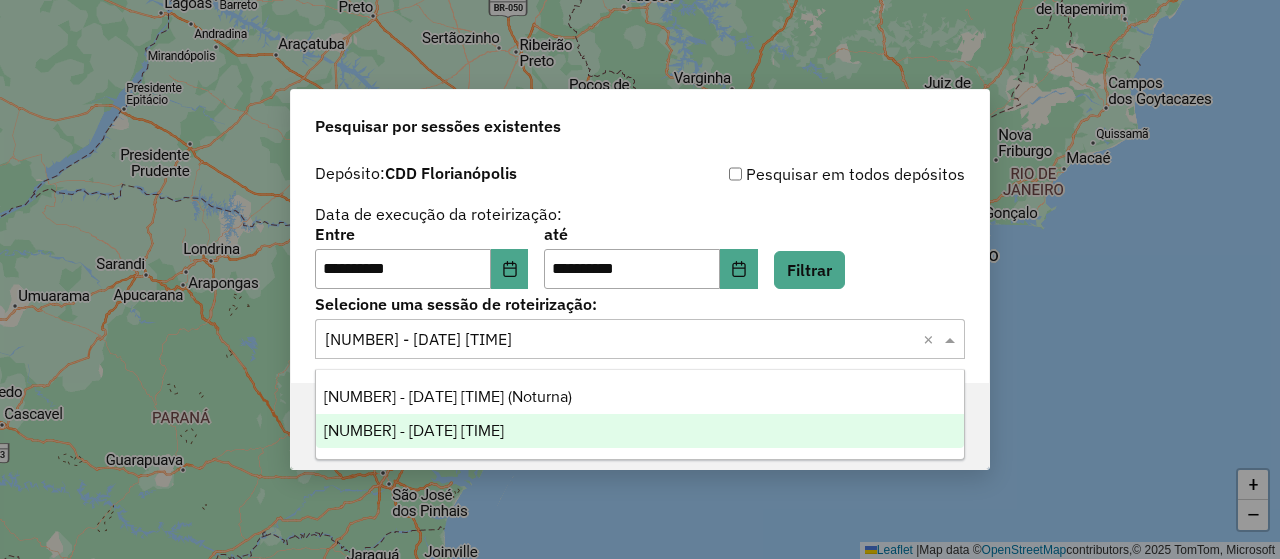 click 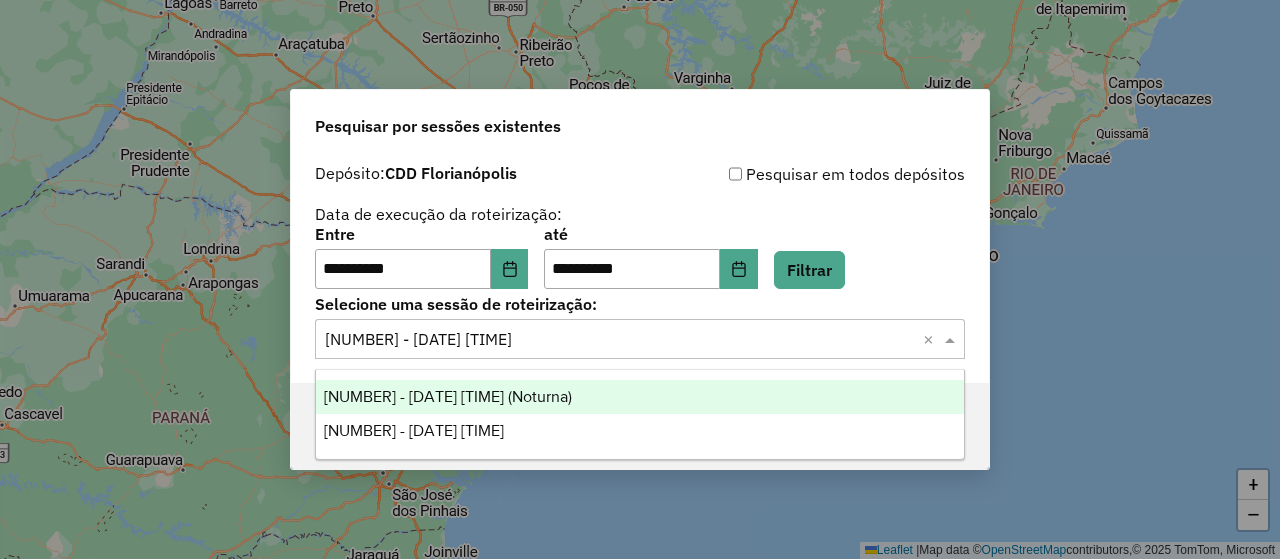 click on "1224599 - 06/08/2025 18:22 (Noturna)" at bounding box center [640, 397] 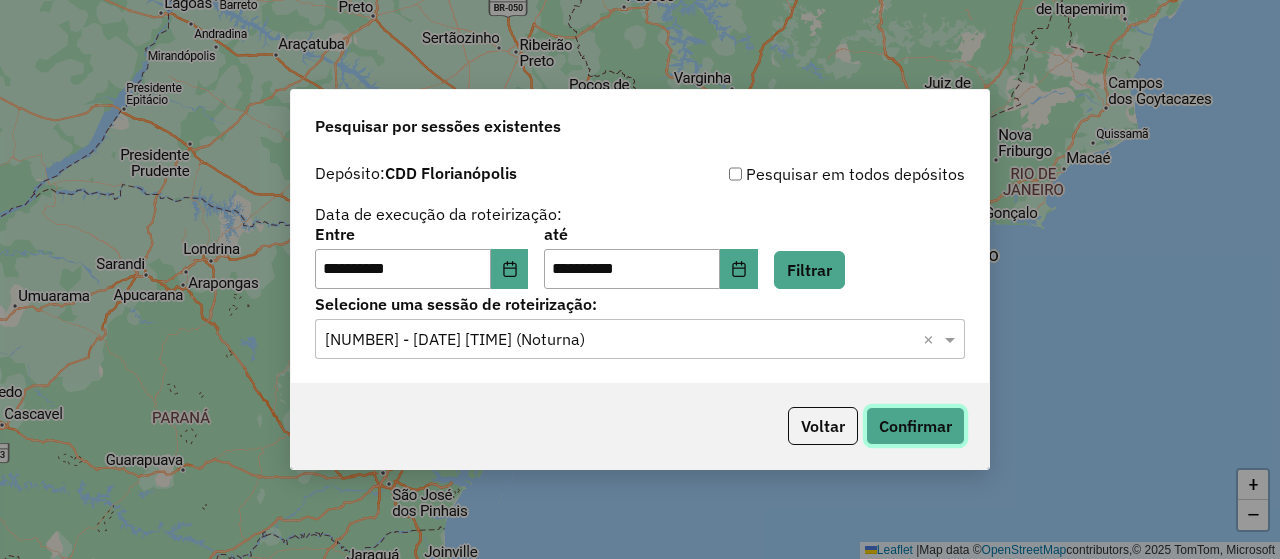 click on "Confirmar" 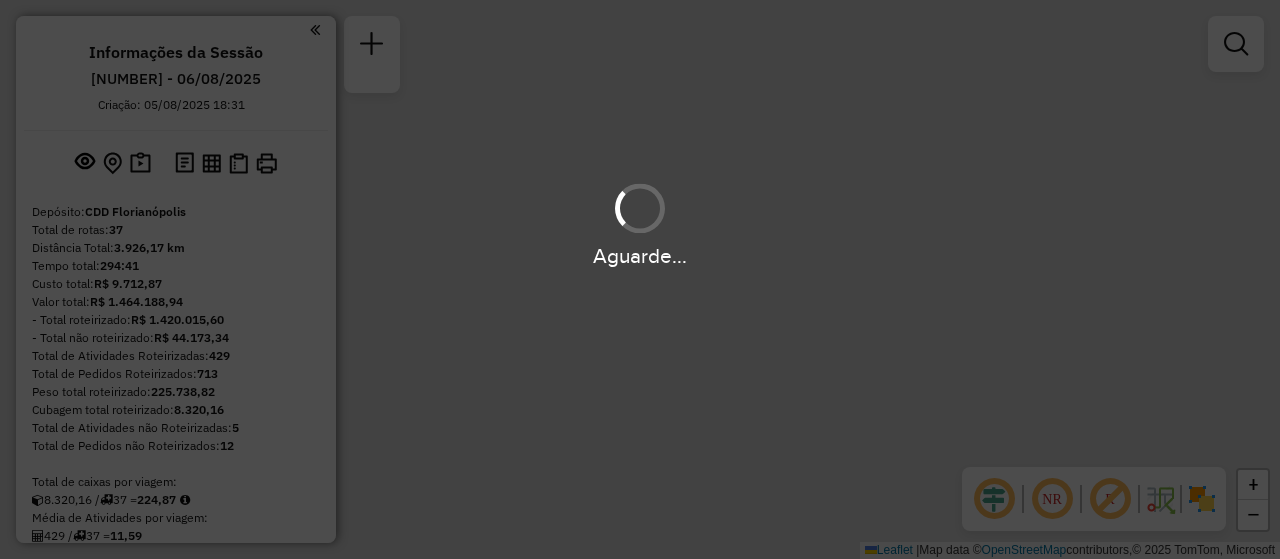 scroll, scrollTop: 0, scrollLeft: 0, axis: both 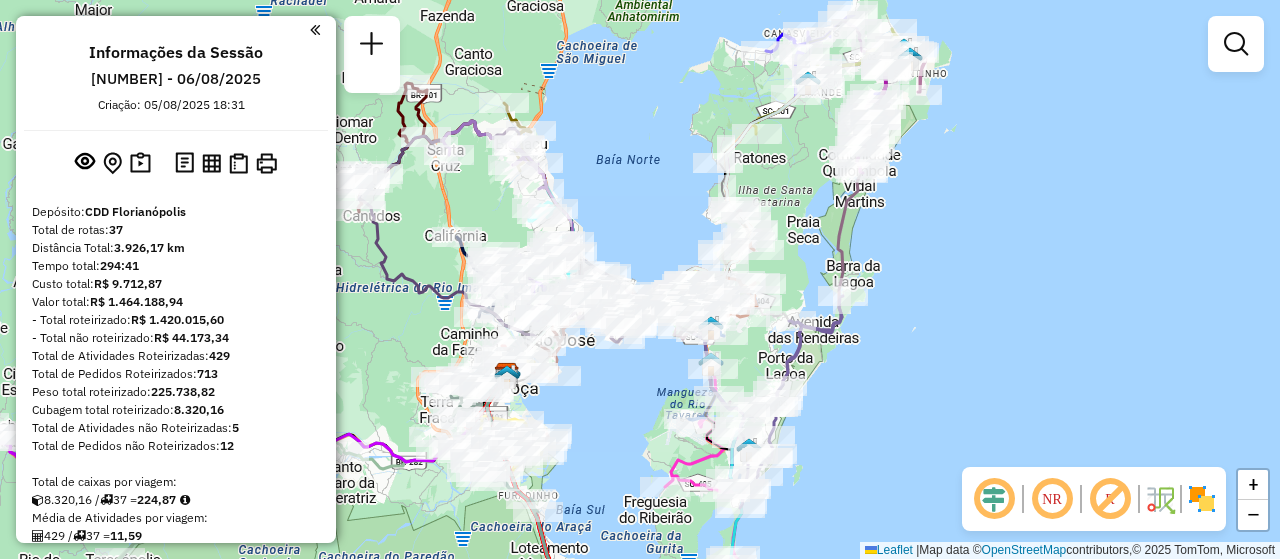 drag, startPoint x: 884, startPoint y: 279, endPoint x: 934, endPoint y: 358, distance: 93.49332 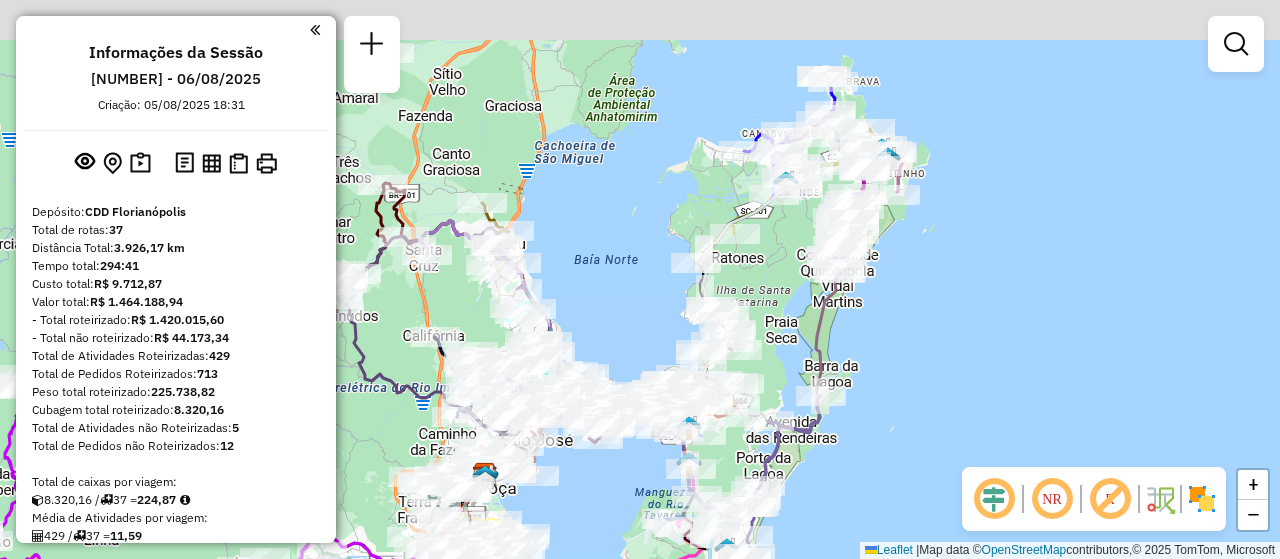 drag, startPoint x: 939, startPoint y: 254, endPoint x: 912, endPoint y: 344, distance: 93.96276 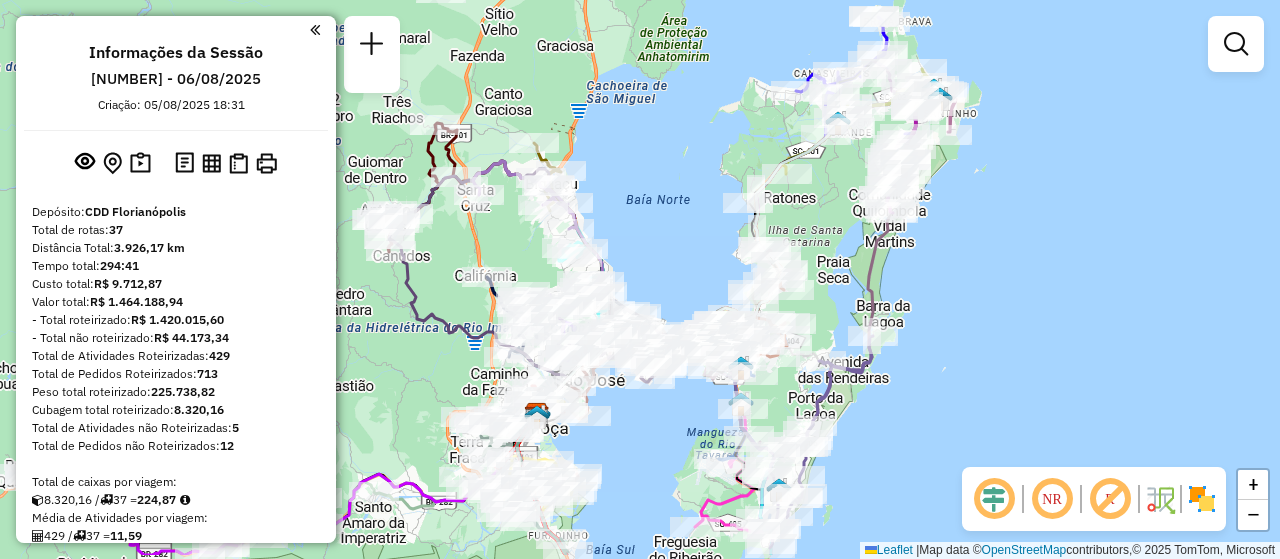 drag, startPoint x: 928, startPoint y: 326, endPoint x: 980, endPoint y: 266, distance: 79.397736 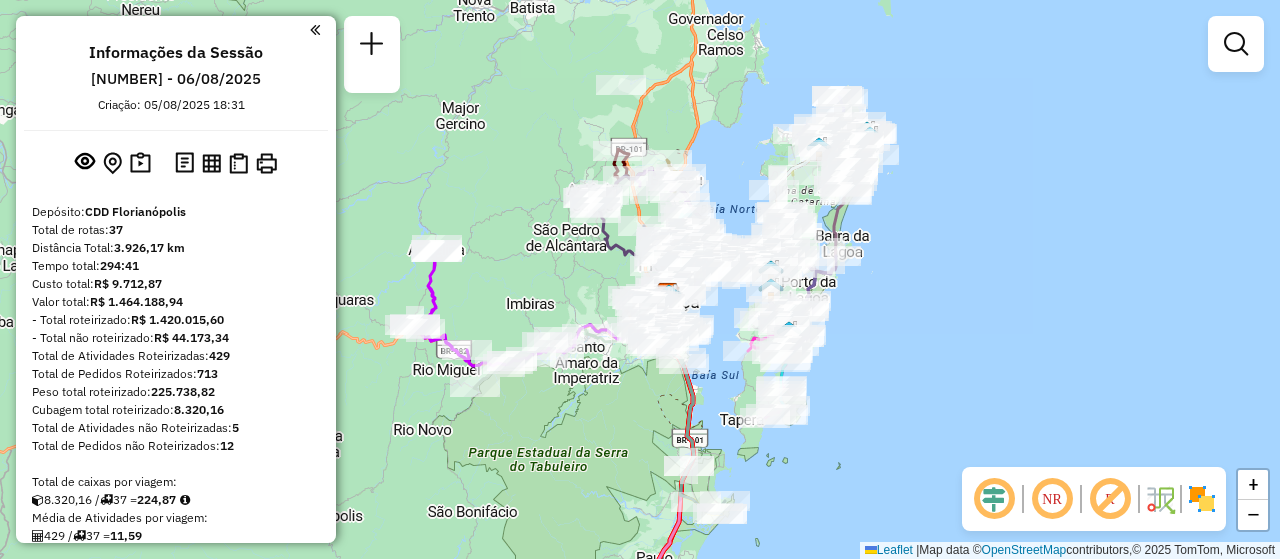 drag, startPoint x: 597, startPoint y: 410, endPoint x: 568, endPoint y: 400, distance: 30.675724 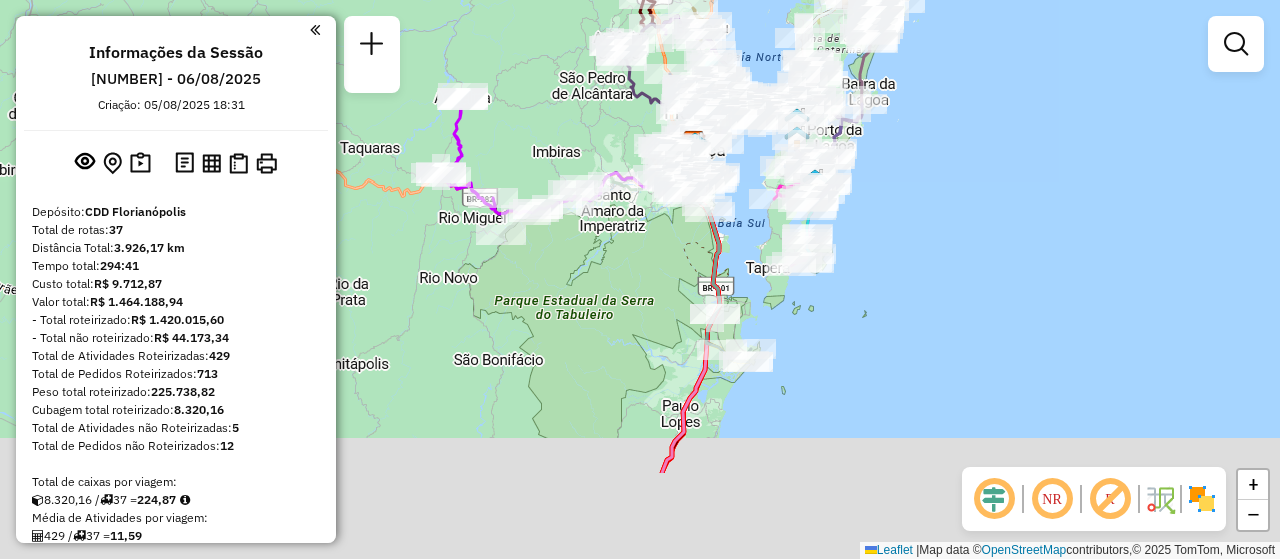 drag, startPoint x: 743, startPoint y: 455, endPoint x: 798, endPoint y: 312, distance: 153.21227 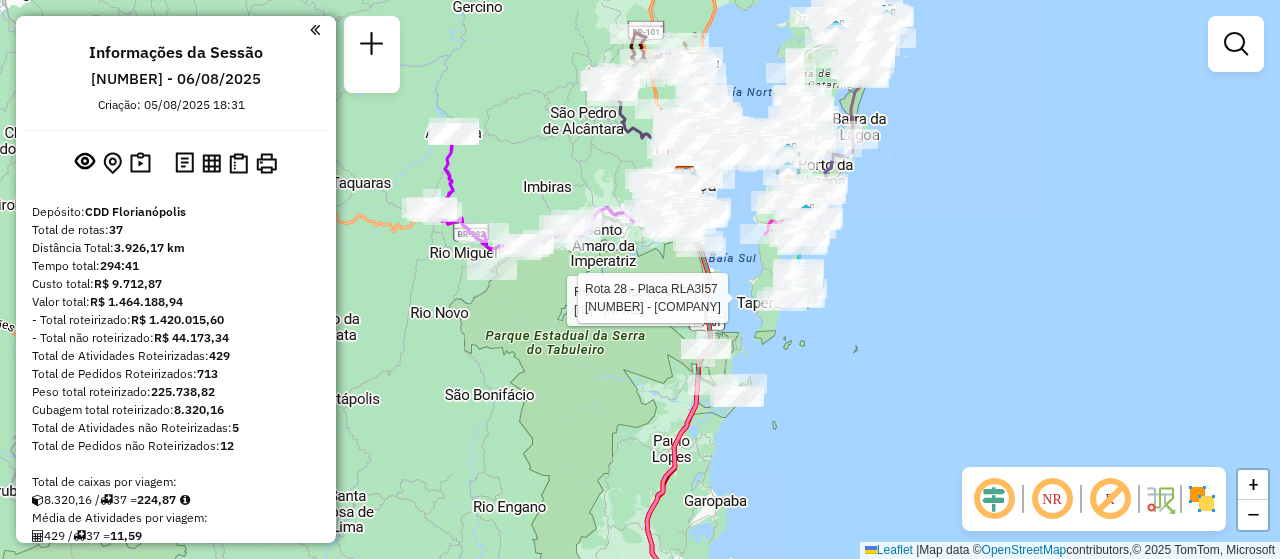 drag, startPoint x: 790, startPoint y: 390, endPoint x: 781, endPoint y: 426, distance: 37.107952 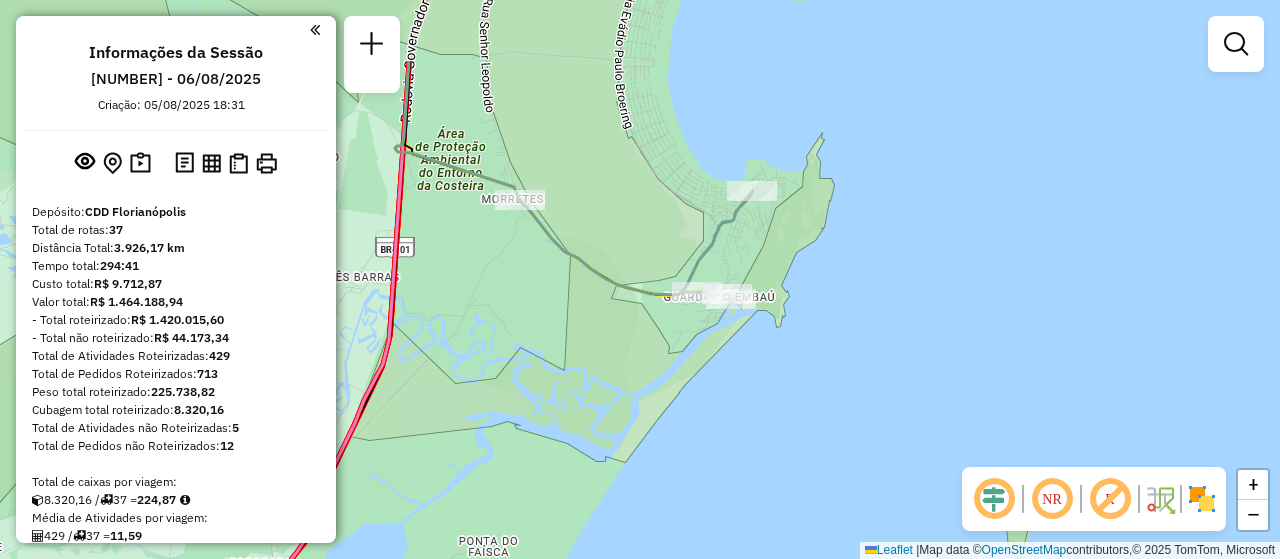 drag, startPoint x: 717, startPoint y: 213, endPoint x: 774, endPoint y: 383, distance: 179.30142 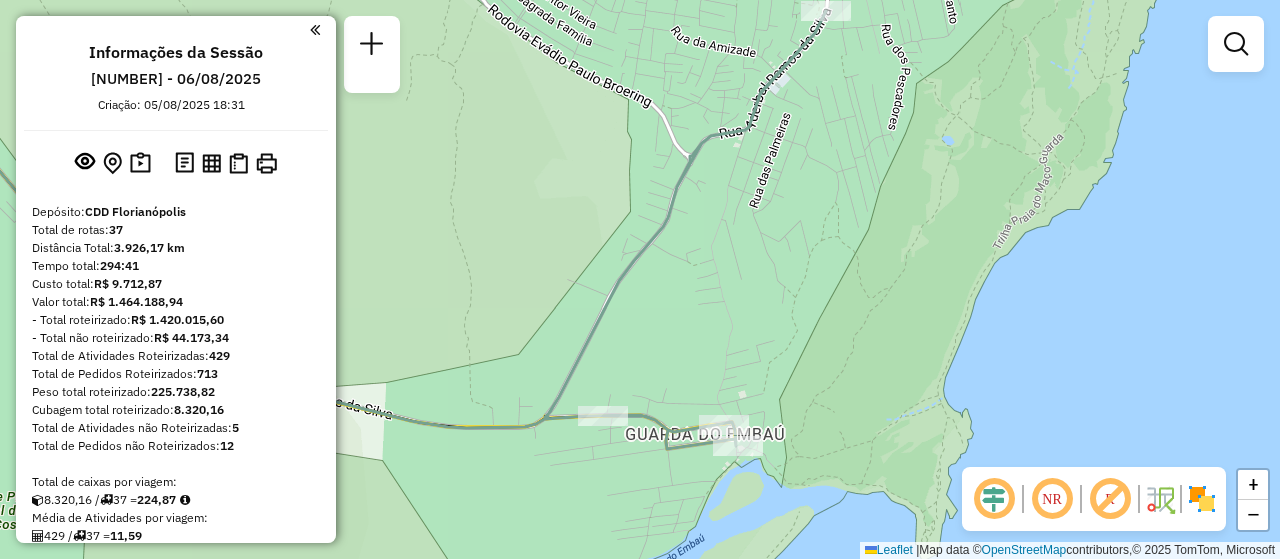 drag, startPoint x: 748, startPoint y: 427, endPoint x: 743, endPoint y: 292, distance: 135.09256 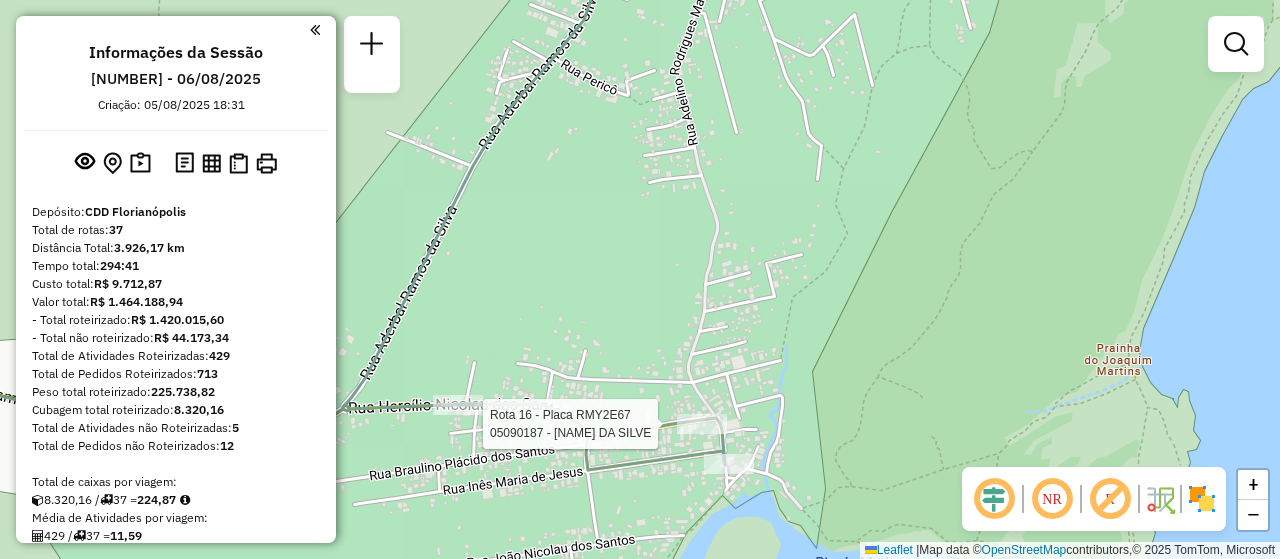 select on "**********" 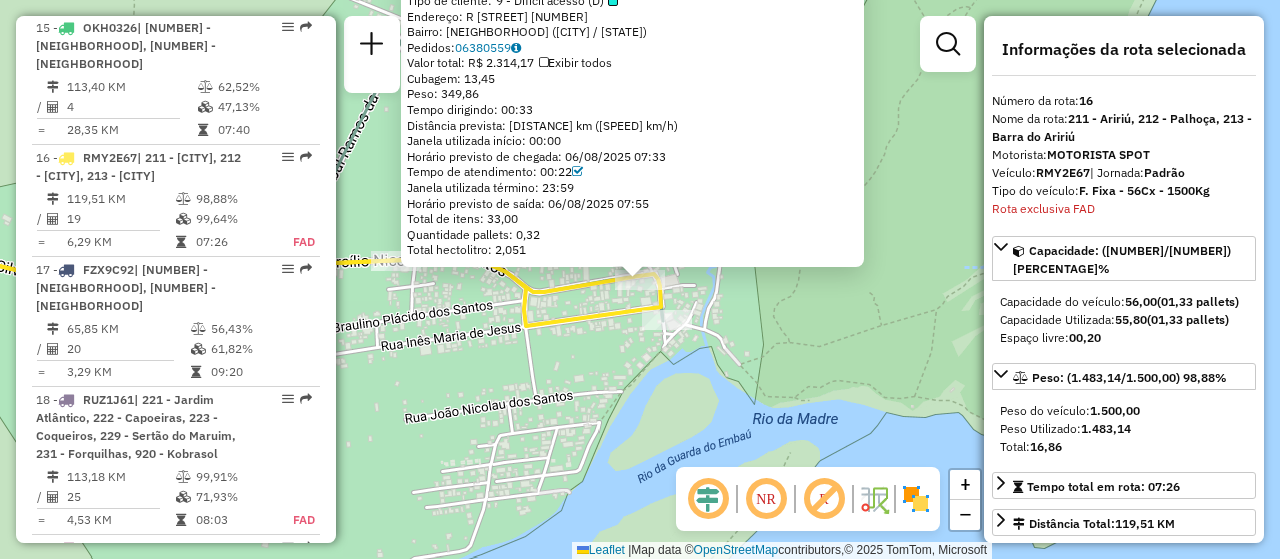 scroll, scrollTop: 2526, scrollLeft: 0, axis: vertical 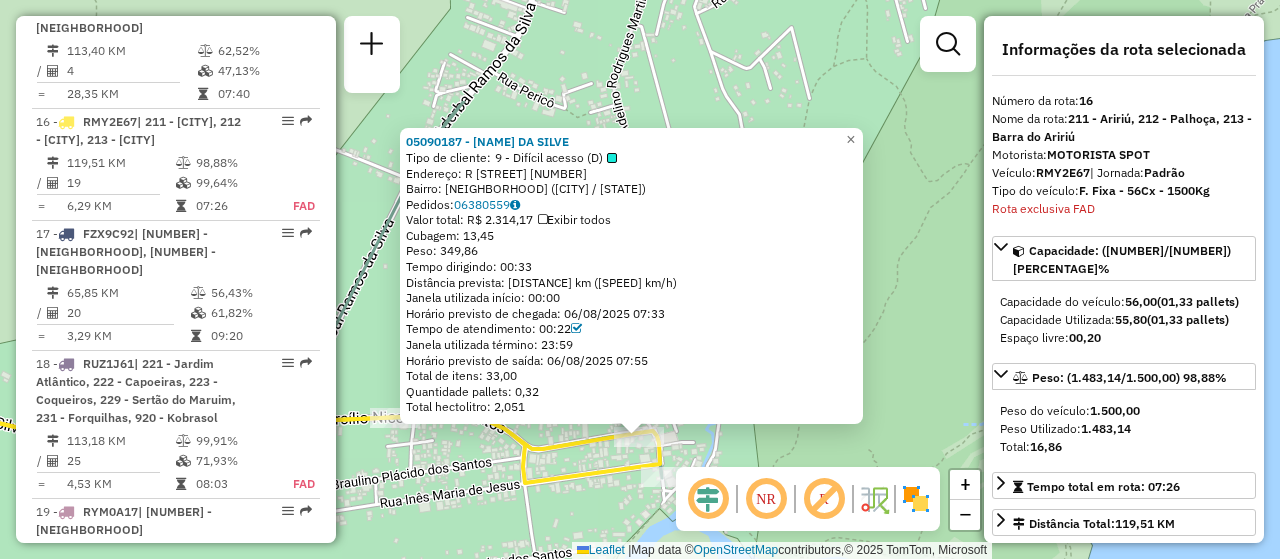 drag, startPoint x: 648, startPoint y: 355, endPoint x: 647, endPoint y: 498, distance: 143.0035 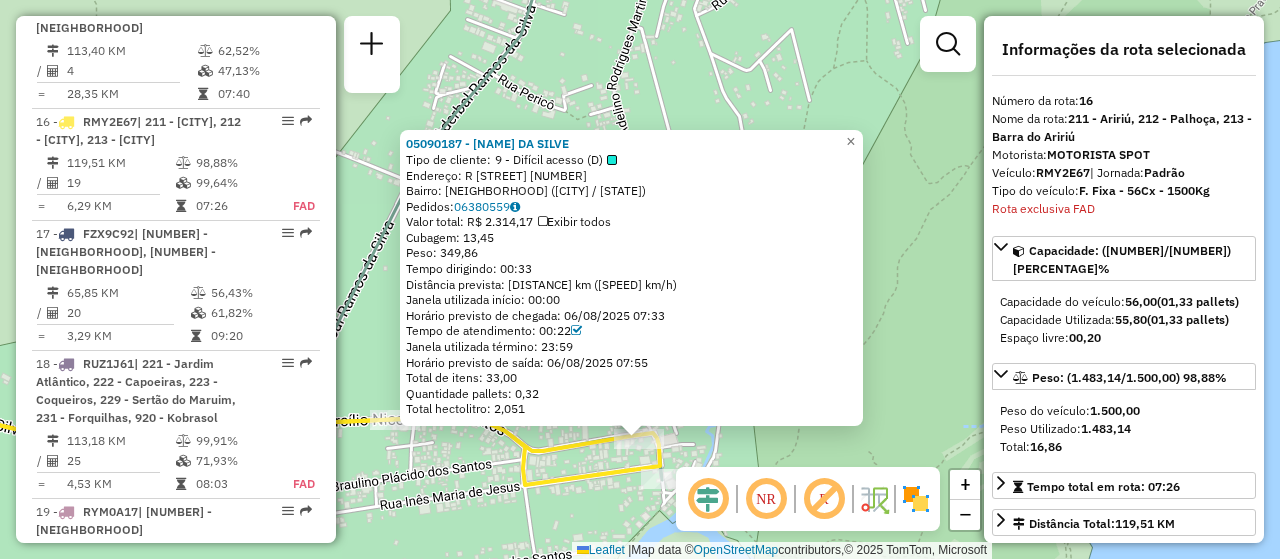 click on "[NUMBER] - [NUMBER] - [FIRST] [LAST]  Tipo de cliente:   [NUMBER] - Difícil acesso (D)   Endereço: R   [STREET]   [NUMBER]   Bairro: [NEIGHBORHOOD] ([CITY] / [STATE])   Pedidos:  [NUMBER]   Valor total: R$ [PRICE]   Exibir todos   Cubagem: [NUMBER]  Peso: [NUMBER]  Tempo dirigindo: [TIME]   Distância prevista: [DISTANCE] km ([SPEED] km/h)   Janela utilizada início: [TIME]   Horário previsto de chegada: [DATE] [TIME]   Tempo de atendimento: [TIME]   Janela utilizada término: [TIME]   Total de itens: [NUMBER]   Quantidade pallets: [NUMBER]   Total hectolitro: [NUMBER]  × Janela de atendimento Grade de atendimento Capacidade Transportadoras Veículos Cliente Pedidos  Rotas Selecione os dias de semana para filtrar as janelas de atendimento  Seg   Ter   Qua   Qui   Sex   Sáb   Dom  Informe o período da janela de atendimento: De: Até:  Filtrar exatamente a janela do cliente  Considerar janela de atendimento padrão   Seg   Ter   Qua   Qui   Sex   Sáb   Dom   Peso mínimo:   De:" 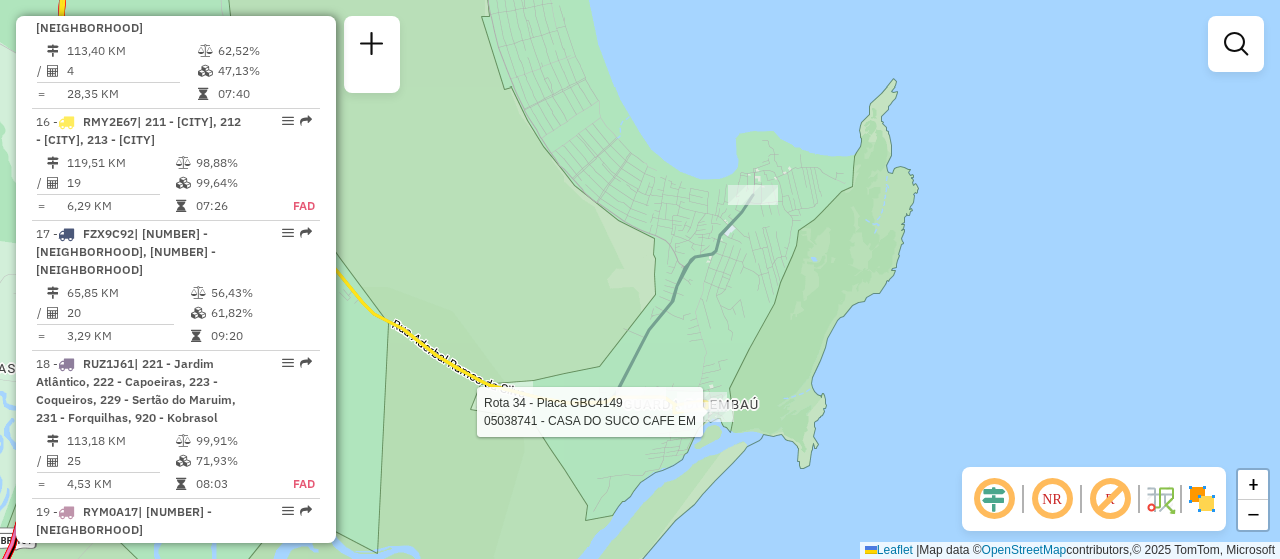 select on "**********" 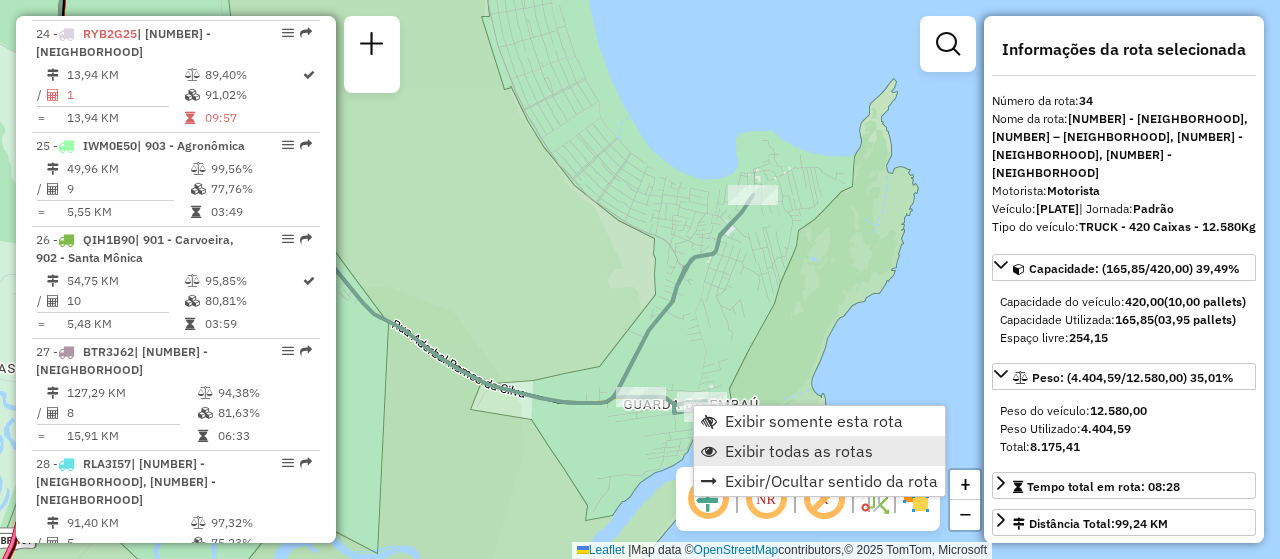 scroll, scrollTop: 4599, scrollLeft: 0, axis: vertical 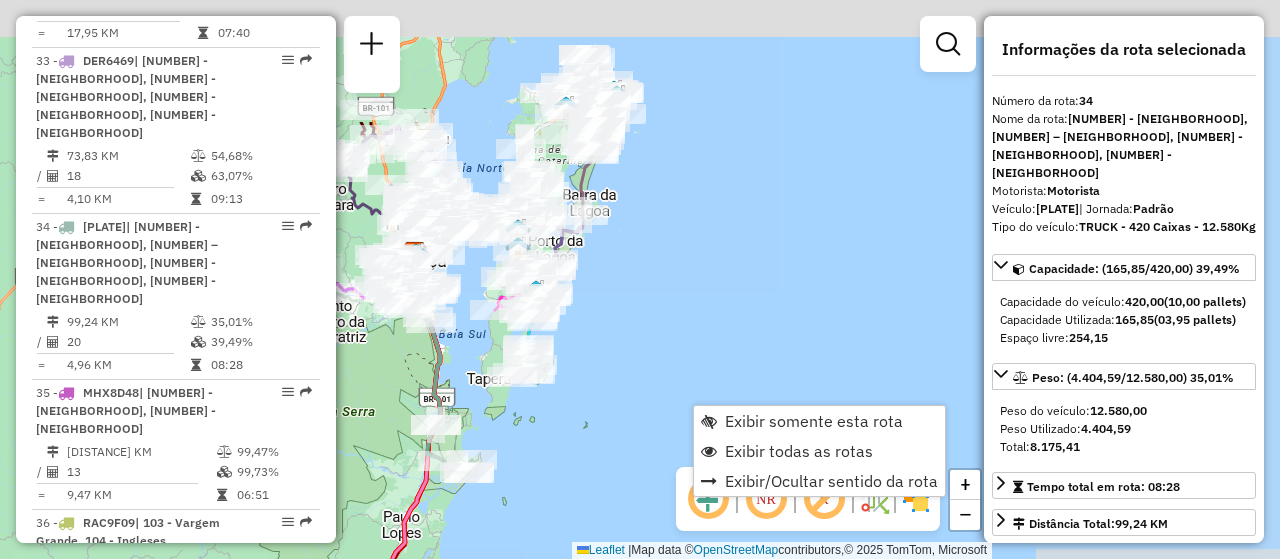 drag, startPoint x: 856, startPoint y: 298, endPoint x: 535, endPoint y: 476, distance: 367.04904 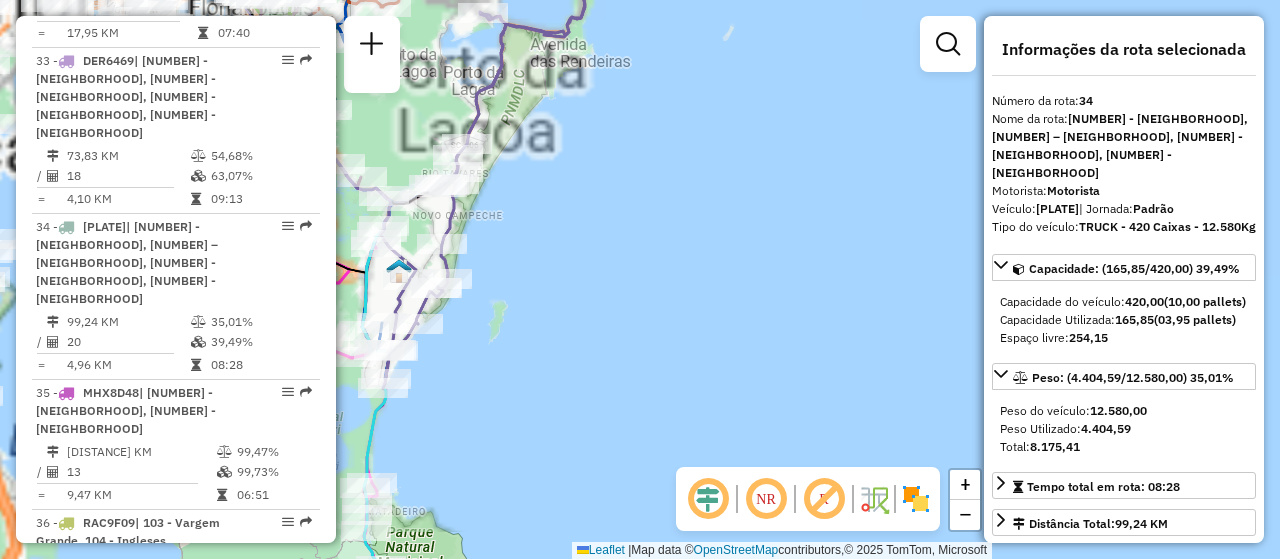 drag, startPoint x: 625, startPoint y: 354, endPoint x: 969, endPoint y: 347, distance: 344.07123 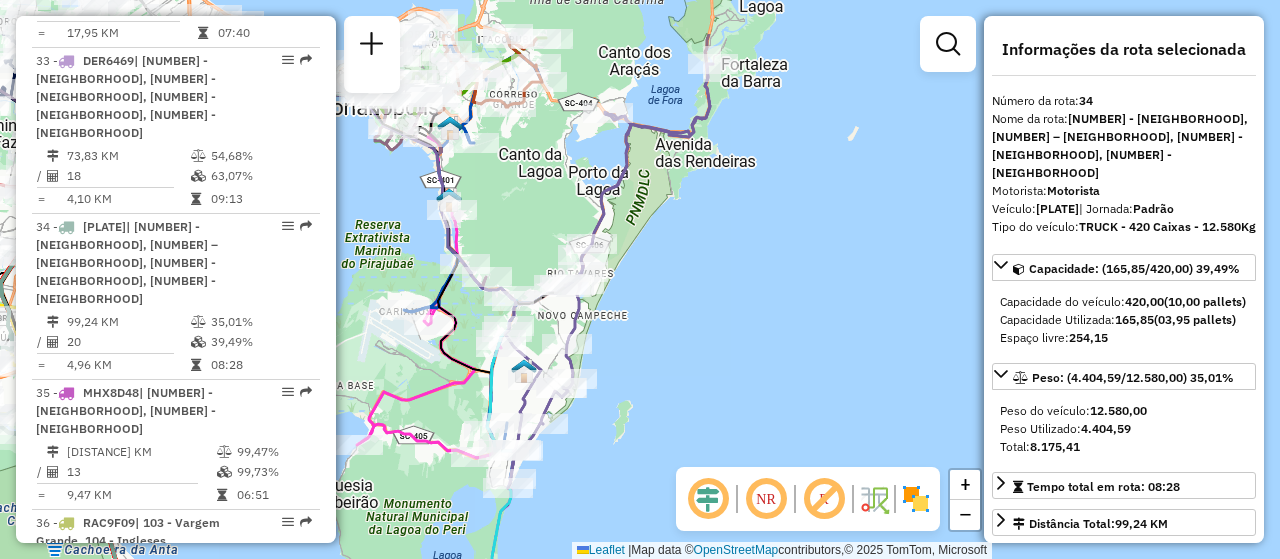 drag, startPoint x: 778, startPoint y: 367, endPoint x: 833, endPoint y: 457, distance: 105.47511 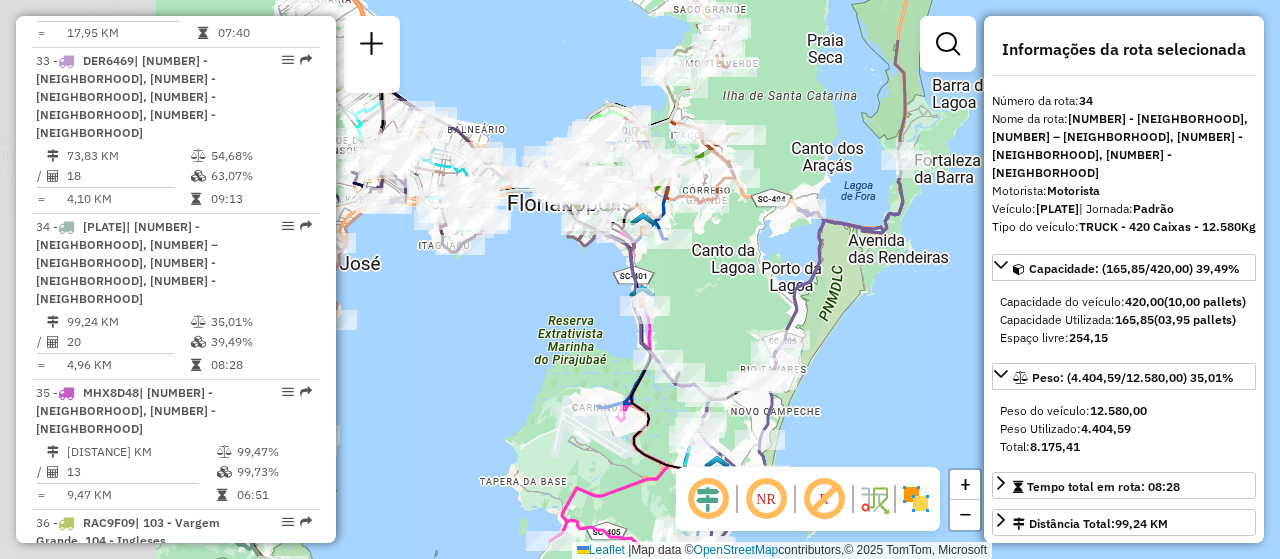 drag, startPoint x: 612, startPoint y: 302, endPoint x: 817, endPoint y: 394, distance: 224.69757 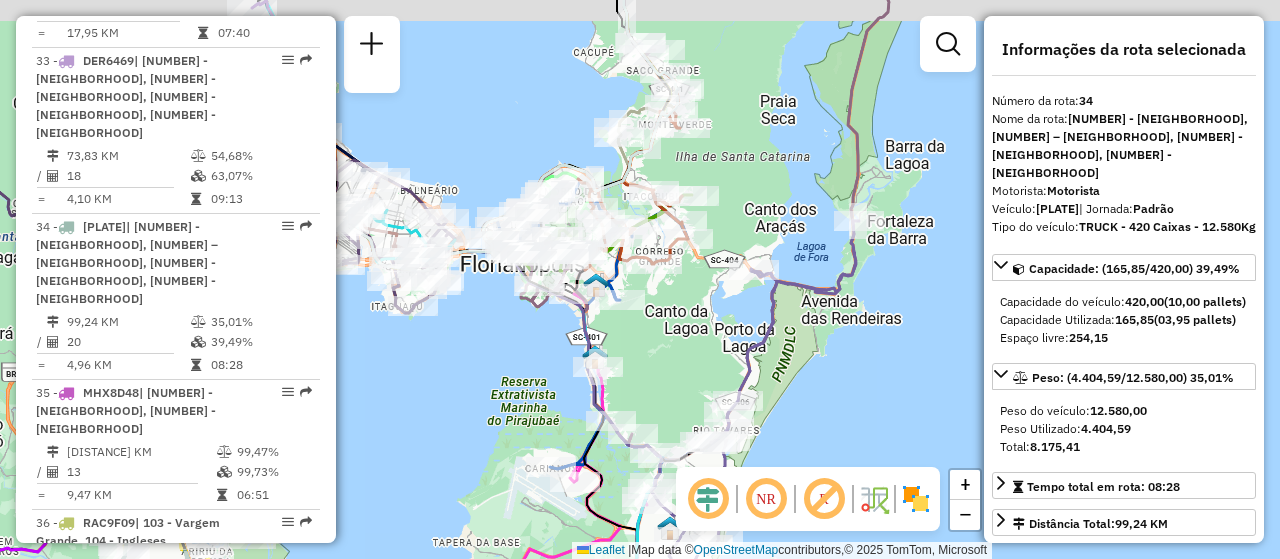 drag, startPoint x: 849, startPoint y: 324, endPoint x: 799, endPoint y: 378, distance: 73.593475 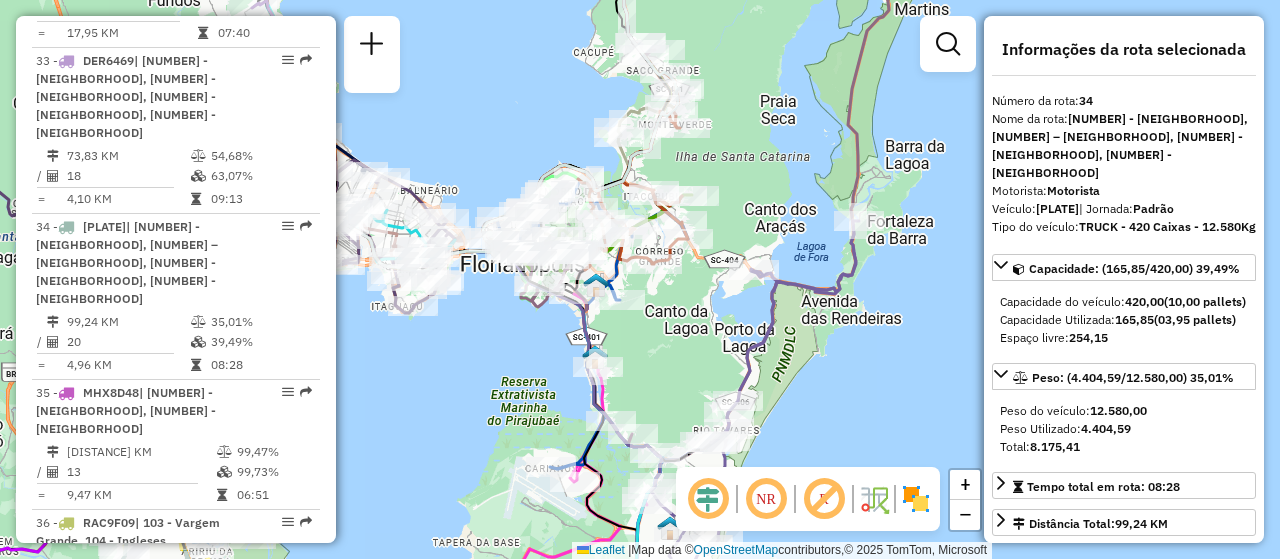 click on "Janela de atendimento Grade de atendimento Capacidade Transportadoras Veículos Cliente Pedidos  Rotas Selecione os dias de semana para filtrar as janelas de atendimento  Seg   Ter   Qua   Qui   Sex   Sáb   Dom  Informe o período da janela de atendimento: De: Até:  Filtrar exatamente a janela do cliente  Considerar janela de atendimento padrão  Selecione os dias de semana para filtrar as grades de atendimento  Seg   Ter   Qua   Qui   Sex   Sáb   Dom   Considerar clientes sem dia de atendimento cadastrado  Clientes fora do dia de atendimento selecionado Filtrar as atividades entre os valores definidos abaixo:  Peso mínimo:   Peso máximo:   Cubagem mínima:   Cubagem máxima:   De:   Até:  Filtrar as atividades entre o tempo de atendimento definido abaixo:  De:   Até:   Considerar capacidade total dos clientes não roteirizados Transportadora: Selecione um ou mais itens Tipo de veículo: Selecione um ou mais itens Veículo: Selecione um ou mais itens Motorista: Selecione um ou mais itens Nome: Rótulo:" 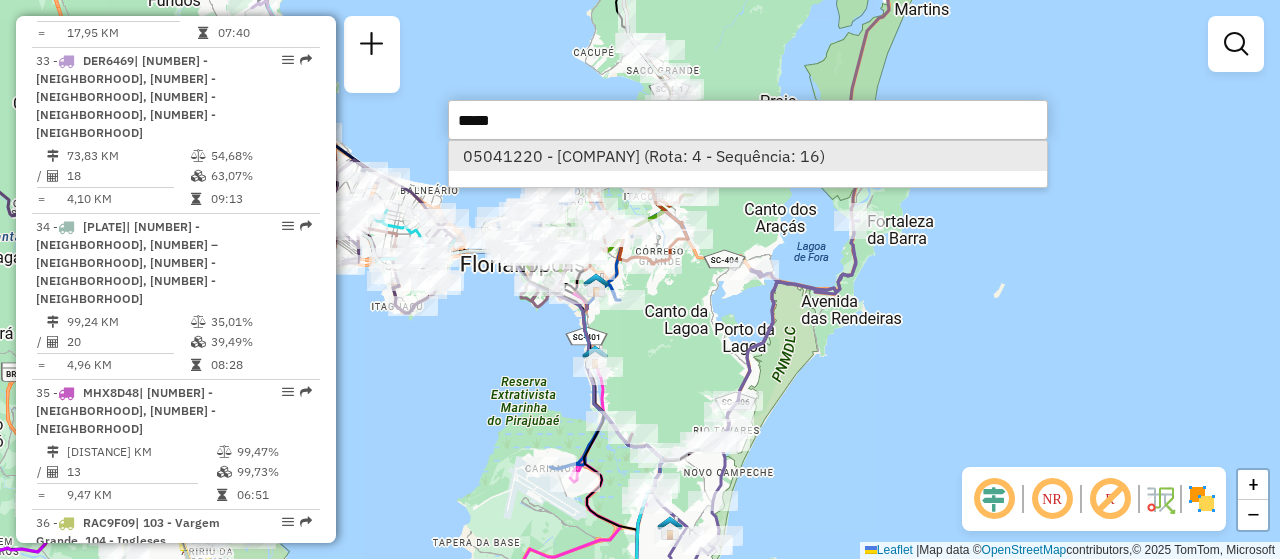 type on "*****" 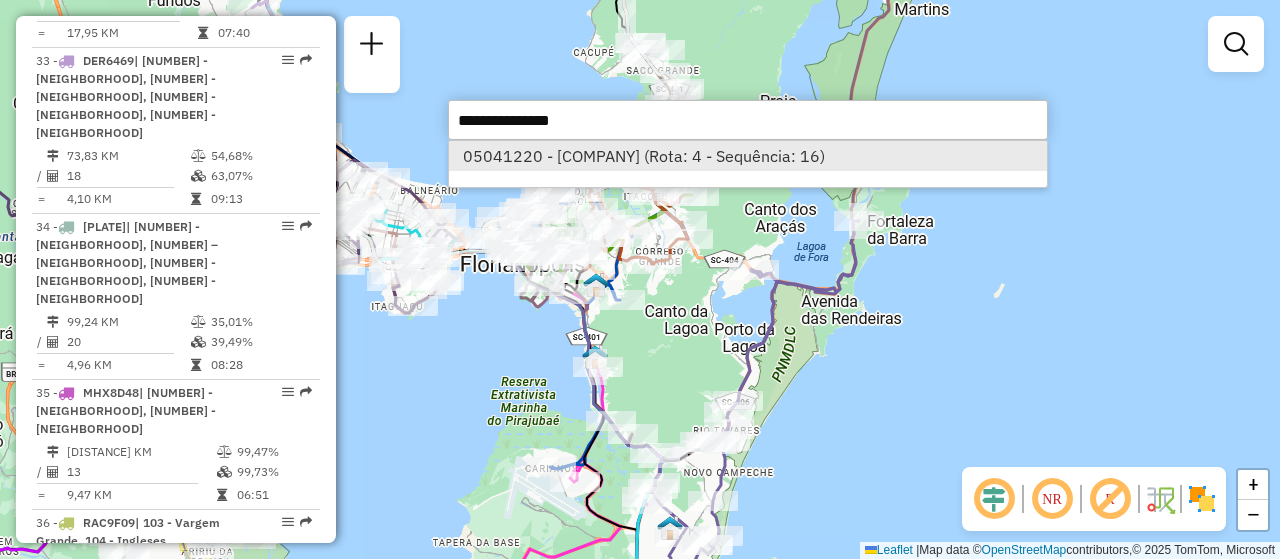 select on "**********" 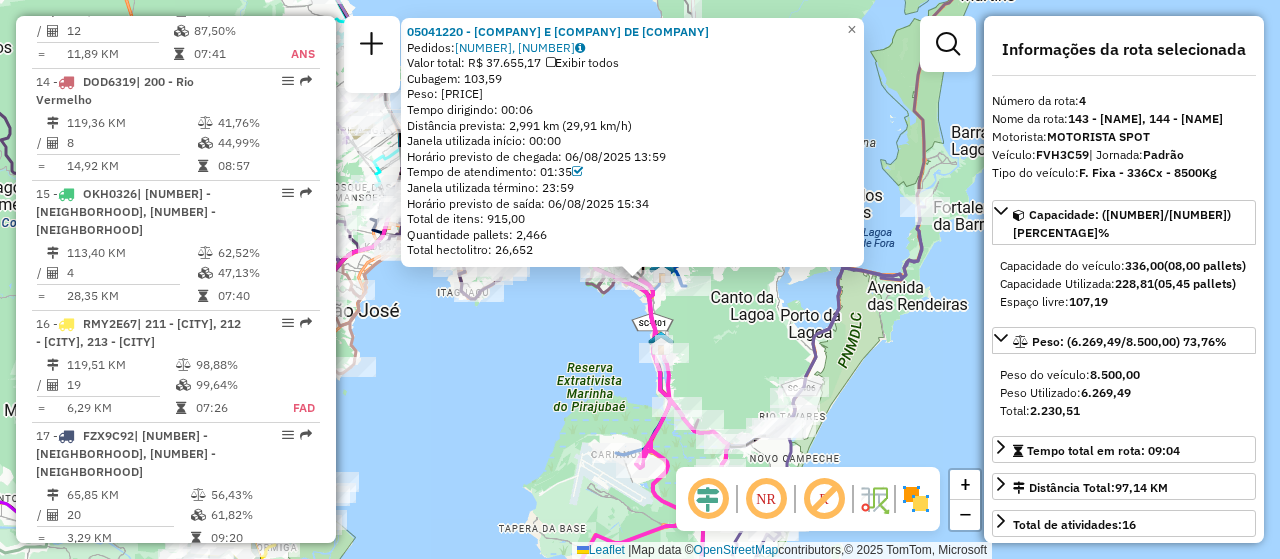 scroll, scrollTop: 1095, scrollLeft: 0, axis: vertical 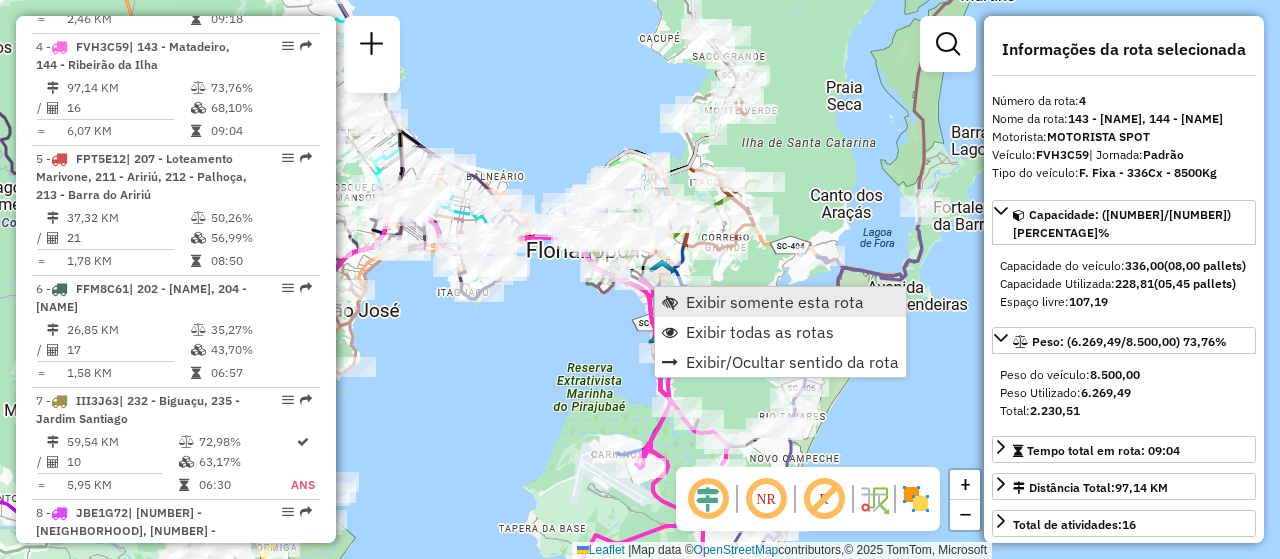 click on "Exibir somente esta rota" at bounding box center (775, 302) 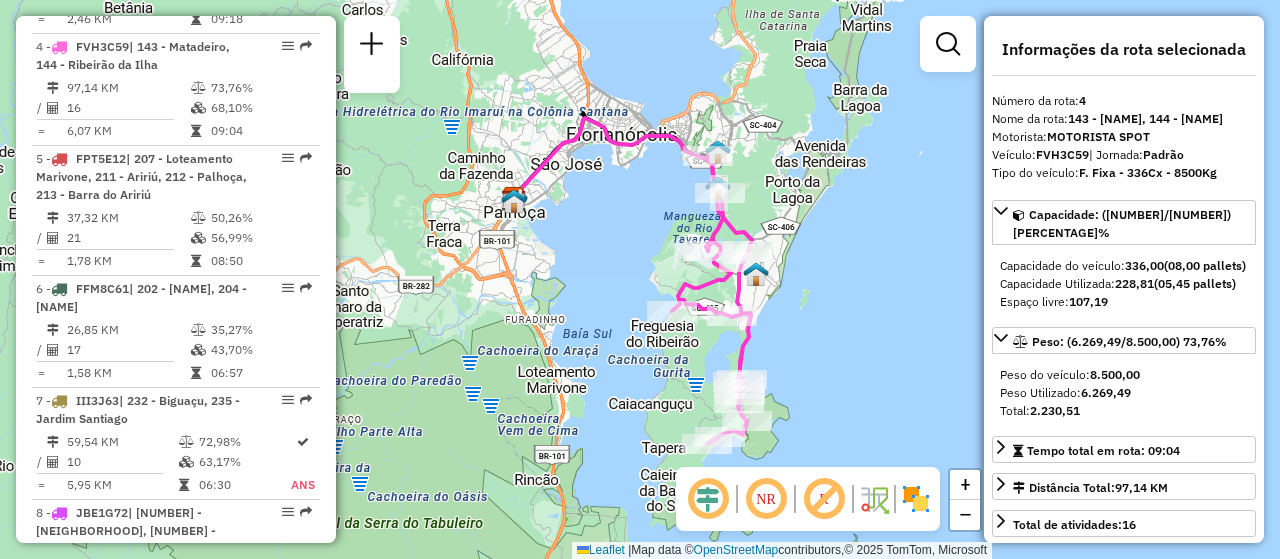 drag, startPoint x: 841, startPoint y: 330, endPoint x: 803, endPoint y: 303, distance: 46.615448 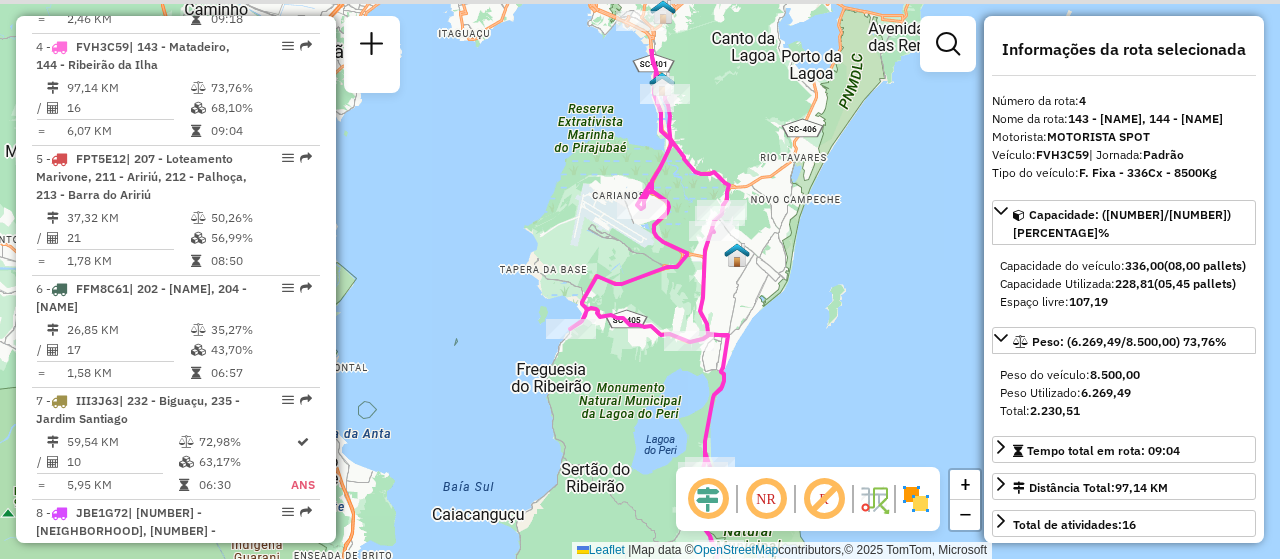 drag, startPoint x: 716, startPoint y: 306, endPoint x: 754, endPoint y: 422, distance: 122.06556 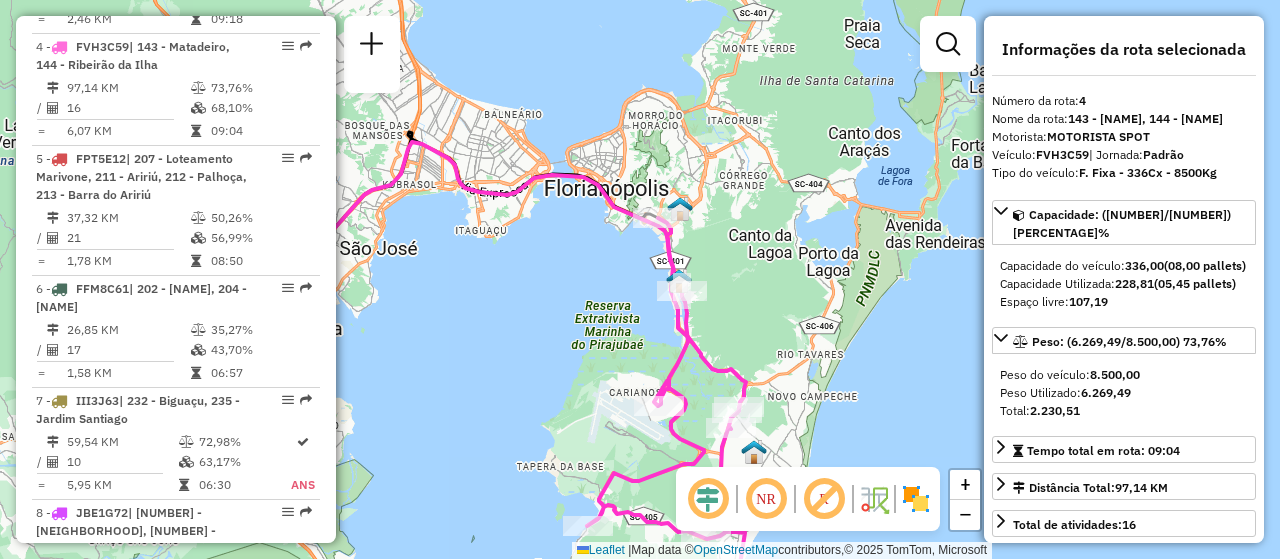drag, startPoint x: 681, startPoint y: 226, endPoint x: 695, endPoint y: 414, distance: 188.52055 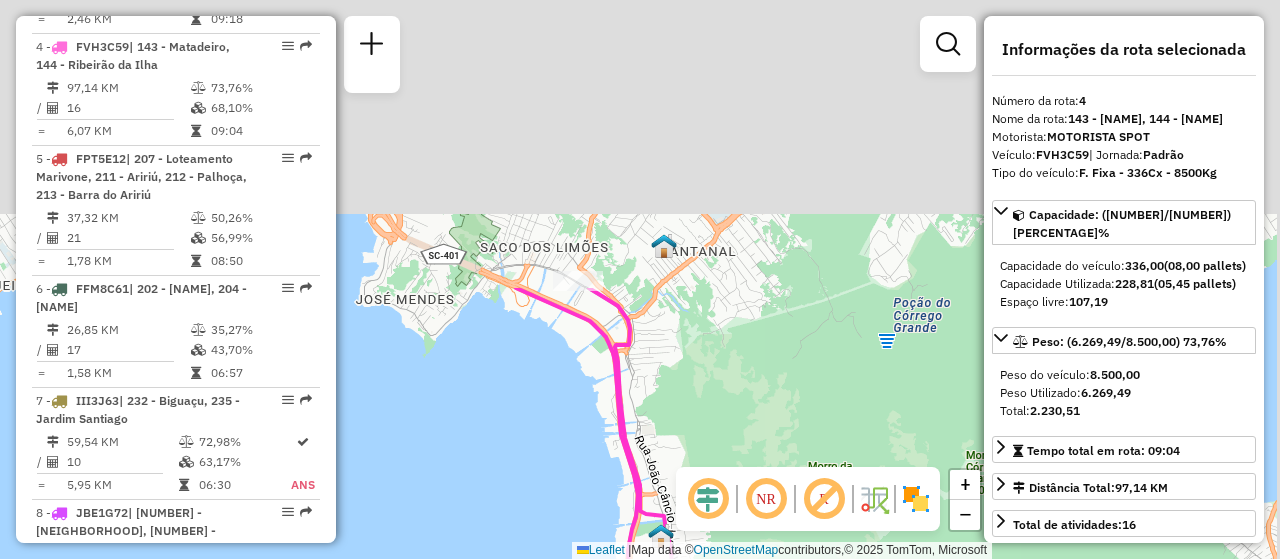 drag, startPoint x: 693, startPoint y: 170, endPoint x: 572, endPoint y: 516, distance: 366.5474 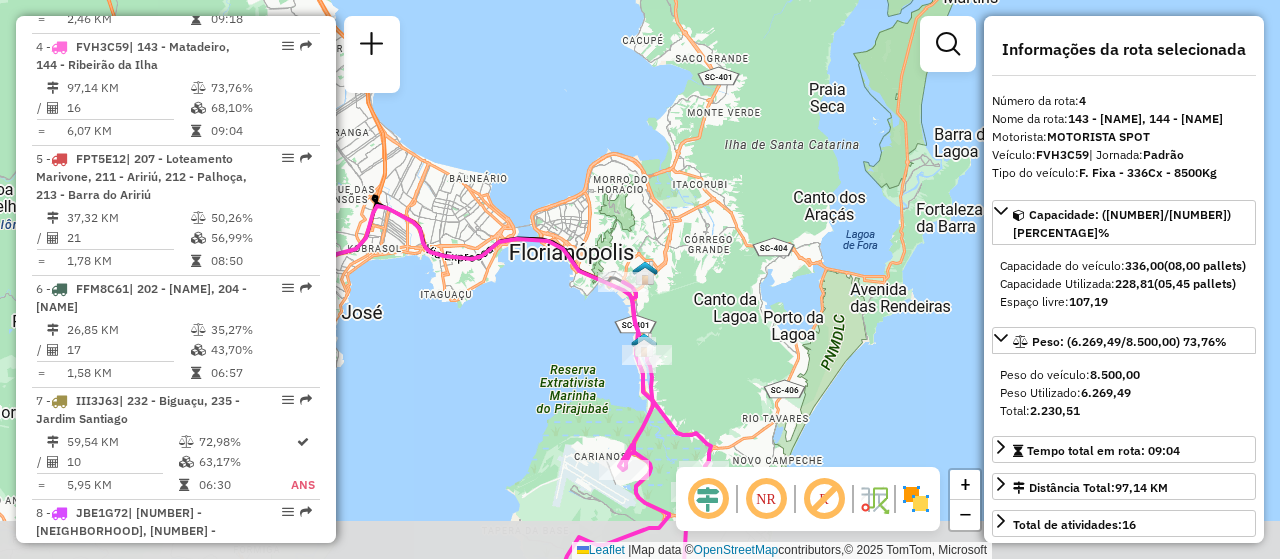 drag, startPoint x: 804, startPoint y: 365, endPoint x: 683, endPoint y: 314, distance: 131.30879 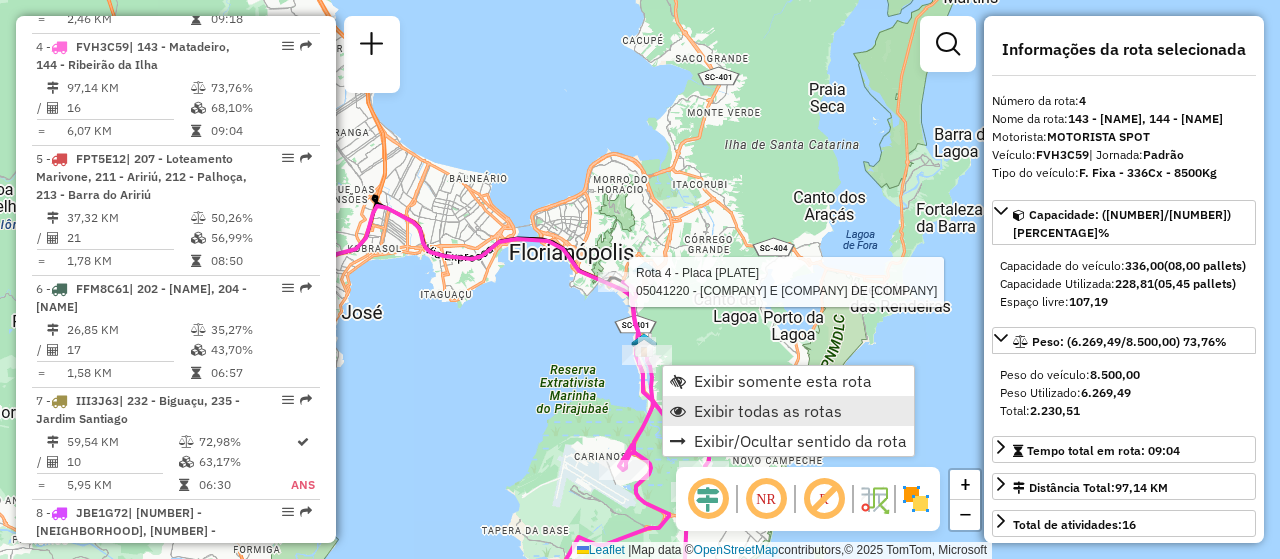 click on "Exibir todas as rotas" at bounding box center [768, 411] 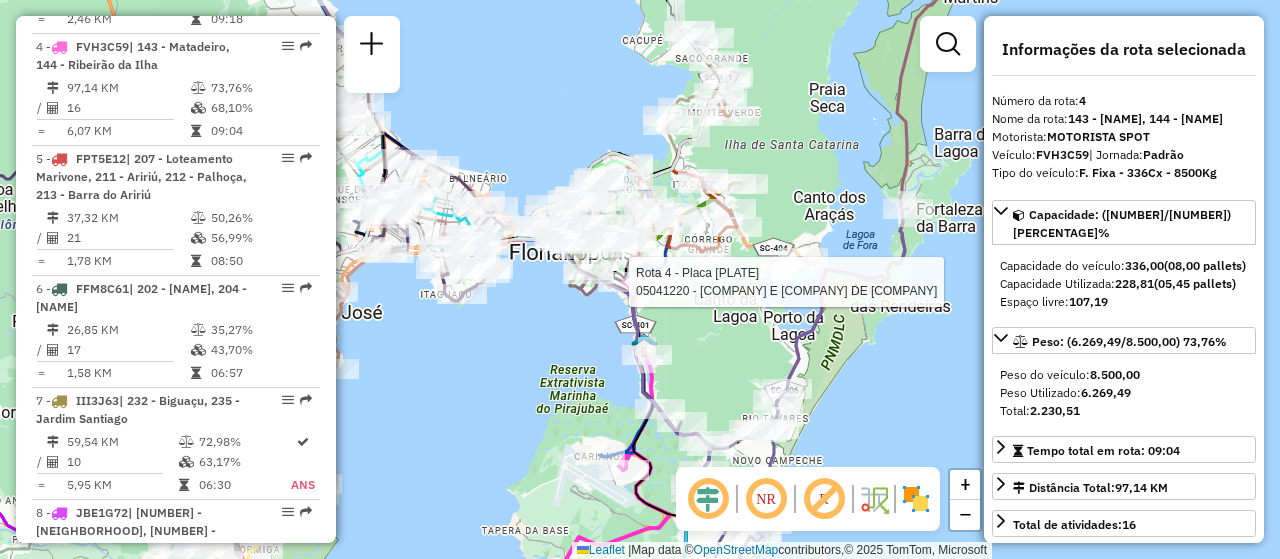 click on "Rota 4 - Placa [PLATE]  05041220 - [COMPANY] Janela de atendimento Grade de atendimento Capacidade Transportadoras Veículos Cliente Pedidos  Rotas Selecione os dias de semana para filtrar as janelas de atendimento  Seg   Ter   Qua   Qui   Sex   Sáb   Dom  Informe o período da janela de atendimento: De: Até:  Filtrar exatamente a janela do cliente  Considerar janela de atendimento padrão  Selecione os dias de semana para filtrar as grades de atendimento  Seg   Ter   Qua   Qui   Sex   Sáb   Dom   Considerar clientes sem dia de atendimento cadastrado  Clientes fora do dia de atendimento selecionado Filtrar as atividades entre os valores definidos abaixo:  Peso mínimo:   Peso máximo:   Cubagem mínima:   Cubagem máxima:   De:   Até:  Filtrar as atividades entre o tempo de atendimento definido abaixo:  De:   Até:   Considerar capacidade total dos clientes não roteirizados Transportadora: Selecione um ou mais itens Tipo de veículo: Selecione um ou mais itens Veículo: De:" 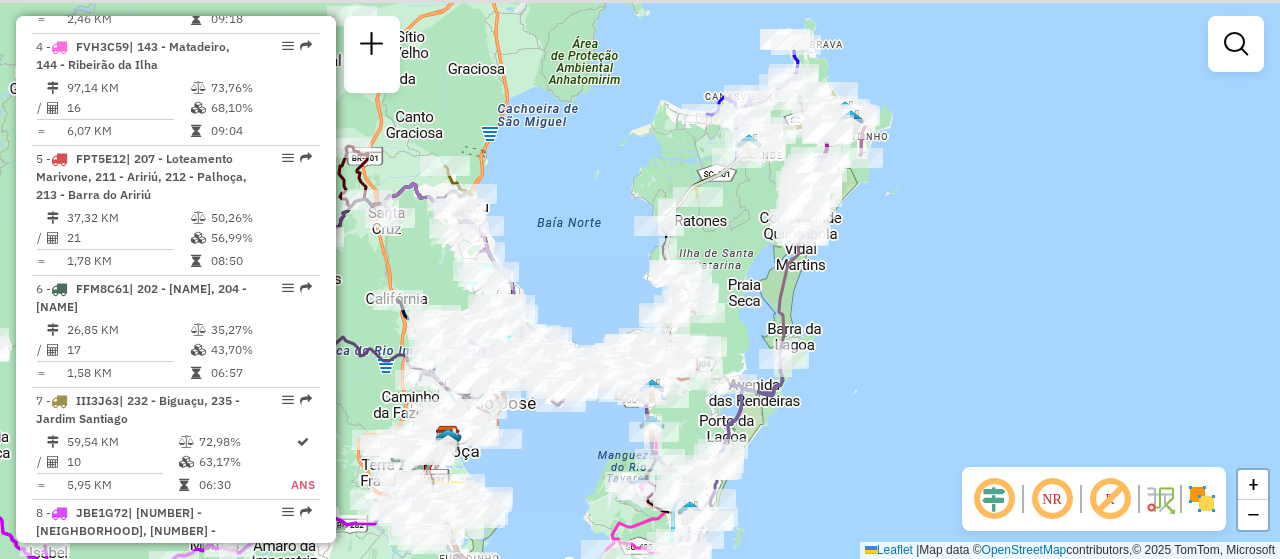 drag, startPoint x: 954, startPoint y: 361, endPoint x: 842, endPoint y: 438, distance: 135.91542 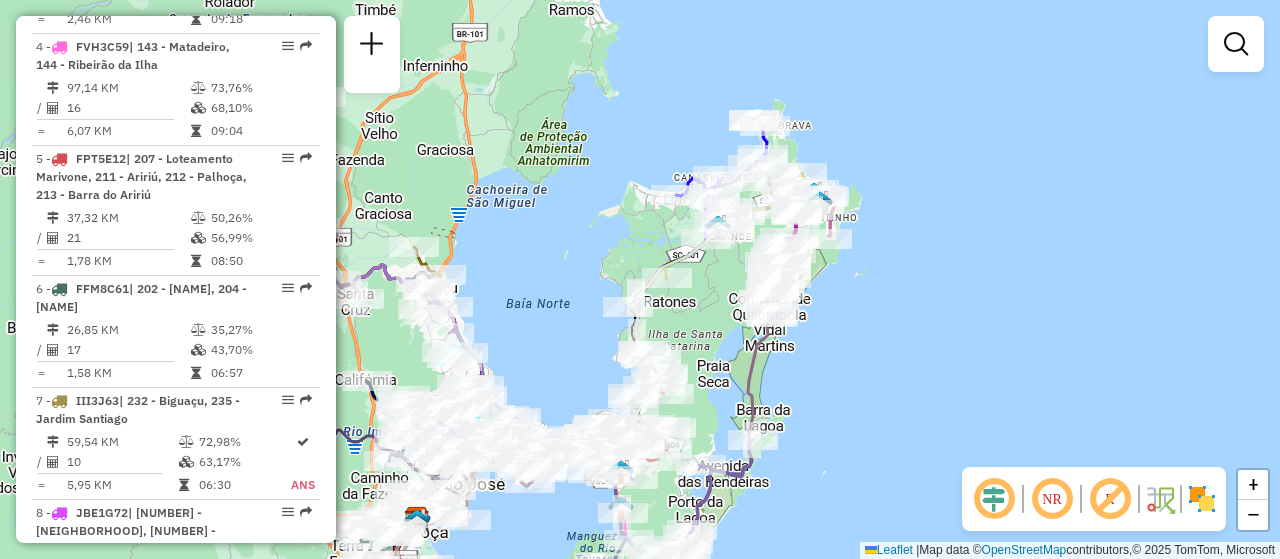 drag, startPoint x: 869, startPoint y: 331, endPoint x: 846, endPoint y: 403, distance: 75.58439 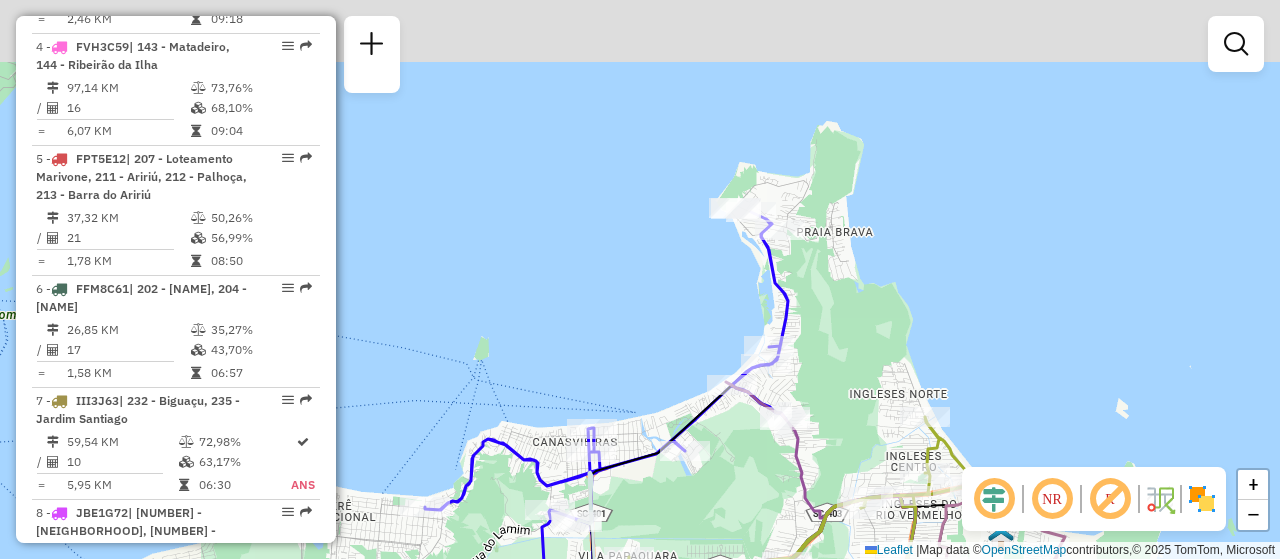 drag, startPoint x: 869, startPoint y: 145, endPoint x: 918, endPoint y: 250, distance: 115.87062 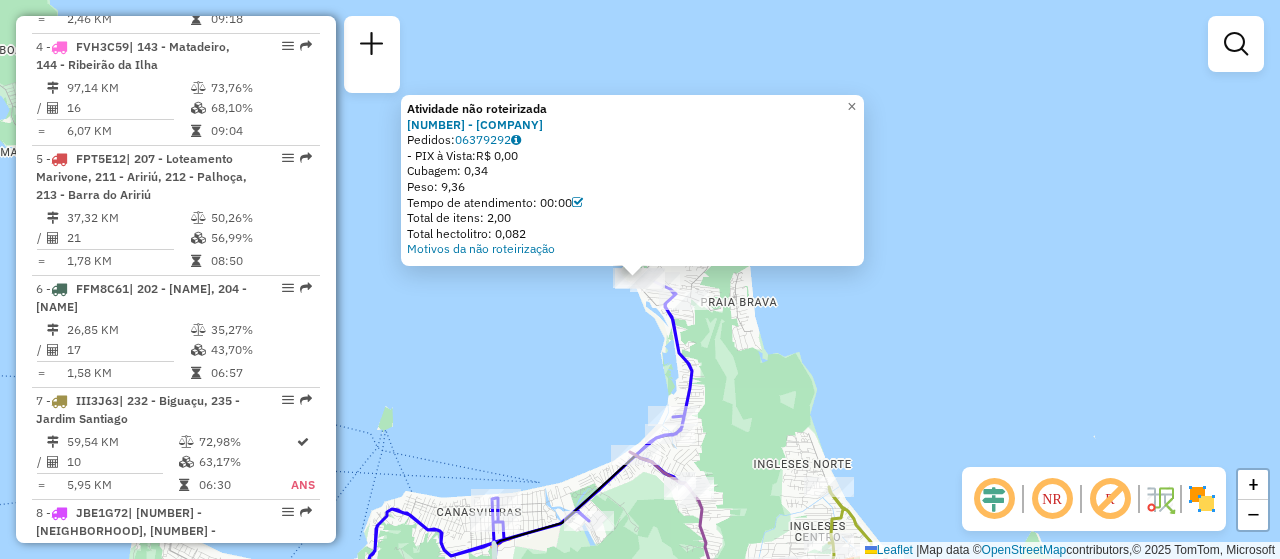 click on "Atividade não roteirizada [ID] - [NAME]  Pedidos:  [ORDER_IDS]   - PIX à Vista:  [CURRENCY] [AMOUNT]   Cubagem: [CUBAGE]  Peso: [WEIGHT]  Tempo de atendimento: [TIME]   Total de itens: [ITEMS]   Total hectolitro: [HECTOLITER]  Motivos da não roteirização × Janela de atendimento Grade de atendimento Capacidade Transportadoras Veículos Cliente Pedidos  Rotas Selecione os dias de semana para filtrar as janelas de atendimento  Seg   Ter   Qua   Qui   Sex   Sáb   Dom  Informe o período da janela de atendimento: De: Até:  Filtrar exatamente a janela do cliente  Considerar janela de atendimento padrão  Selecione os dias de semana para filtrar as grades de atendimento  Seg   Ter   Qua   Qui   Sex   Sáb   Dom   Considerar clientes sem dia de atendimento cadastrado  Clientes fora do dia de atendimento selecionado Filtrar as atividades entre os valores definidos abaixo:  Peso mínimo:   Peso máximo:   Cubagem mínima:   Cubagem máxima:   De:   Até:  De:   Até:  Transportadora: Selecione um ou mais itens De:" 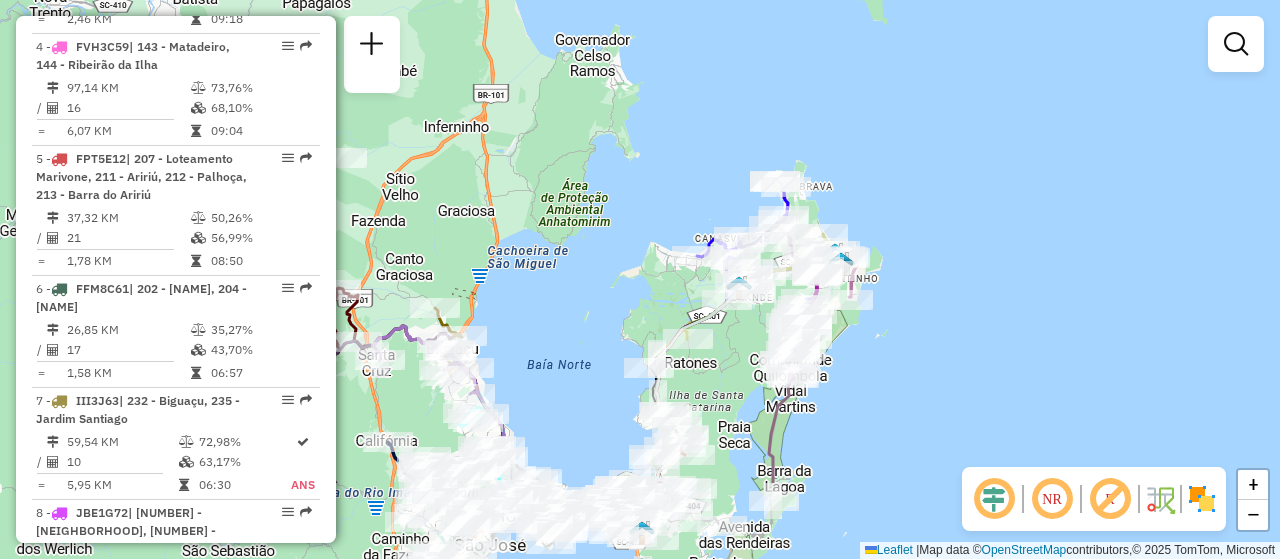 drag, startPoint x: 927, startPoint y: 377, endPoint x: 871, endPoint y: 164, distance: 220.23851 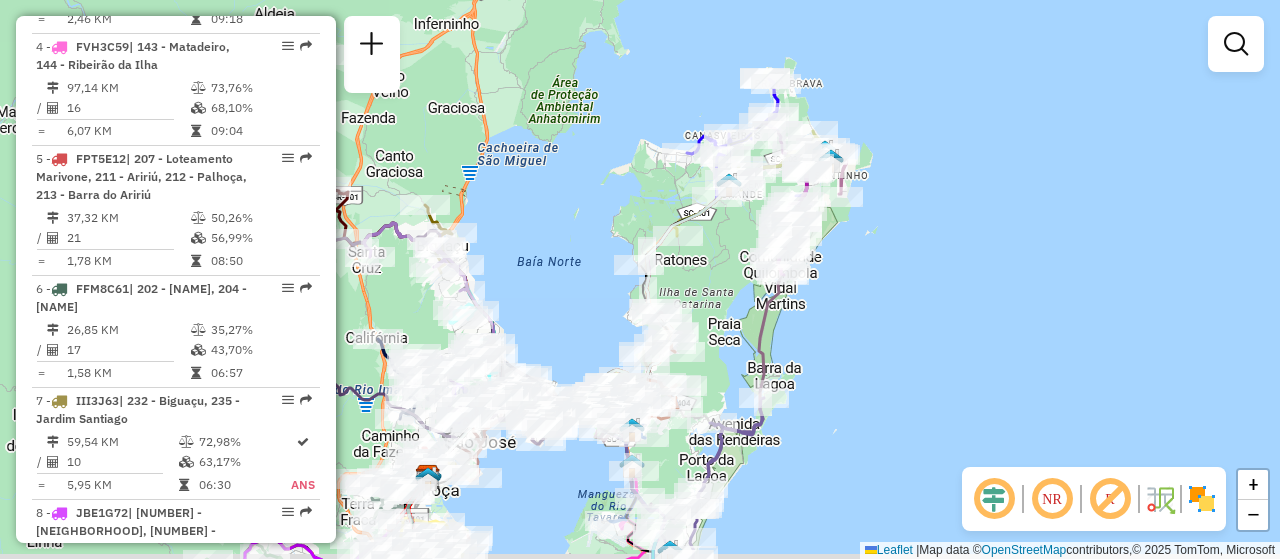 drag, startPoint x: 906, startPoint y: 343, endPoint x: 940, endPoint y: 266, distance: 84.17244 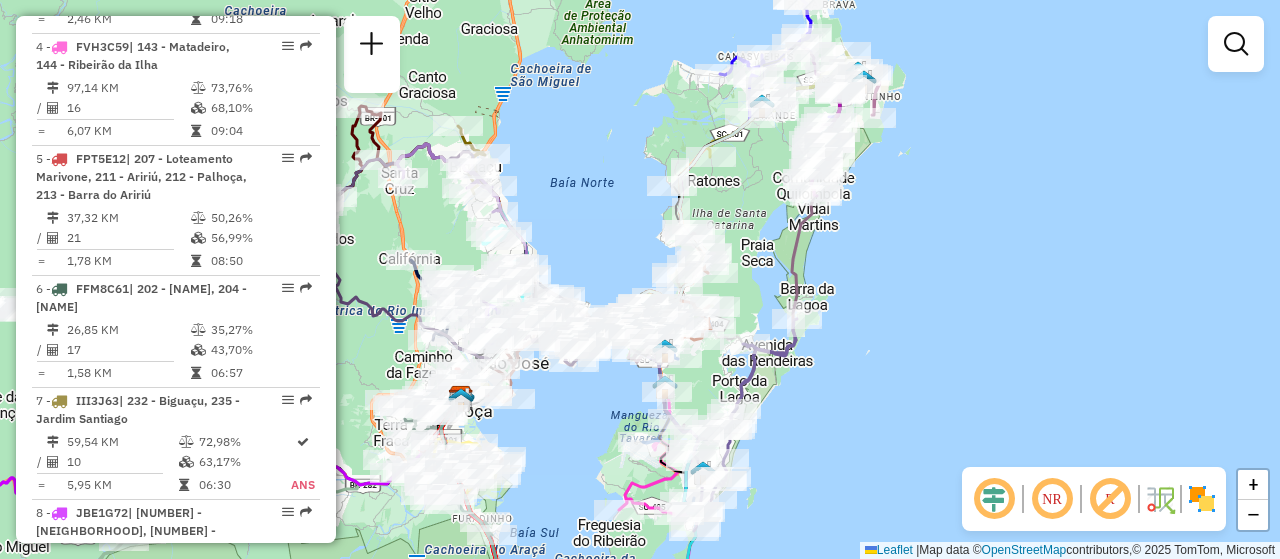 drag, startPoint x: 921, startPoint y: 332, endPoint x: 930, endPoint y: 313, distance: 21.023796 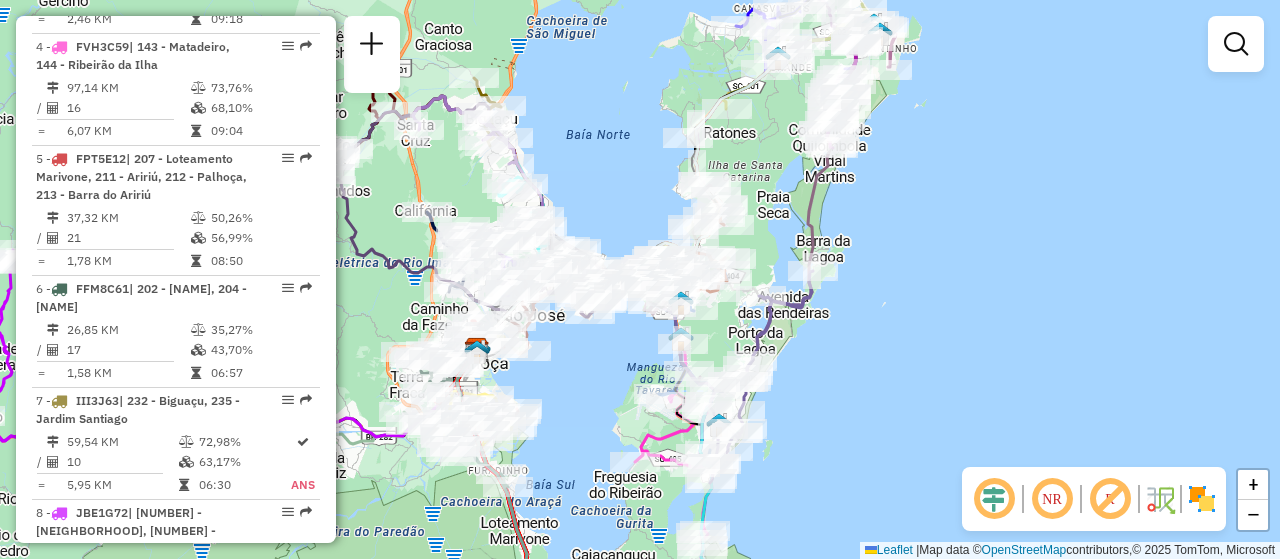 drag, startPoint x: 918, startPoint y: 333, endPoint x: 934, endPoint y: 285, distance: 50.596443 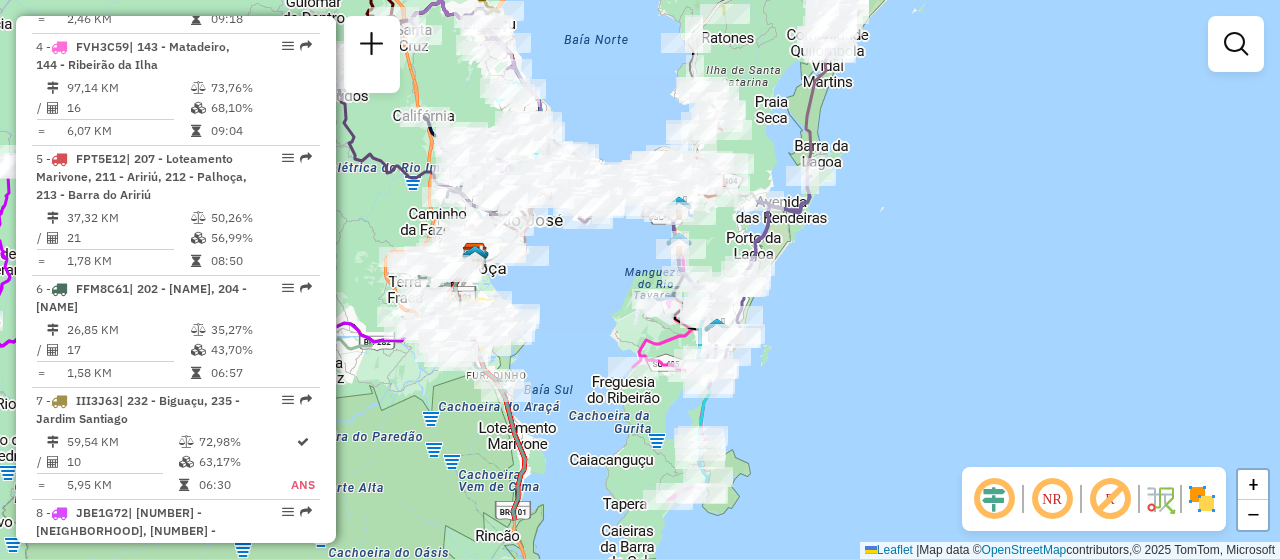 drag, startPoint x: 917, startPoint y: 334, endPoint x: 915, endPoint y: 235, distance: 99.0202 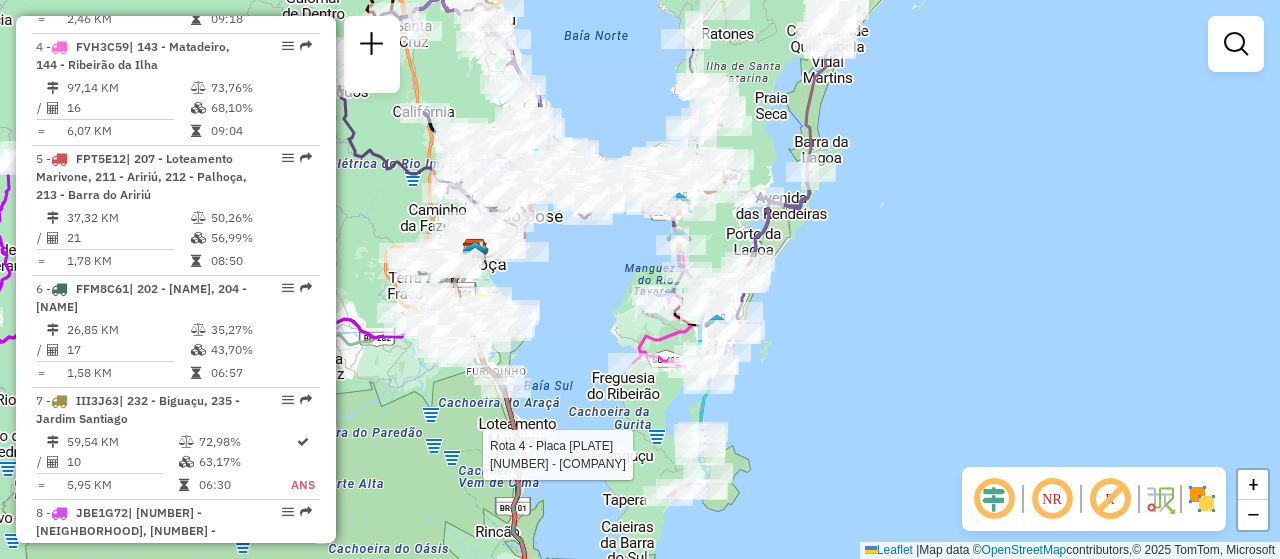 select on "**********" 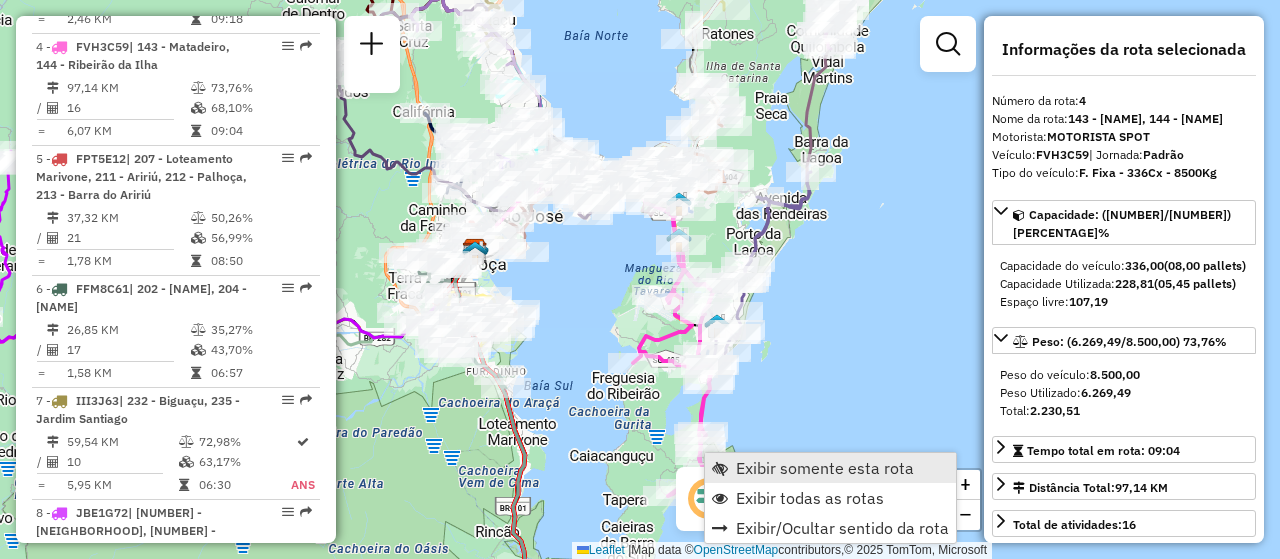 click on "Exibir somente esta rota" at bounding box center [825, 468] 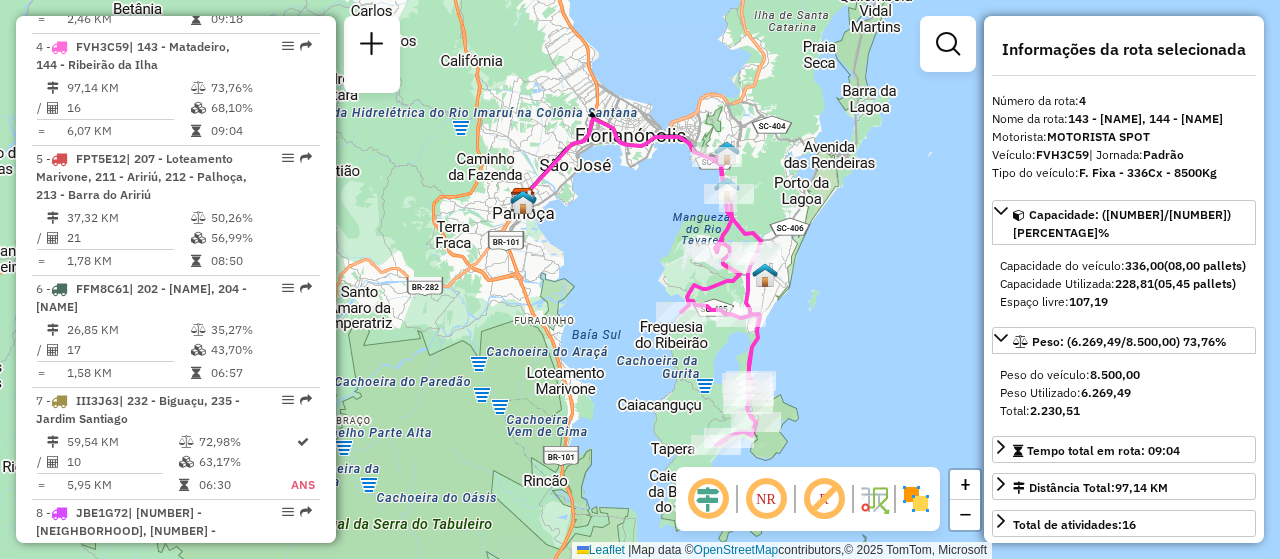 click on "Janela de atendimento Grade de atendimento Capacidade Transportadoras Veículos Cliente Pedidos  Rotas Selecione os dias de semana para filtrar as janelas de atendimento  Seg   Ter   Qua   Qui   Sex   Sáb   Dom  Informe o período da janela de atendimento: De: Até:  Filtrar exatamente a janela do cliente  Considerar janela de atendimento padrão  Selecione os dias de semana para filtrar as grades de atendimento  Seg   Ter   Qua   Qui   Sex   Sáb   Dom   Considerar clientes sem dia de atendimento cadastrado  Clientes fora do dia de atendimento selecionado Filtrar as atividades entre os valores definidos abaixo:  Peso mínimo:   Peso máximo:   Cubagem mínima:   Cubagem máxima:   De:   Até:  Filtrar as atividades entre o tempo de atendimento definido abaixo:  De:   Até:   Considerar capacidade total dos clientes não roteirizados Transportadora: Selecione um ou mais itens Tipo de veículo: Selecione um ou mais itens Veículo: Selecione um ou mais itens Motorista: Selecione um ou mais itens Nome: Rótulo:" 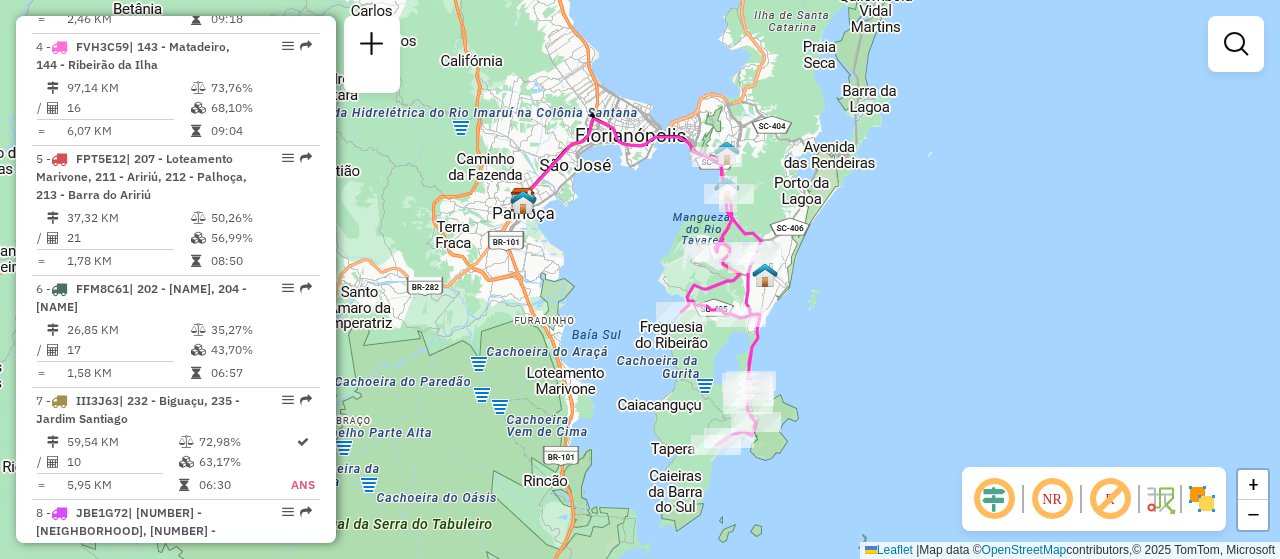 scroll, scrollTop: 1665, scrollLeft: 0, axis: vertical 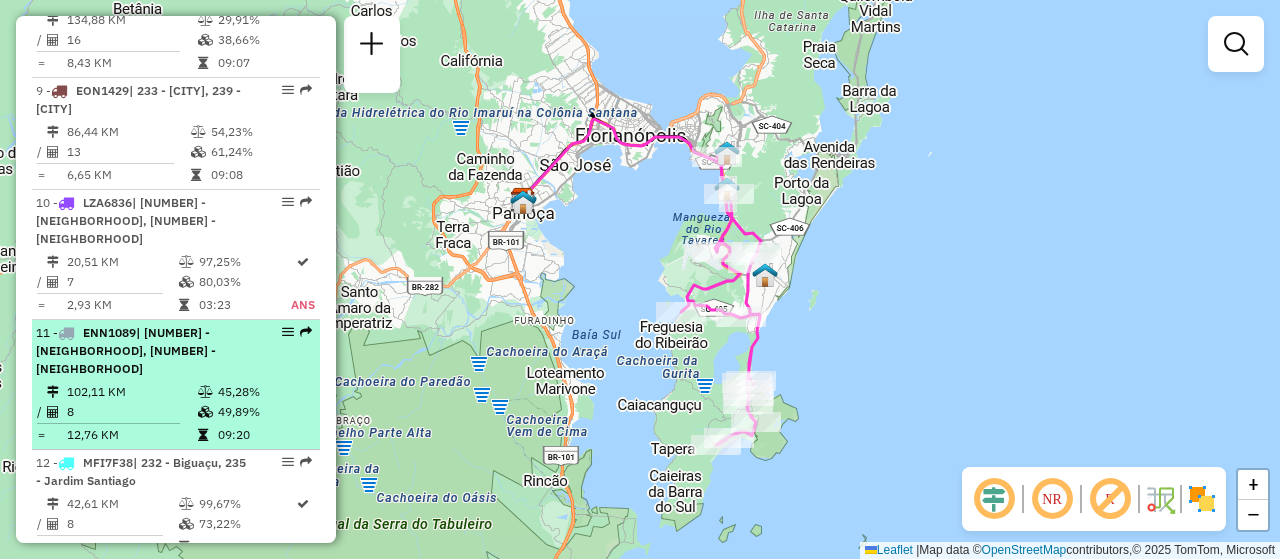 click at bounding box center [282, 332] 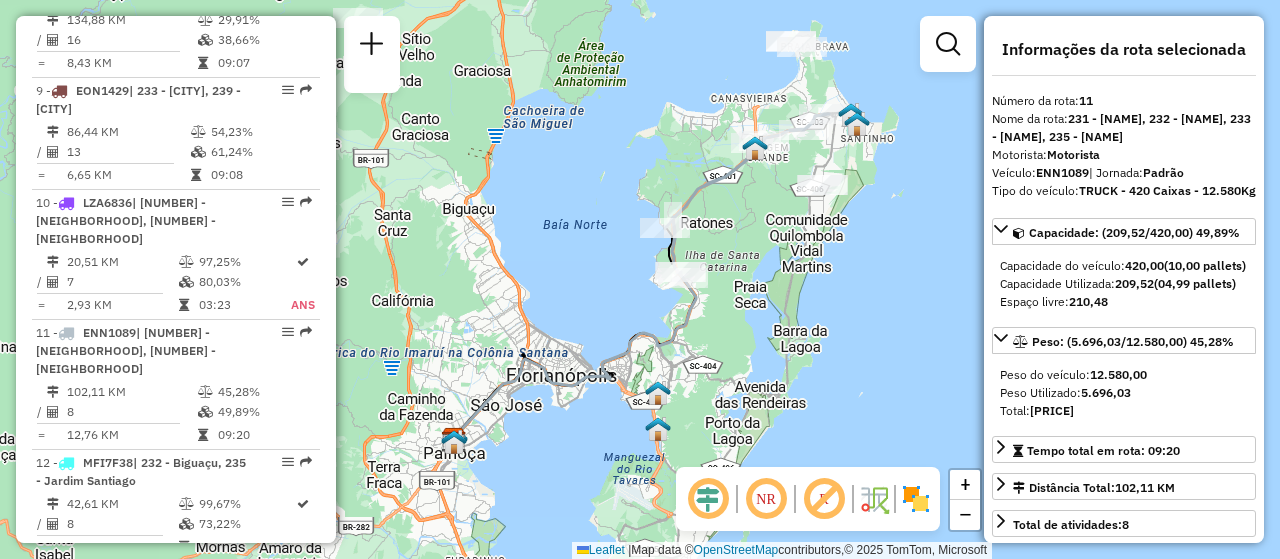 drag, startPoint x: 289, startPoint y: 280, endPoint x: 939, endPoint y: 357, distance: 654.54486 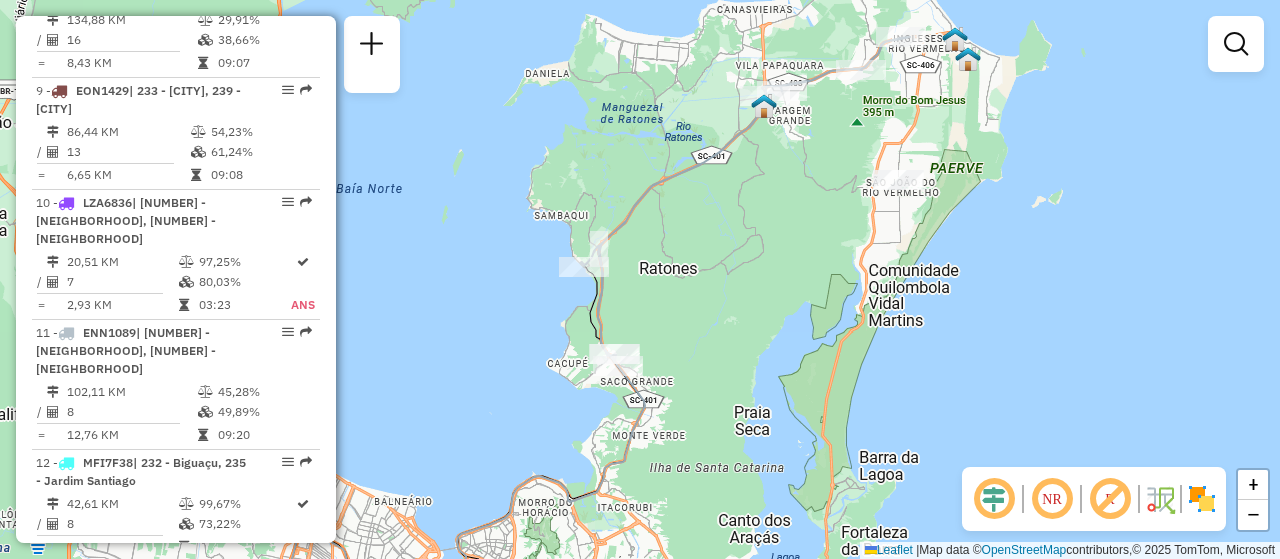scroll, scrollTop: 3735, scrollLeft: 0, axis: vertical 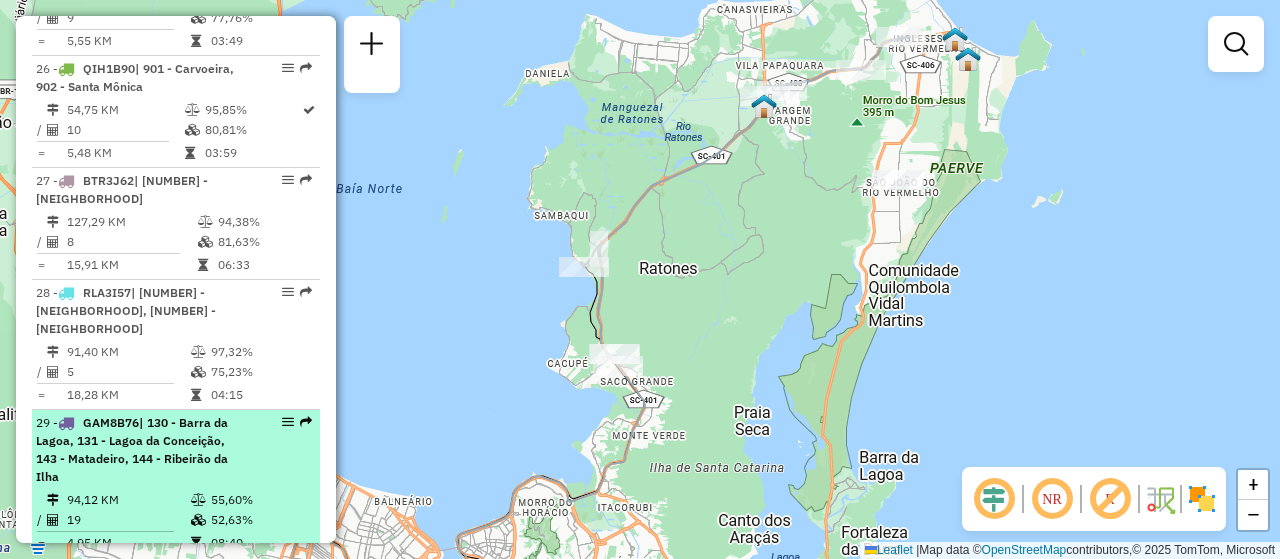 click at bounding box center [282, 422] 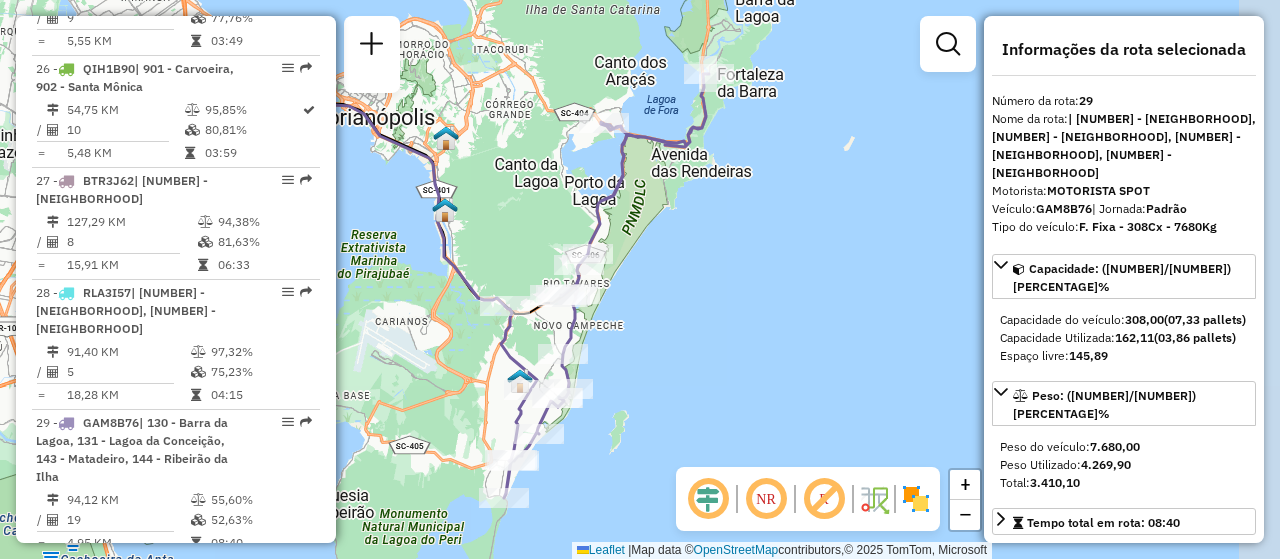 drag, startPoint x: 672, startPoint y: 332, endPoint x: 500, endPoint y: 332, distance: 172 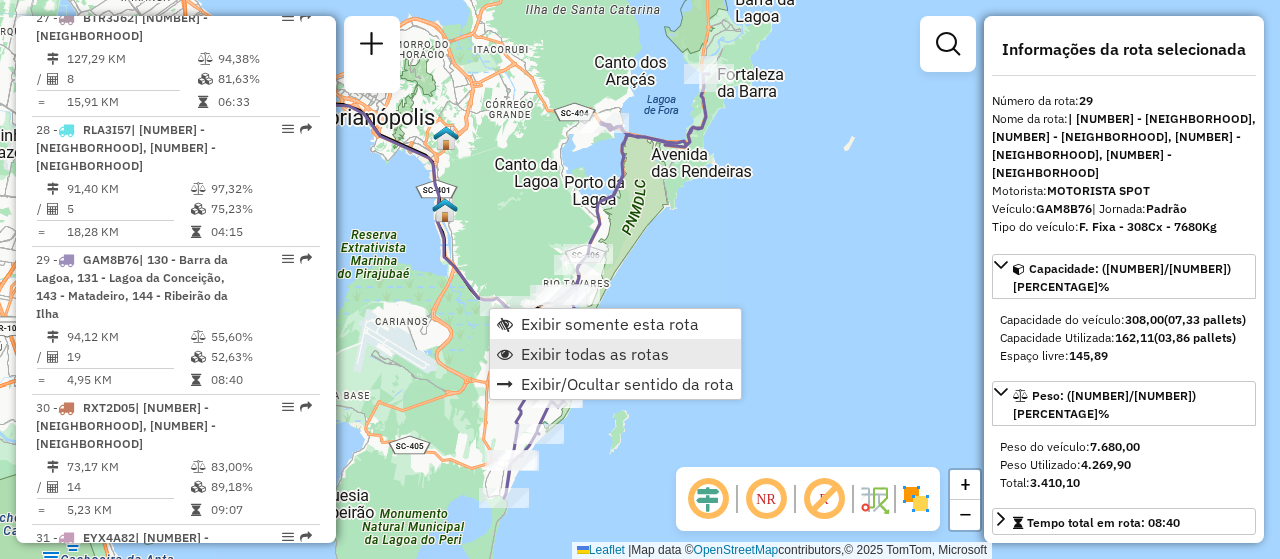 scroll, scrollTop: 3985, scrollLeft: 0, axis: vertical 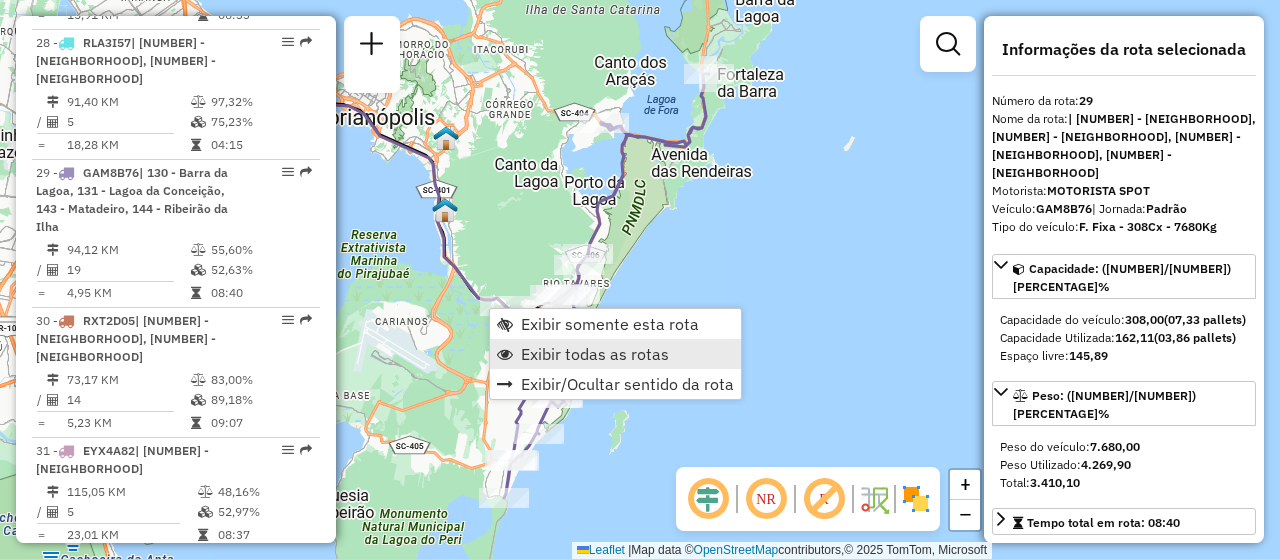 click on "Exibir todas as rotas" at bounding box center [595, 354] 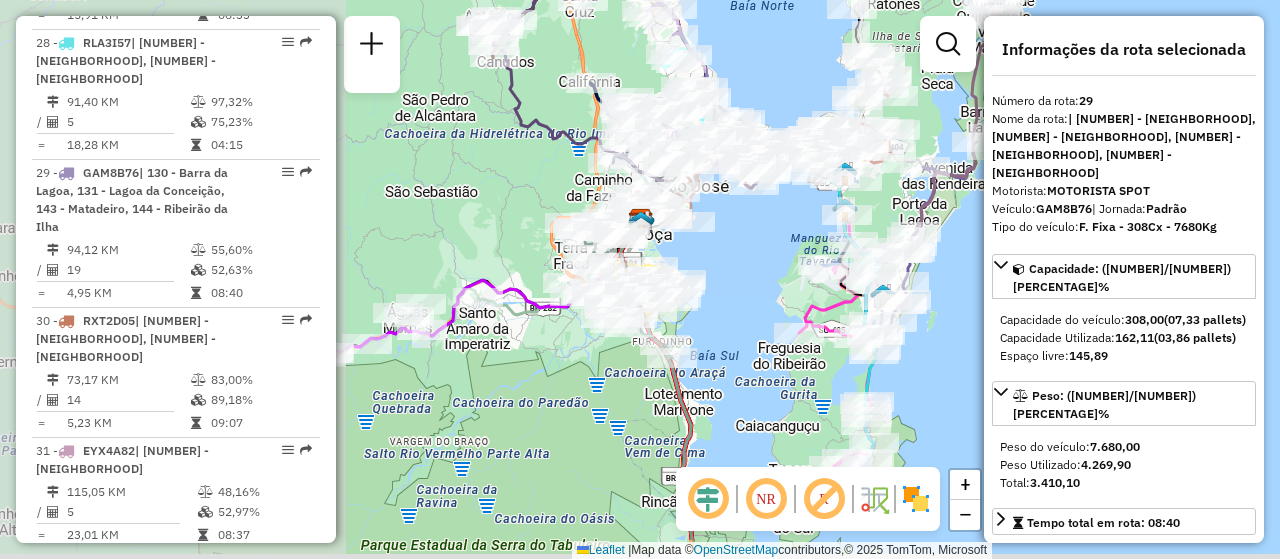 drag, startPoint x: 413, startPoint y: 360, endPoint x: 811, endPoint y: 285, distance: 405.00494 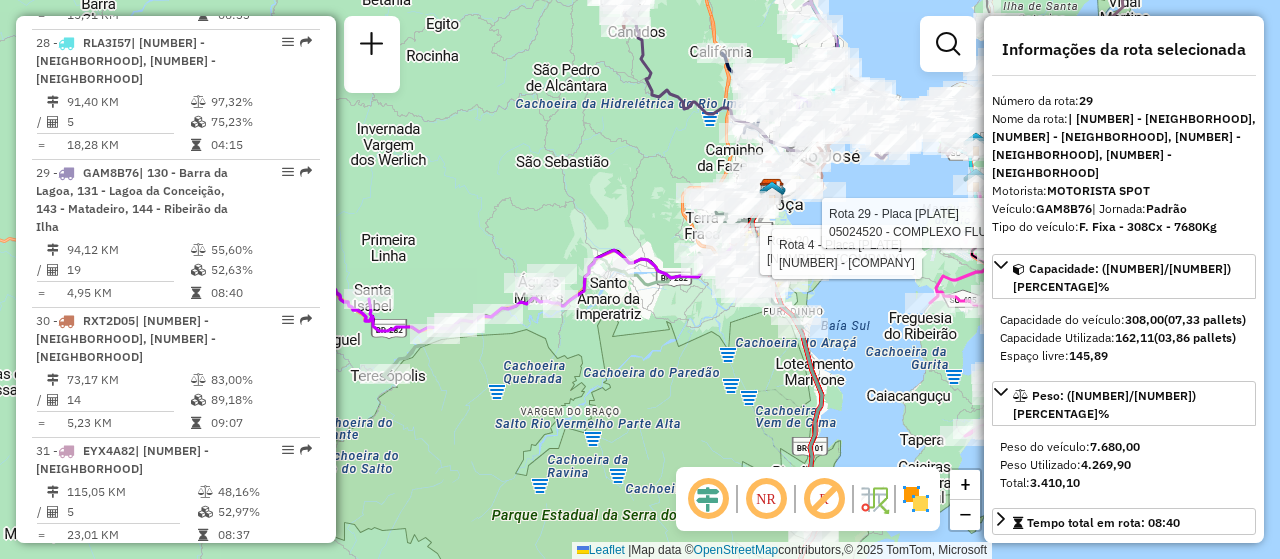 drag, startPoint x: 745, startPoint y: 328, endPoint x: 871, endPoint y: 298, distance: 129.5222 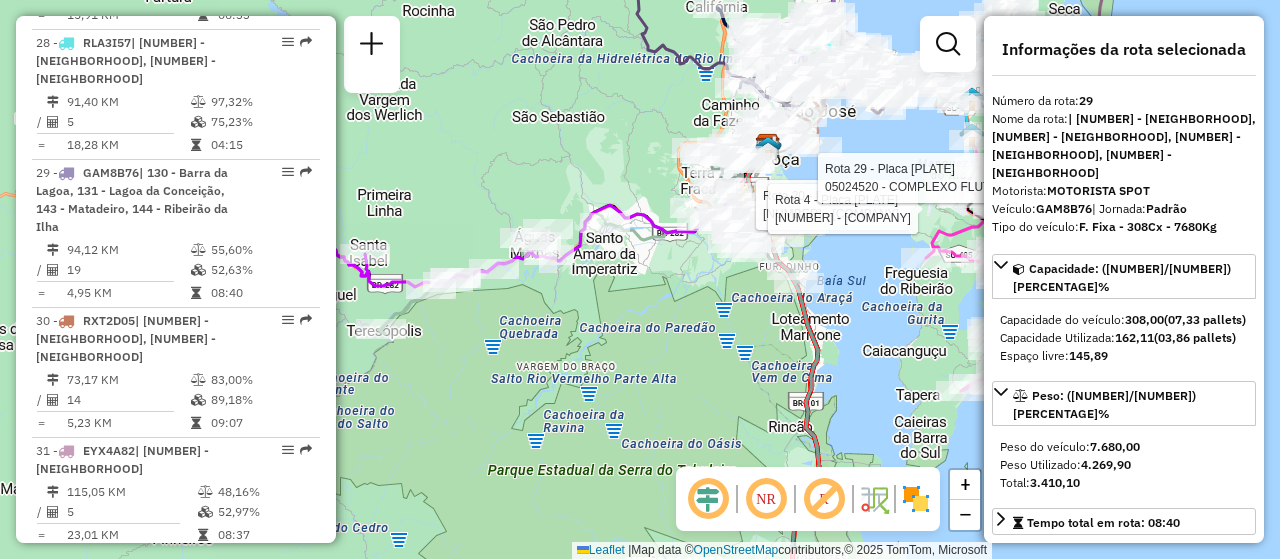 drag, startPoint x: 718, startPoint y: 410, endPoint x: 708, endPoint y: 317, distance: 93.53609 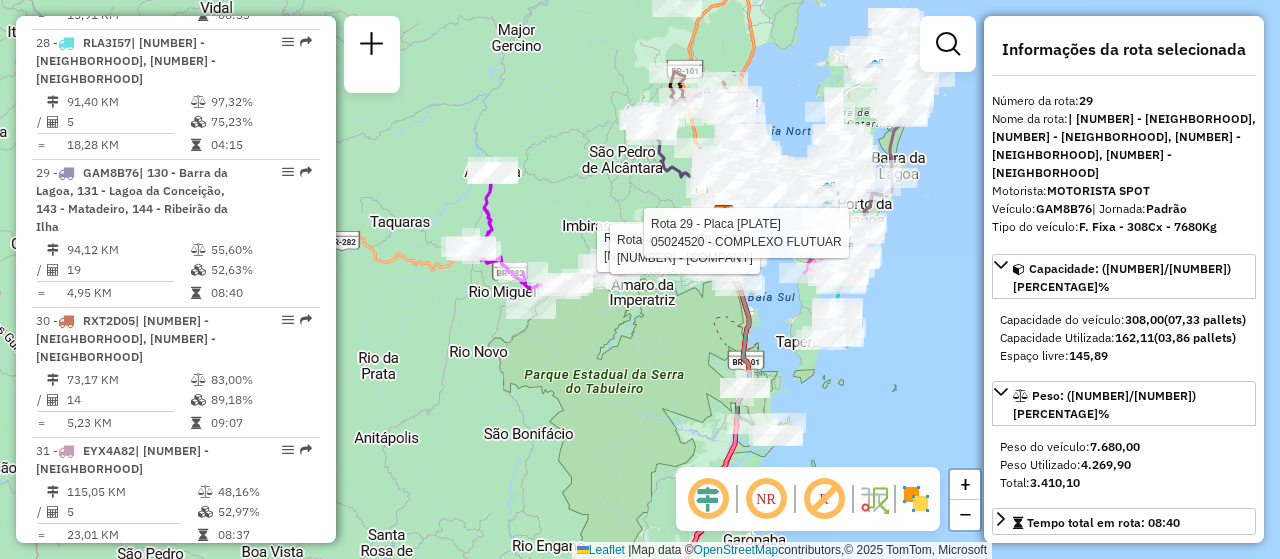 click on "Rota [NUMBER] - Placa [PLATE] [ID] - [NAME] Rota [NUMBER] - Placa [PLATE] [ID] - [NAME] Janela de atendimento Grade de atendimento Capacidade Transportadoras Veículos Cliente Pedidos  Rotas Selecione os dias de semana para filtrar as janelas de atendimento  Seg   Ter   Qua   Qui   Sex   Sáb   Dom  Informe o período da janela de atendimento: De: Até:  Filtrar exatamente a janela do cliente  Considerar janela de atendimento padrão  Selecione os dias de semana para filtrar as grades de atendimento  Seg   Ter   Qua   Qui   Sex   Sáb   Dom   Considerar clientes sem dia de atendimento cadastrado  Clientes fora do dia de atendimento selecionado Filtrar as atividades entre os valores definidos abaixo:  Peso mínimo:   Peso máximo:   Cubagem mínima:   Cubagem máxima:   De:   Até:  Filtrar as atividades entre o tempo de atendimento definido abaixo:  De:   Até:   Considerar capacidade total dos clientes não roteirizados Veículo: +" 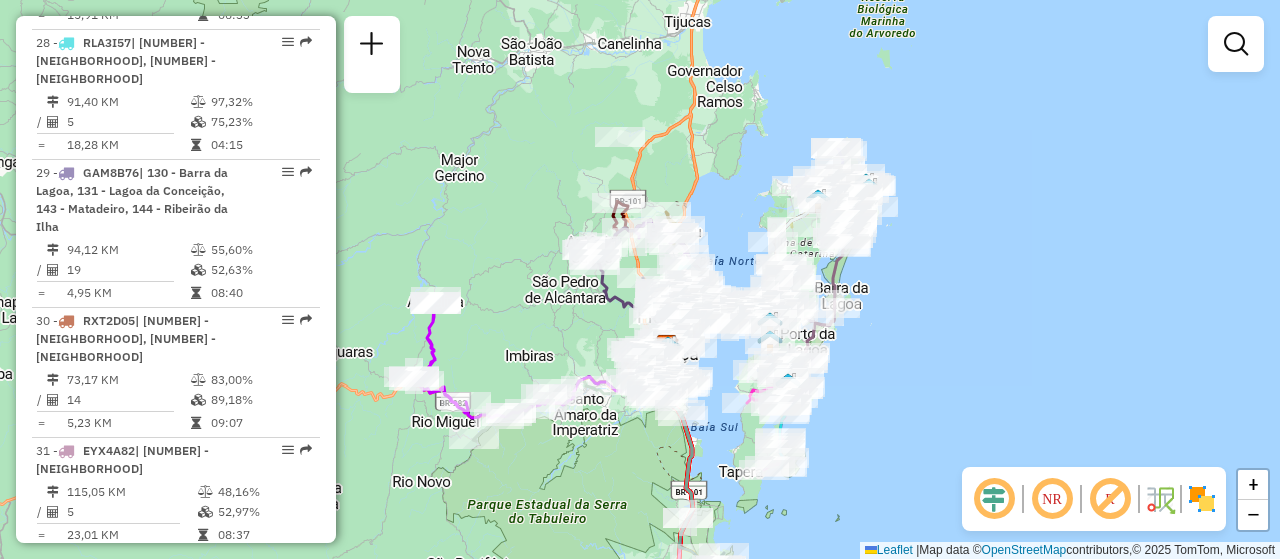 drag, startPoint x: 914, startPoint y: 377, endPoint x: 835, endPoint y: 485, distance: 133.80957 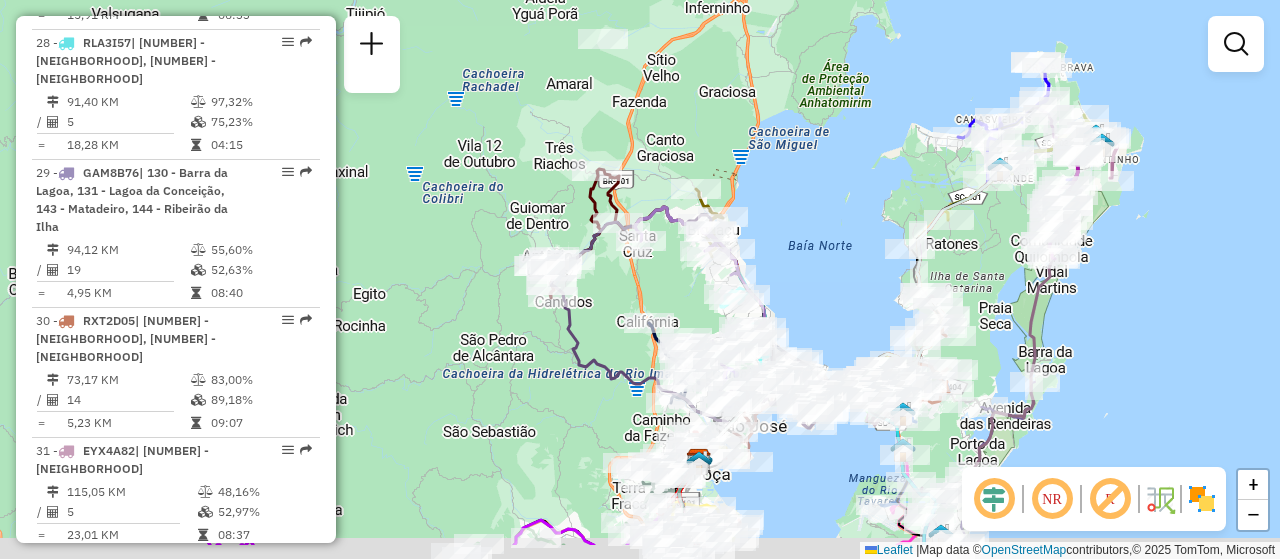 drag, startPoint x: 834, startPoint y: 375, endPoint x: 867, endPoint y: 288, distance: 93.04838 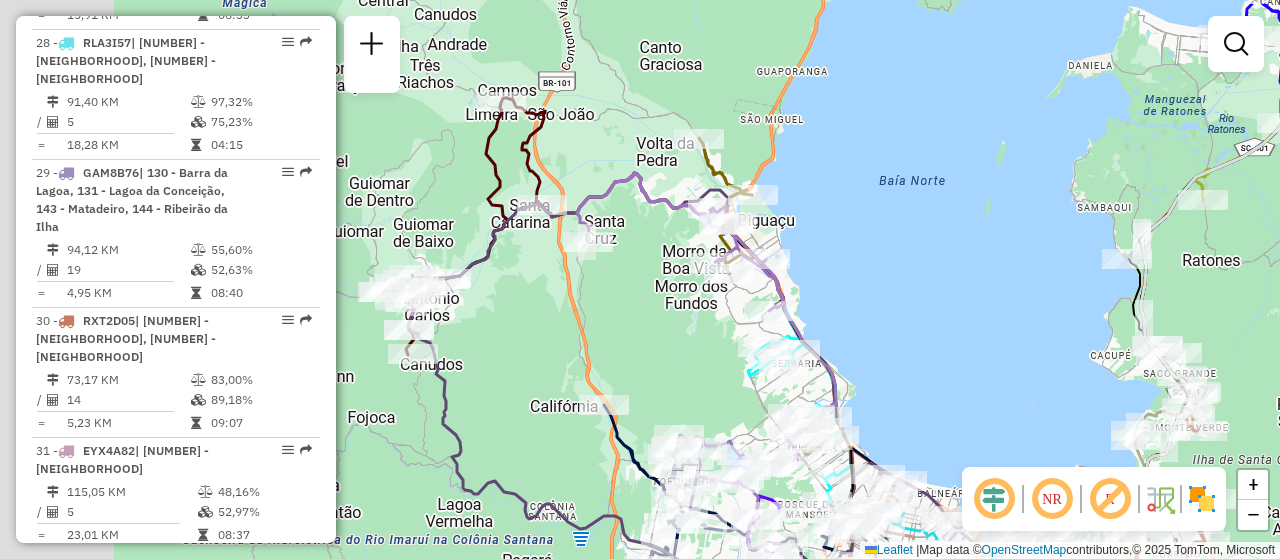 drag, startPoint x: 791, startPoint y: 256, endPoint x: 924, endPoint y: 316, distance: 145.9075 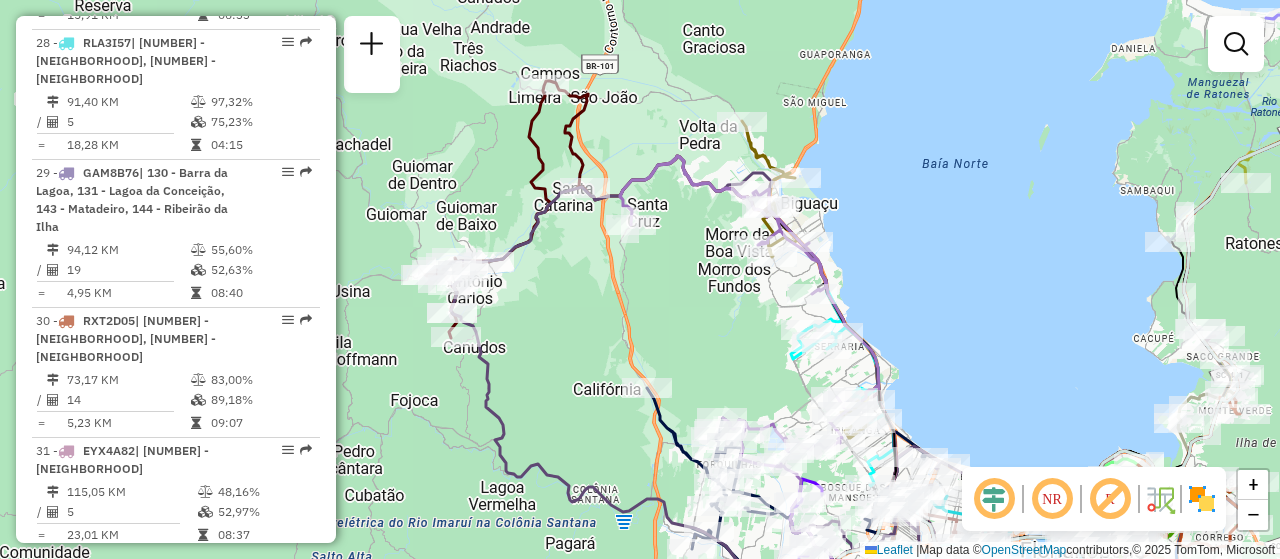 drag, startPoint x: 920, startPoint y: 386, endPoint x: 970, endPoint y: 373, distance: 51.662365 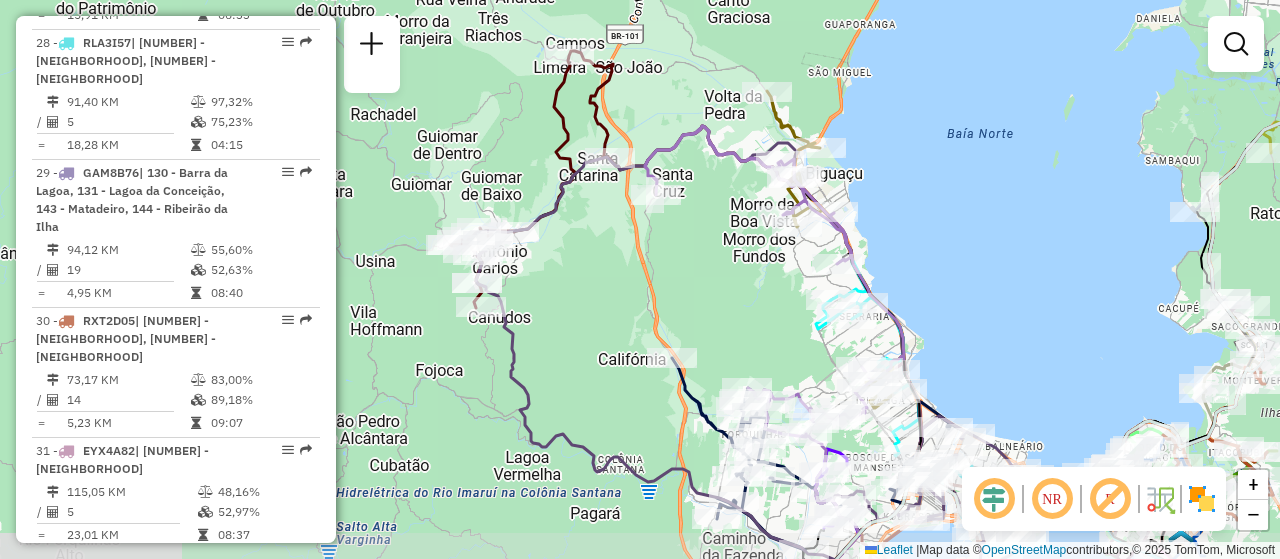 drag, startPoint x: 983, startPoint y: 358, endPoint x: 1001, endPoint y: 329, distance: 34.132095 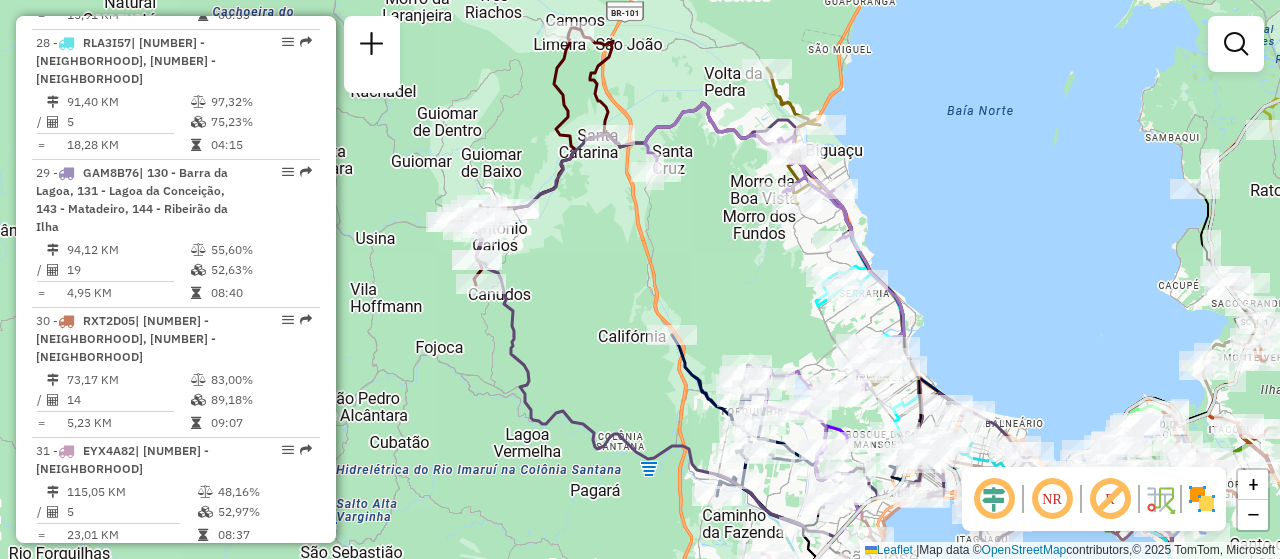 drag, startPoint x: 1015, startPoint y: 340, endPoint x: 1014, endPoint y: 316, distance: 24.020824 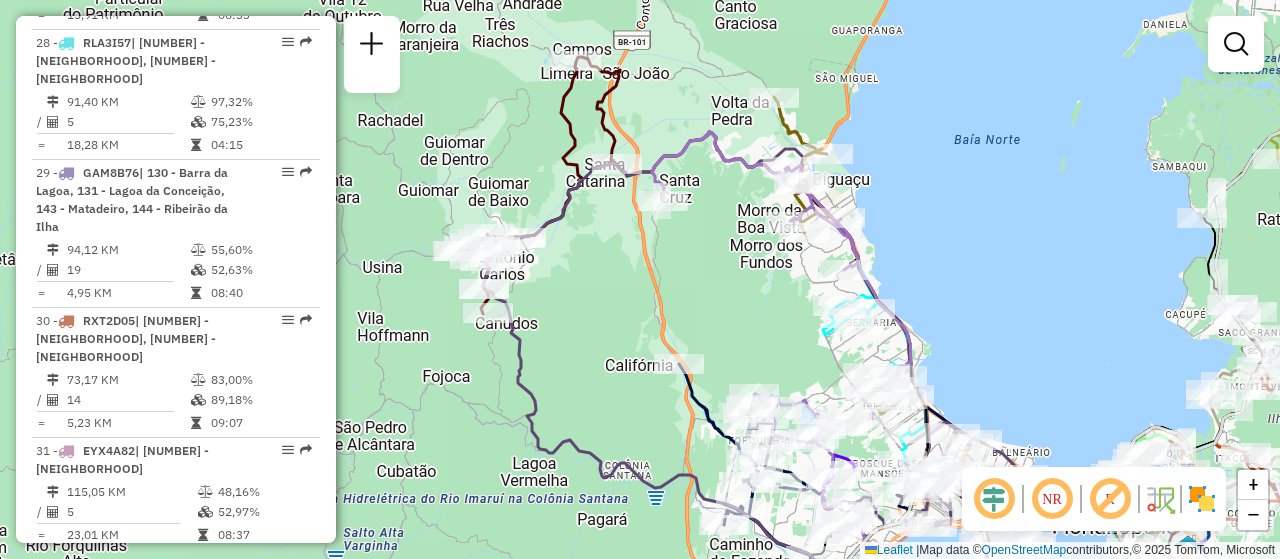 drag, startPoint x: 1014, startPoint y: 285, endPoint x: 1024, endPoint y: 327, distance: 43.174065 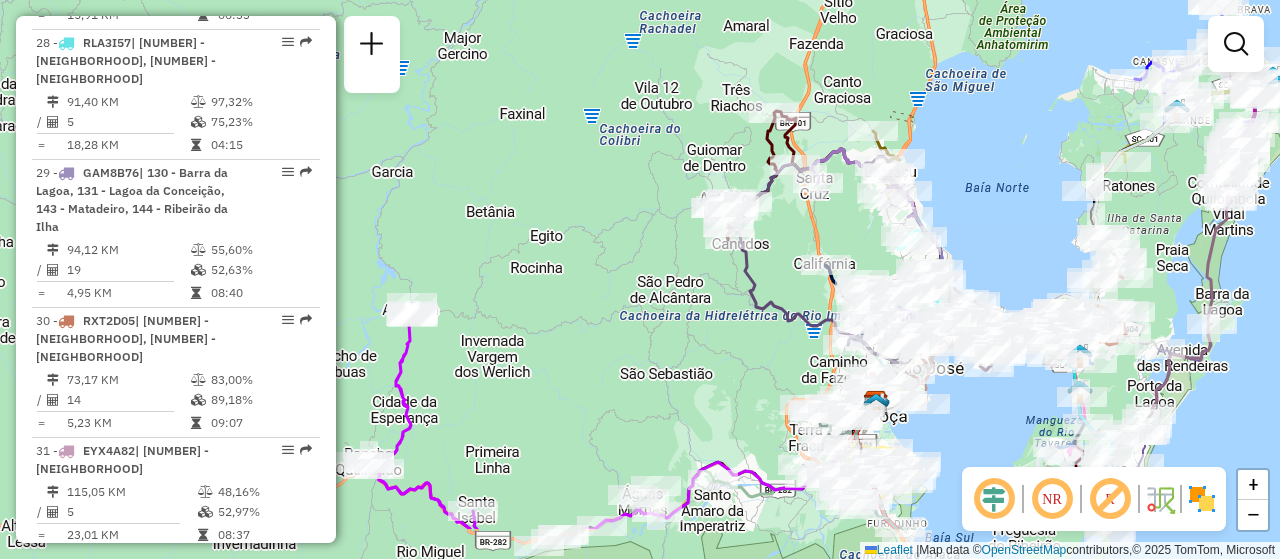 drag, startPoint x: 1024, startPoint y: 327, endPoint x: 997, endPoint y: 241, distance: 90.13878 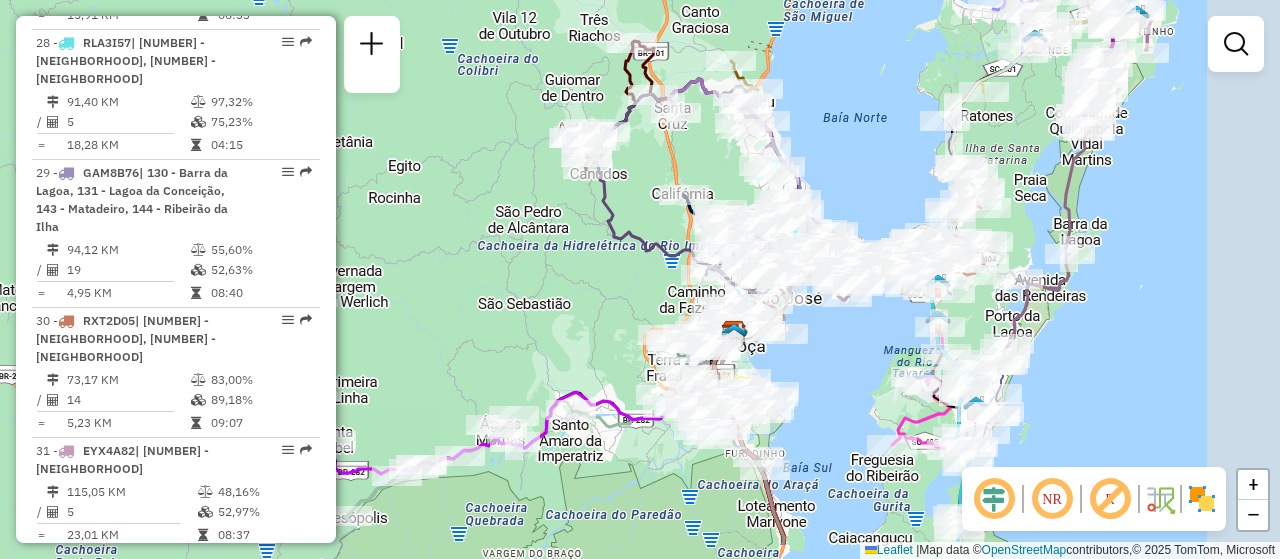 drag, startPoint x: 982, startPoint y: 432, endPoint x: 840, endPoint y: 362, distance: 158.31615 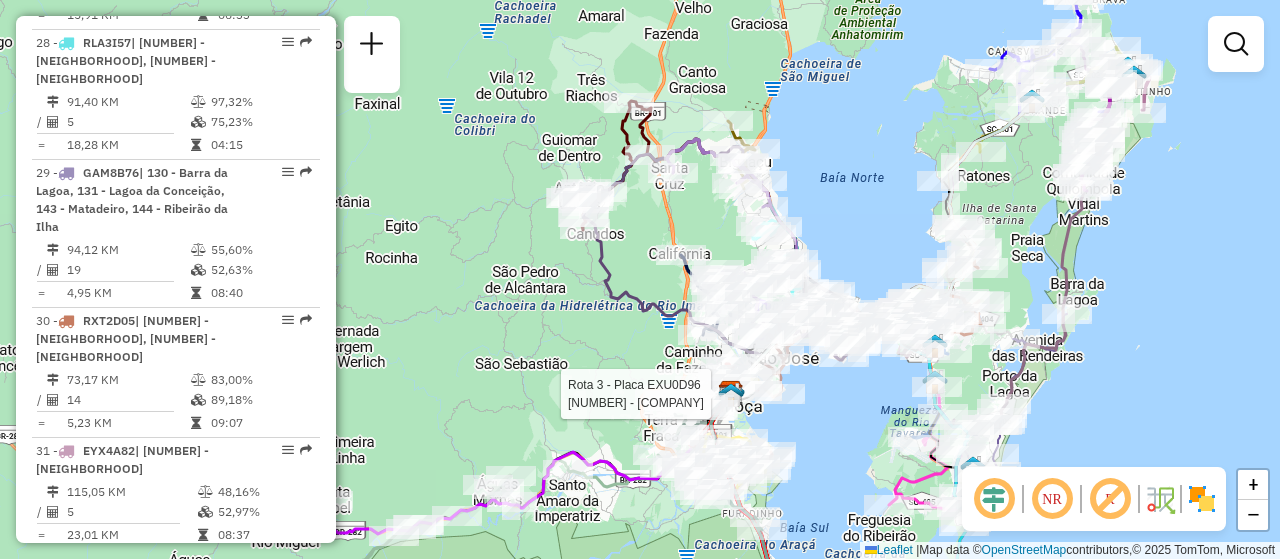 drag, startPoint x: 838, startPoint y: 363, endPoint x: 835, endPoint y: 424, distance: 61.073727 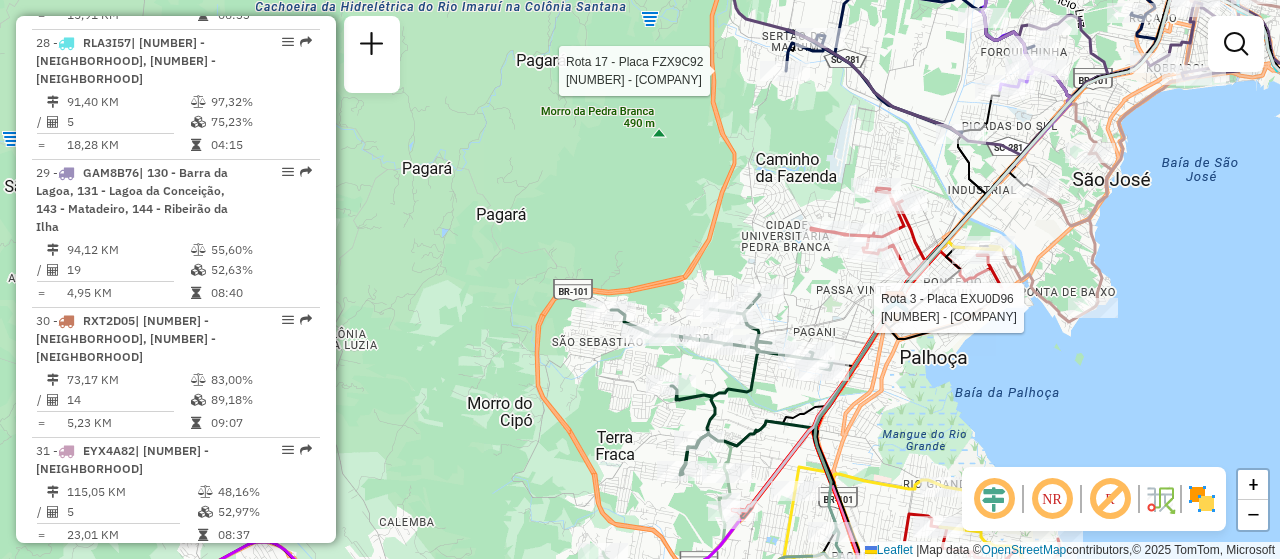 select on "**********" 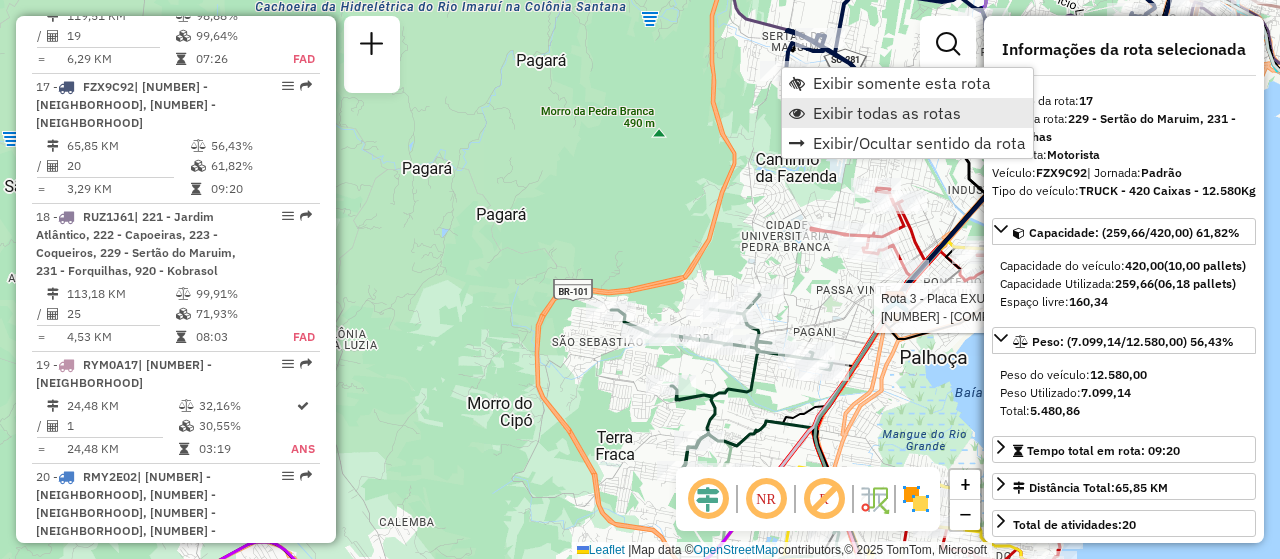 scroll, scrollTop: 2642, scrollLeft: 0, axis: vertical 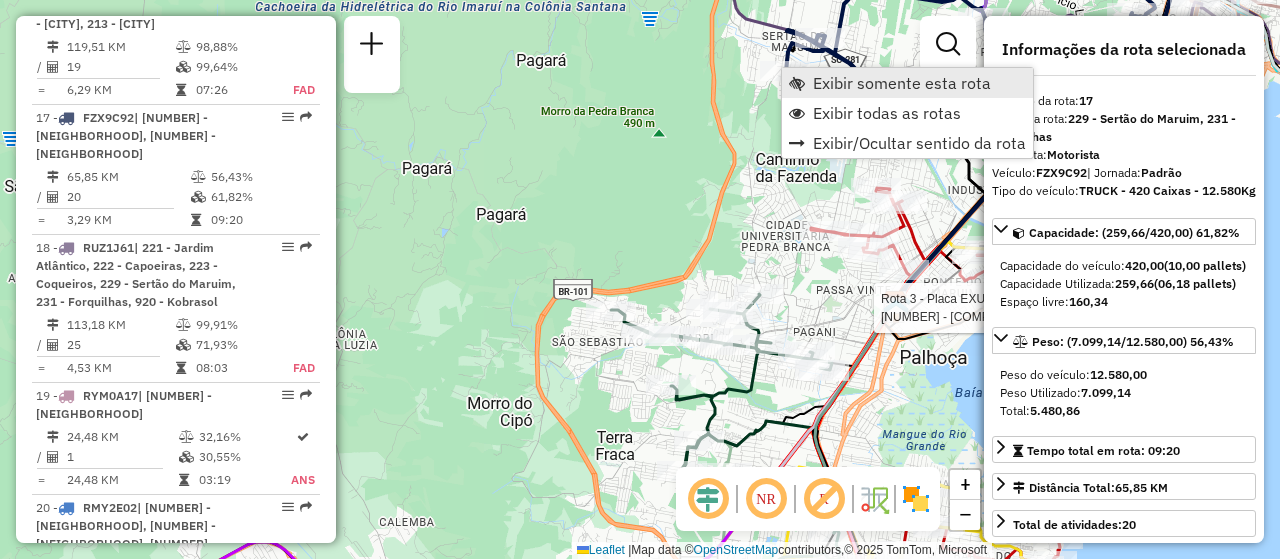 click on "Exibir somente esta rota" at bounding box center [902, 83] 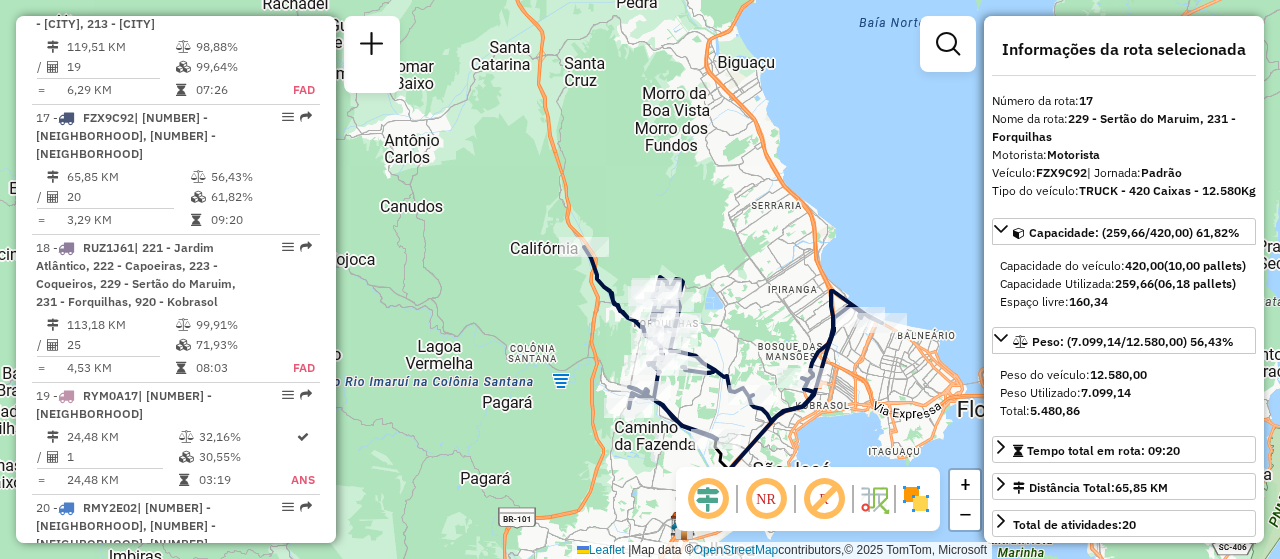 drag, startPoint x: 726, startPoint y: 321, endPoint x: 797, endPoint y: 396, distance: 103.27633 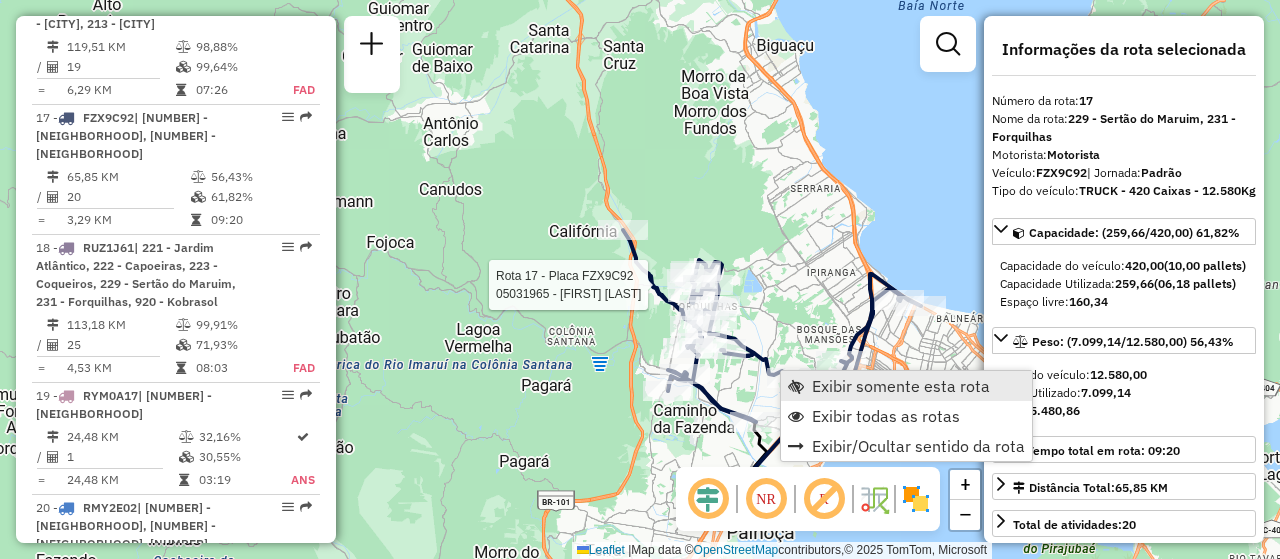 scroll, scrollTop: 2641, scrollLeft: 0, axis: vertical 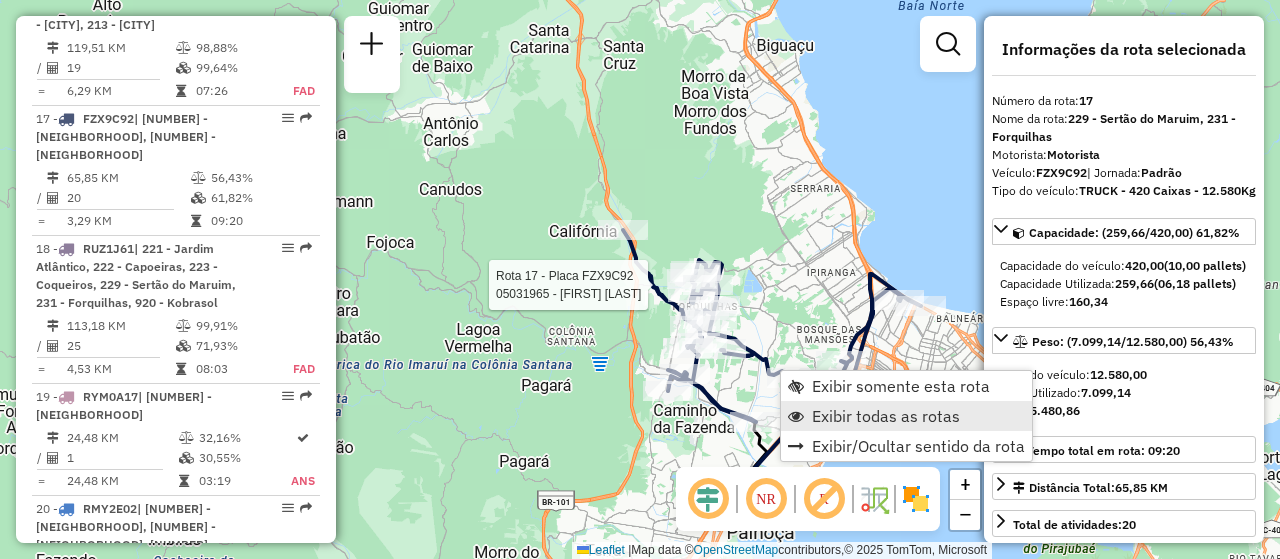 click on "Exibir todas as rotas" at bounding box center [886, 416] 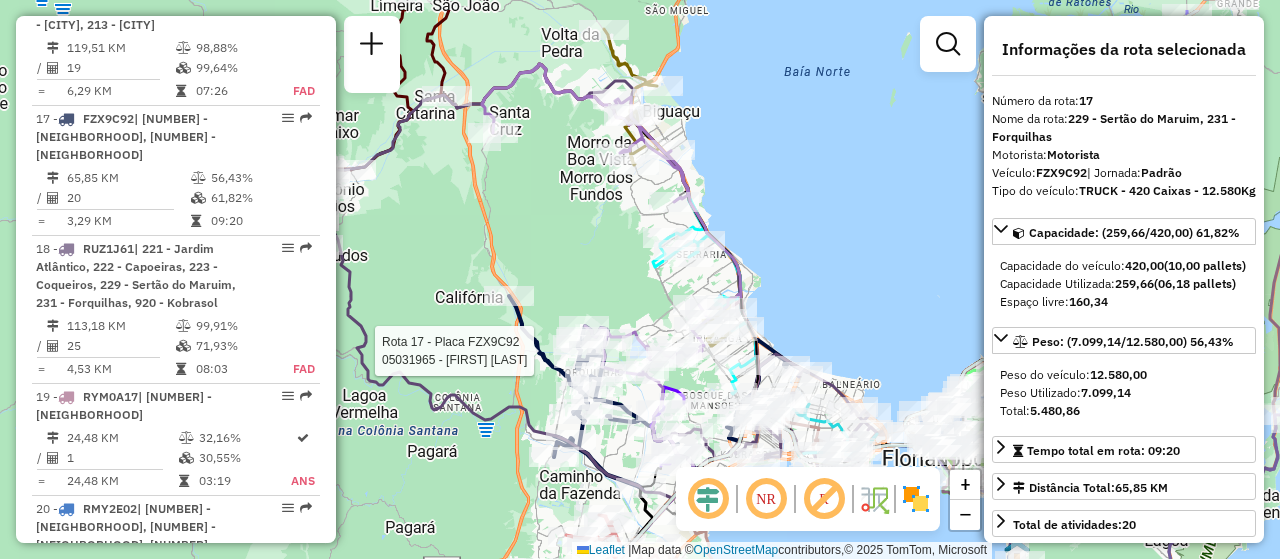drag, startPoint x: 895, startPoint y: 192, endPoint x: 773, endPoint y: 266, distance: 142.68848 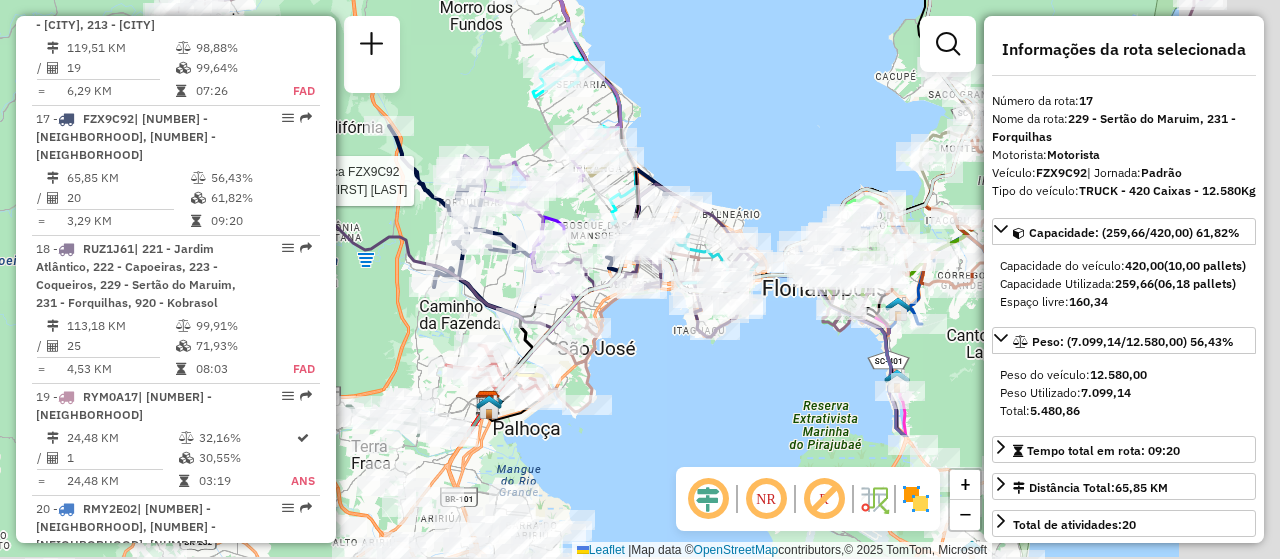 drag, startPoint x: 817, startPoint y: 268, endPoint x: 705, endPoint y: 90, distance: 210.30453 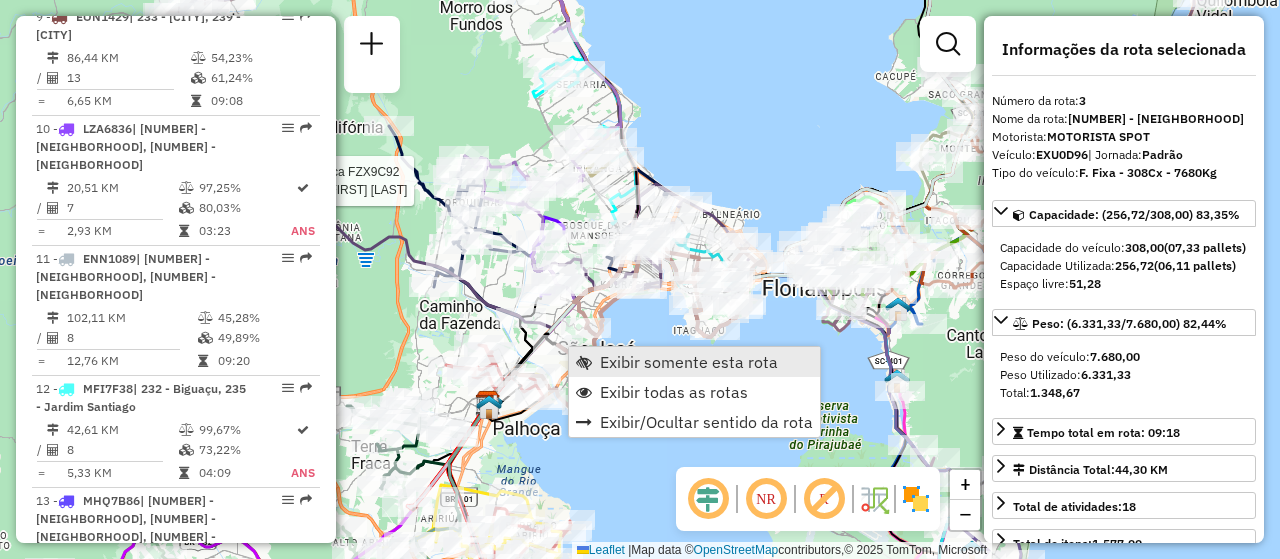 scroll, scrollTop: 1001, scrollLeft: 0, axis: vertical 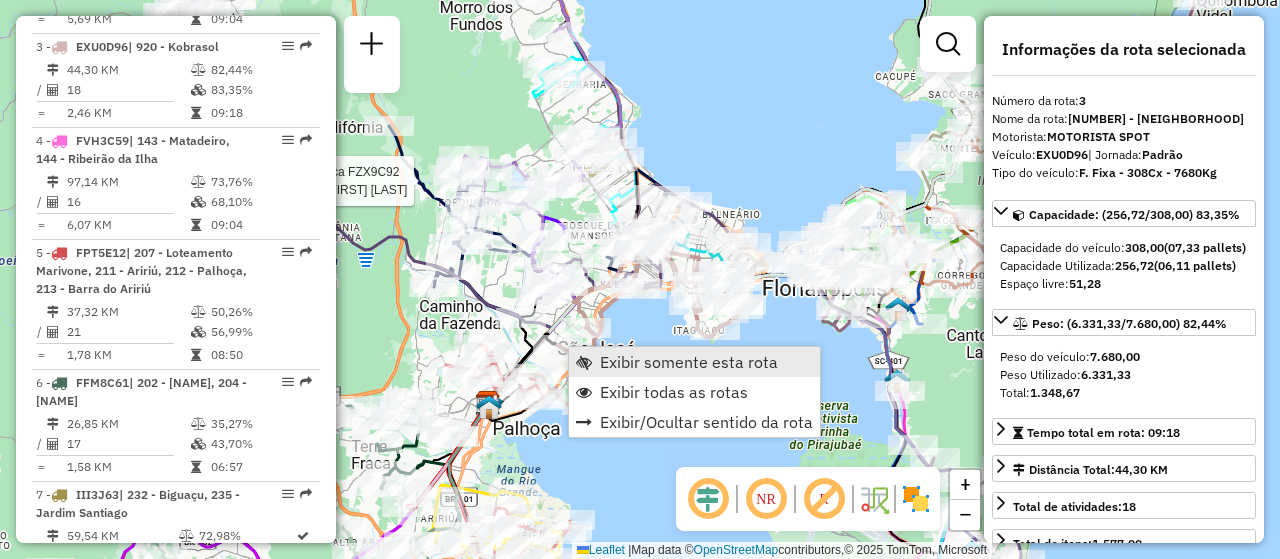 click on "Exibir somente esta rota" at bounding box center [689, 362] 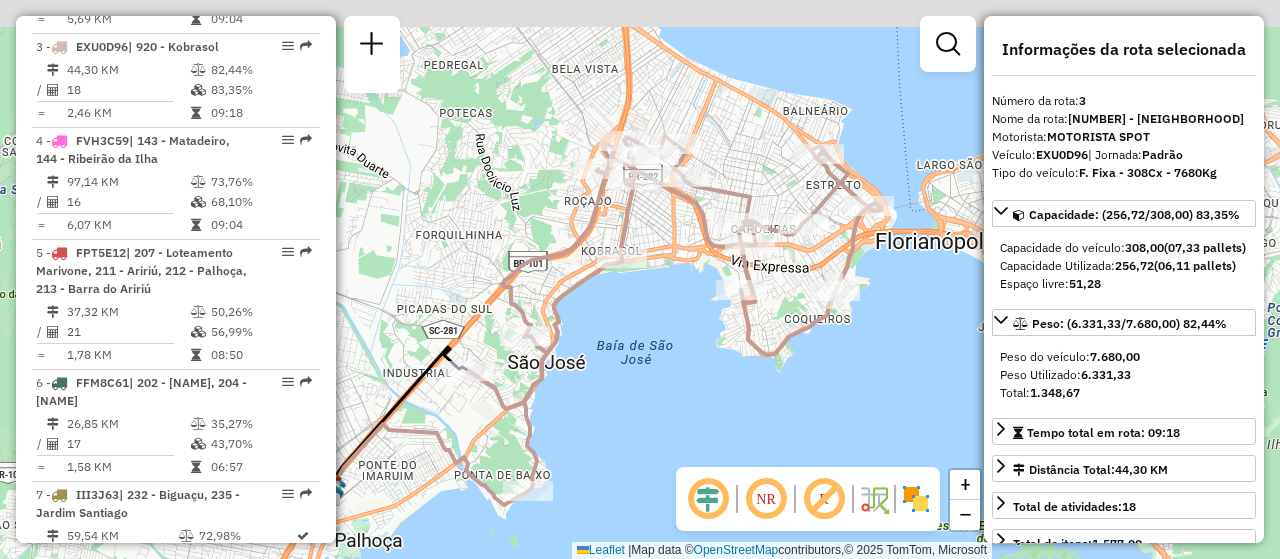 drag, startPoint x: 798, startPoint y: 289, endPoint x: 757, endPoint y: 331, distance: 58.694122 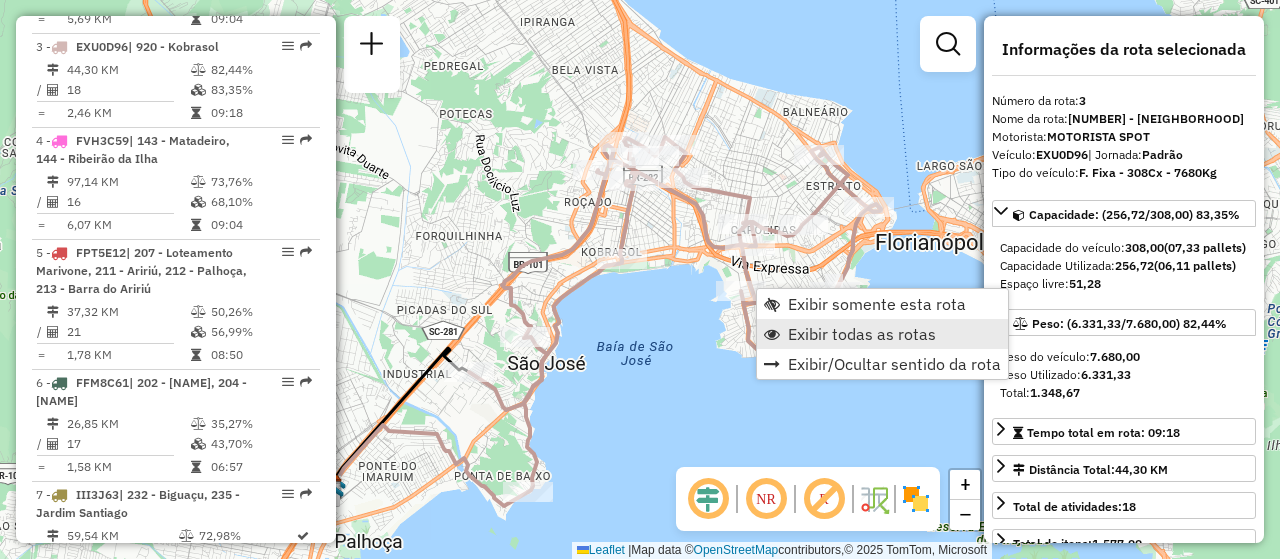 click on "Exibir todas as rotas" at bounding box center (862, 334) 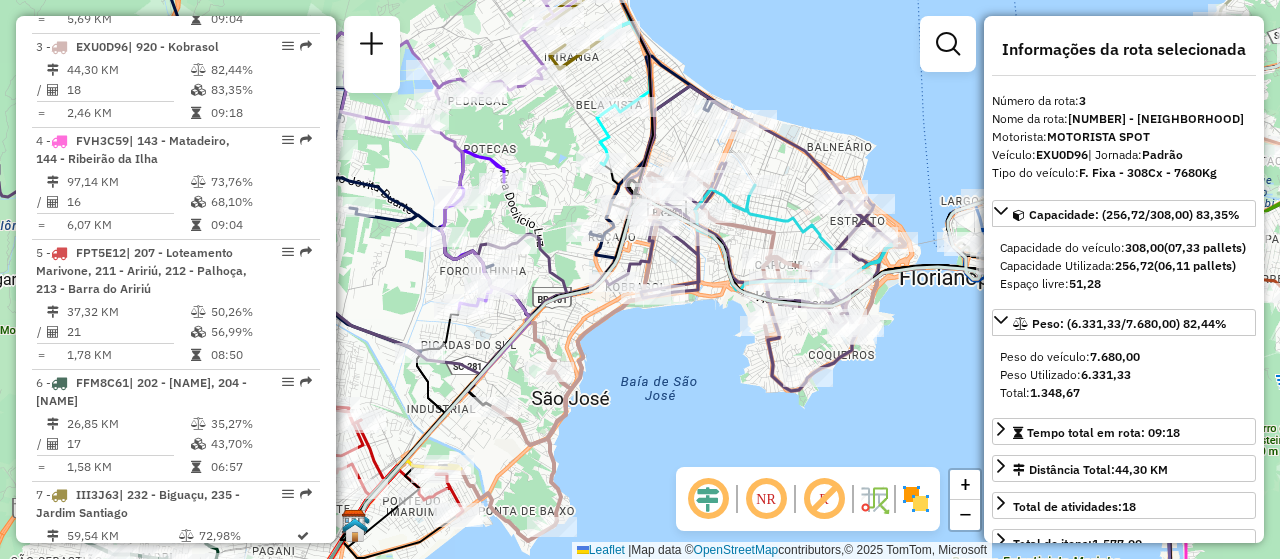 drag, startPoint x: 675, startPoint y: 326, endPoint x: 700, endPoint y: 365, distance: 46.32494 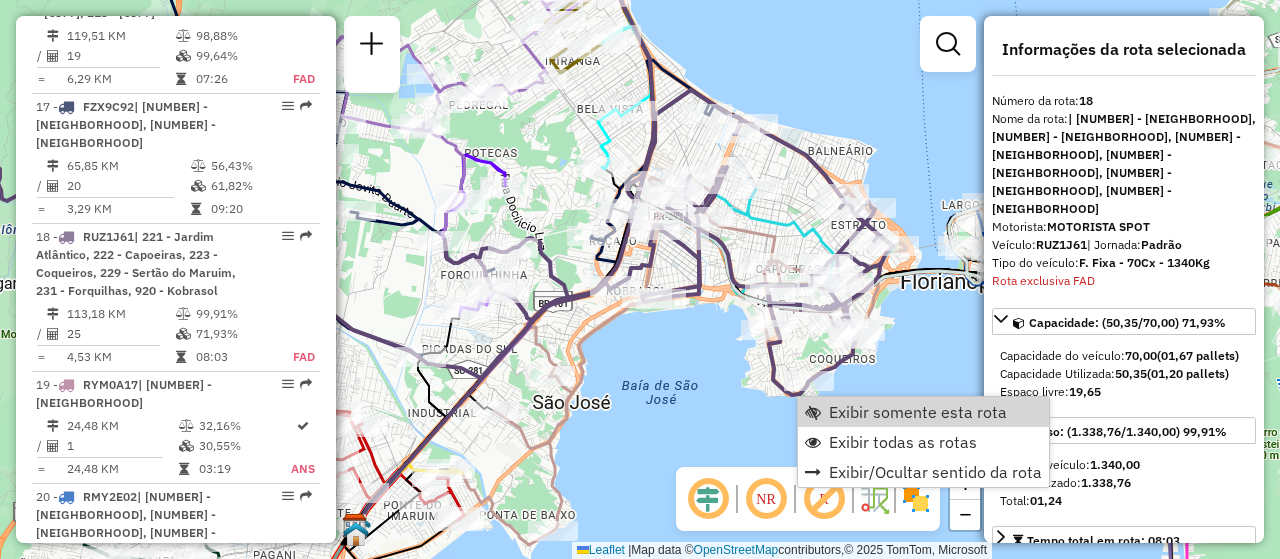scroll, scrollTop: 2752, scrollLeft: 0, axis: vertical 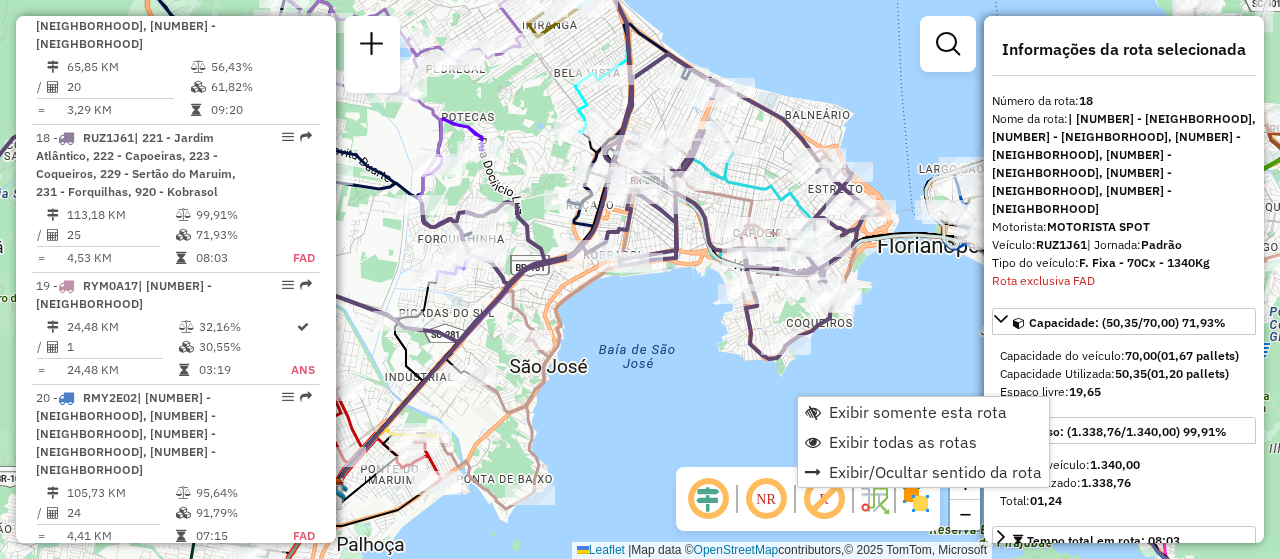 drag, startPoint x: 709, startPoint y: 396, endPoint x: 686, endPoint y: 355, distance: 47.010635 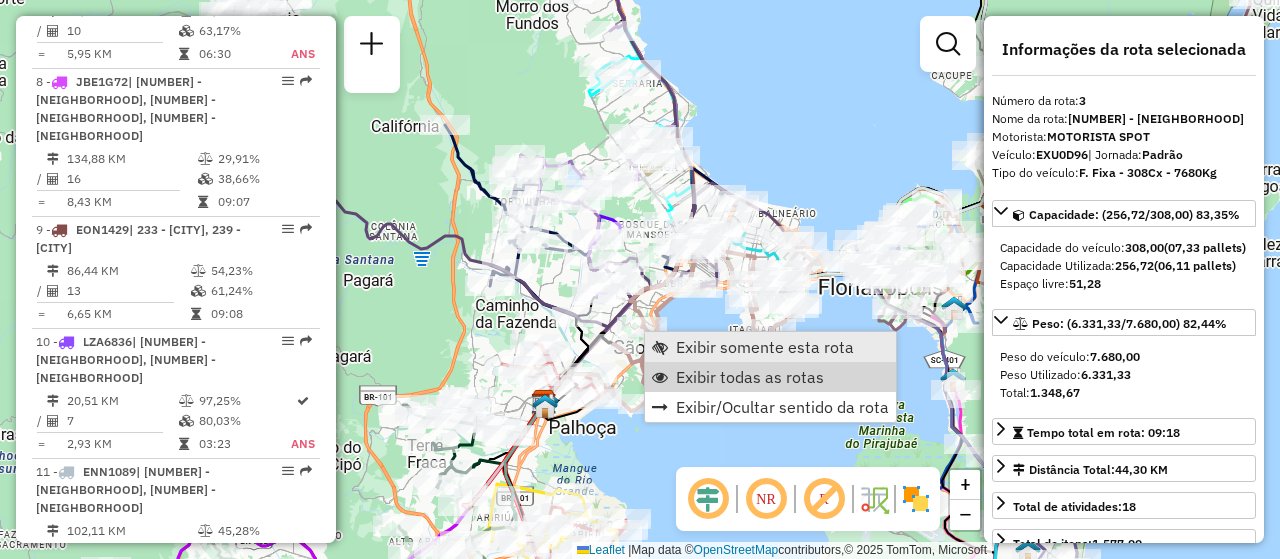 scroll, scrollTop: 1001, scrollLeft: 0, axis: vertical 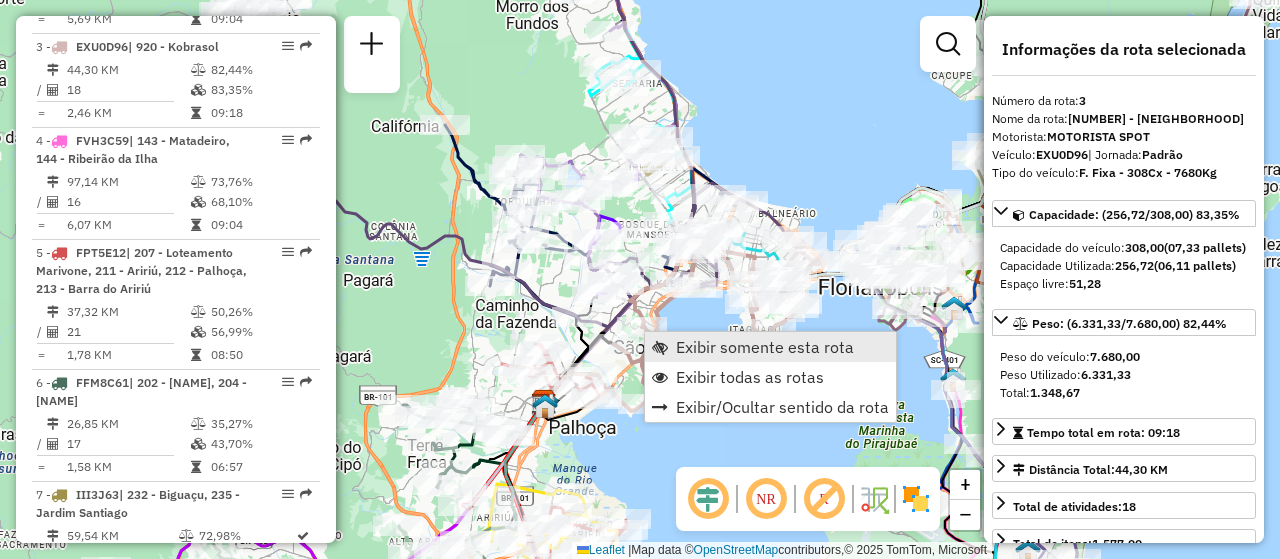 click on "Exibir somente esta rota" at bounding box center (765, 347) 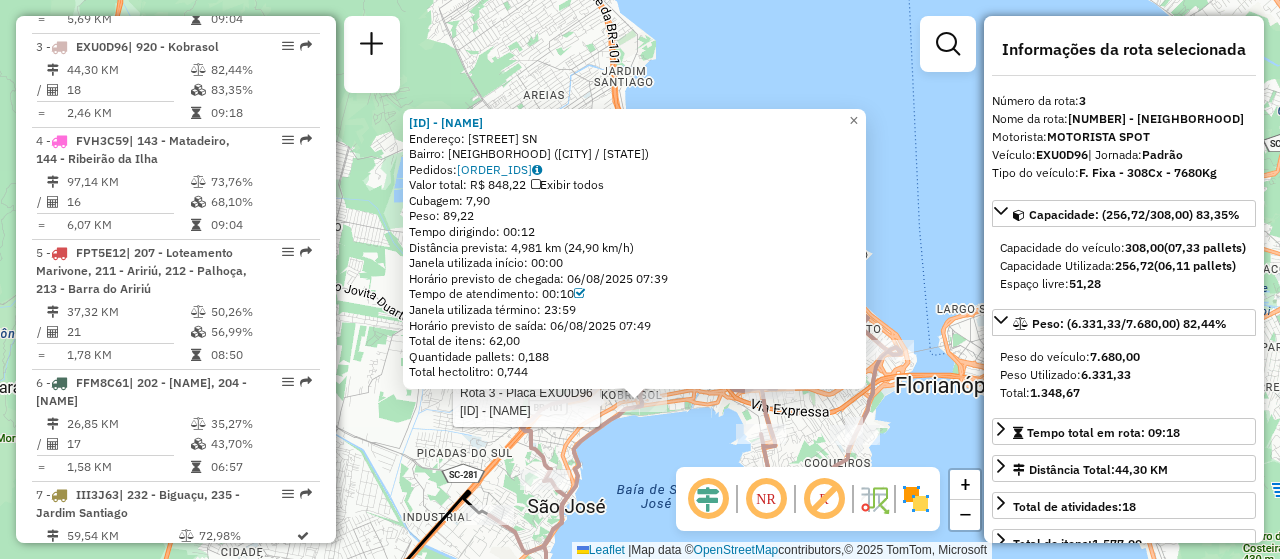 drag, startPoint x: 663, startPoint y: 296, endPoint x: 665, endPoint y: 414, distance: 118.016945 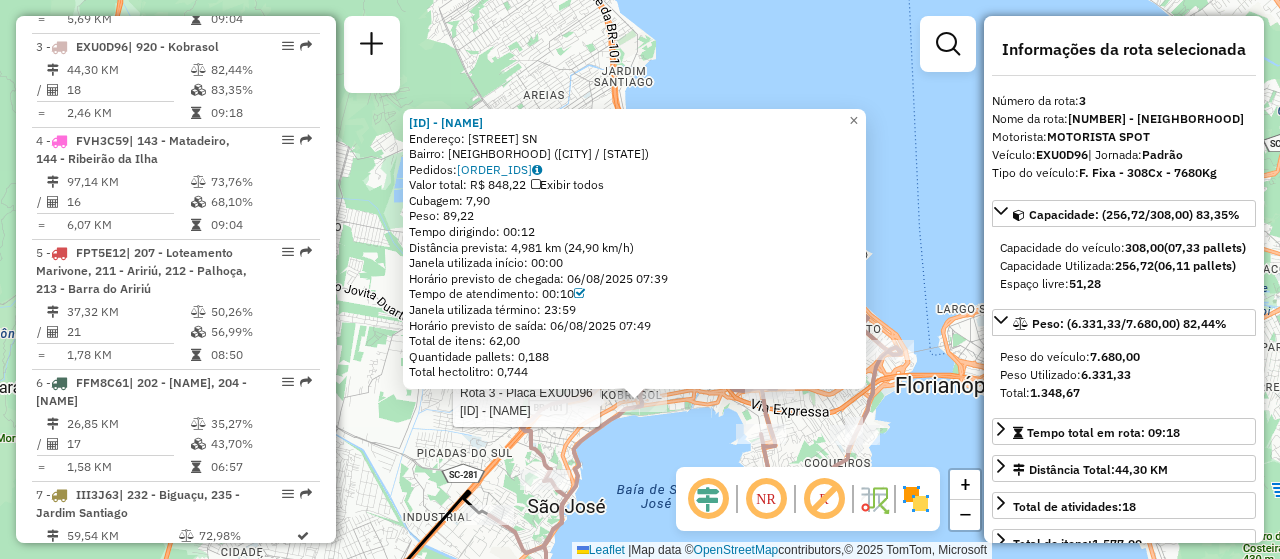click 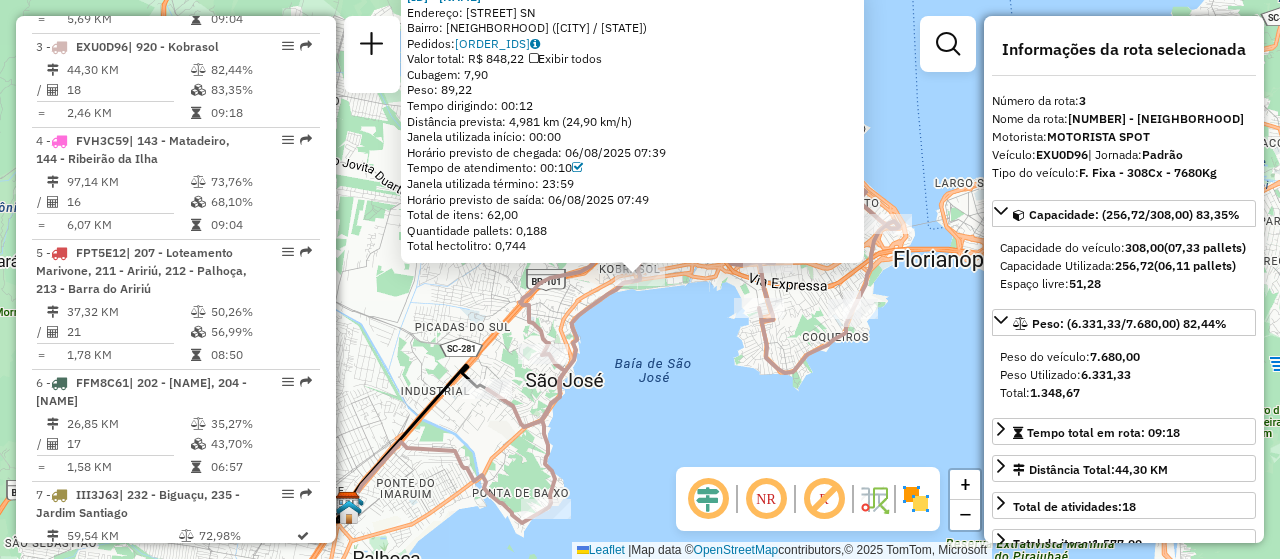 drag, startPoint x: 665, startPoint y: 414, endPoint x: 664, endPoint y: 395, distance: 19.026299 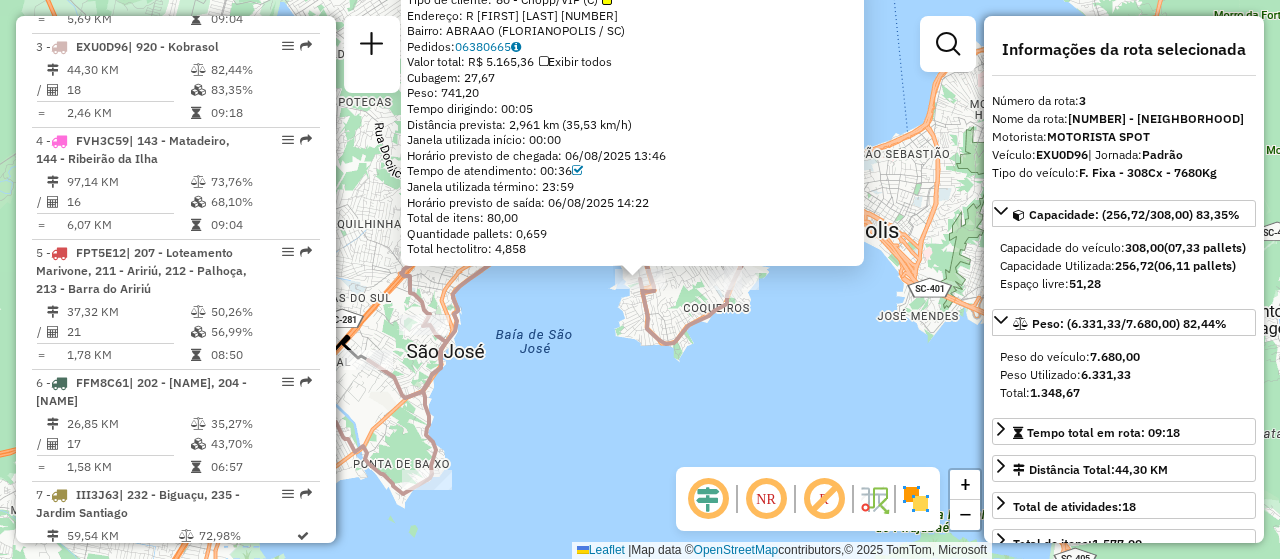 click on "Tipo de cliente:   [NUMBER] - [TAG]   Endereço: [STREET] [LAST NAME] [NUMBER]   Bairro: [NEIGHBORHOOD] ([CITY] / [STATE])   Pedidos:  [NUMBER]   Valor total: [CURRENCY] [PRICE]   Exibir todos   Cubagem: [NUMBER]  Peso: [PRICE]  Tempo dirigindo: [TIME]   Distância prevista: [DISTANCE] km ([SPEED] km/h)   Janela utilizada início: [TIME]   Horário previsto de chegada: [DATE] [TIME]   Tempo de atendimento: [TIME]   Janela utilizada término: [TIME]   Horário previsto de saída: [DATE] [TIME]   Total de itens: [NUMBER]   Quantidade pallets: [NUMBER]   Total hectolitro: [NUMBER]  × Janela de atendimento Grade de atendimento Capacidade Transportadoras Veículos Cliente Pedidos  Rotas Selecione os dias de semana para filtrar as janelas de atendimento  Seg   Ter   Qua   Qui   Sex   Sáb   Dom  Informe o período da janela de atendimento: De: Até:  Filtrar exatamente a janela do cliente  Considerar janela de atendimento padrão  Selecione os dias de semana para filtrar as grades de atendimento  Seg" 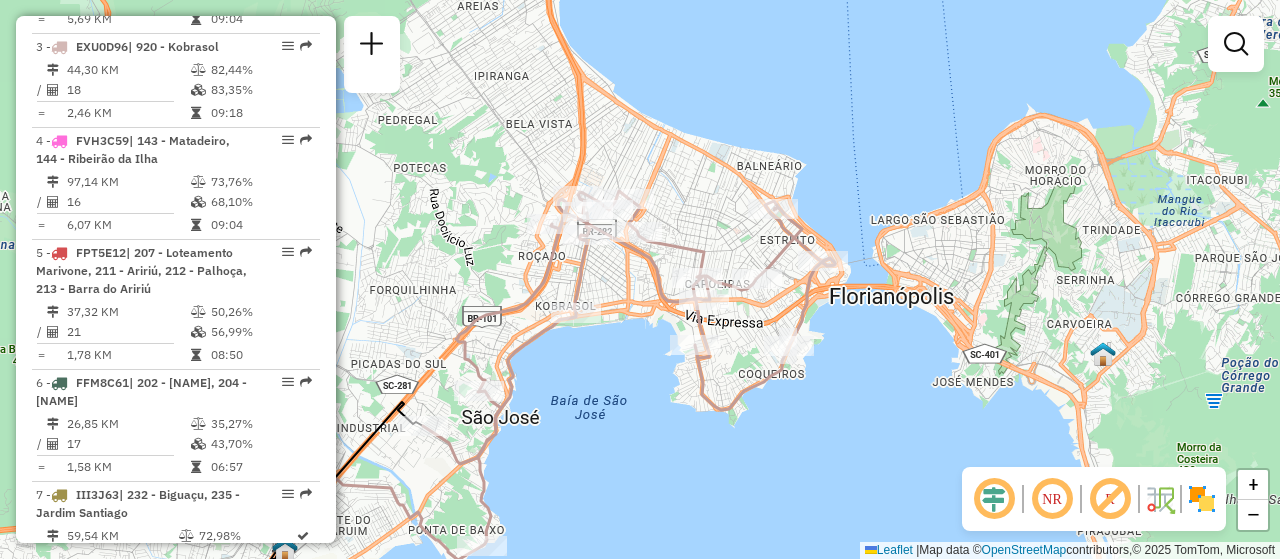 drag, startPoint x: 549, startPoint y: 289, endPoint x: 599, endPoint y: 347, distance: 76.57676 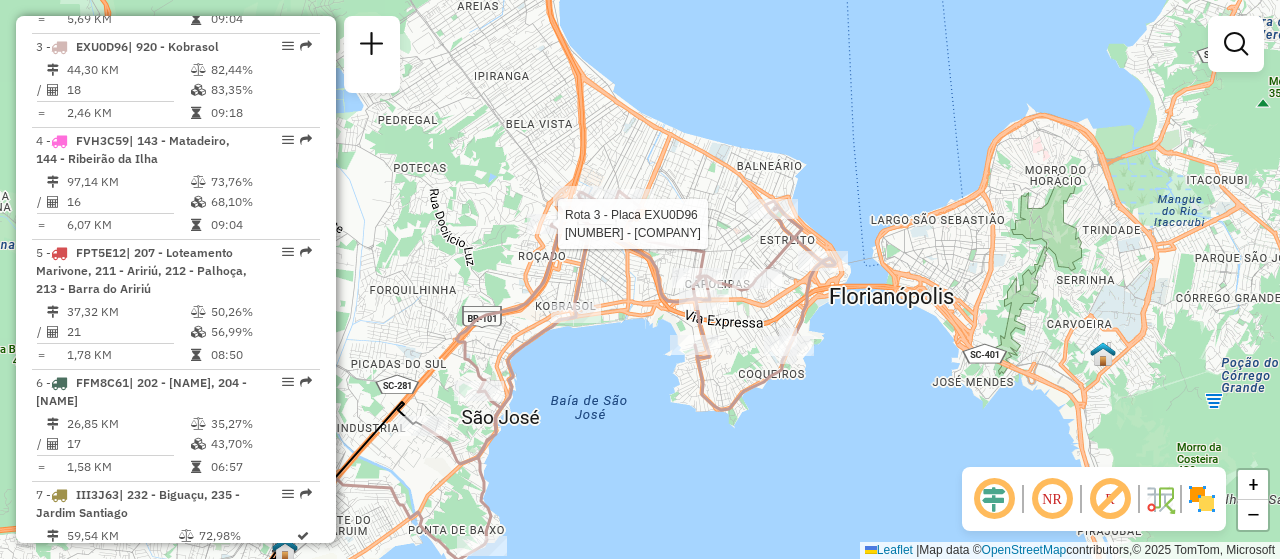 select on "**********" 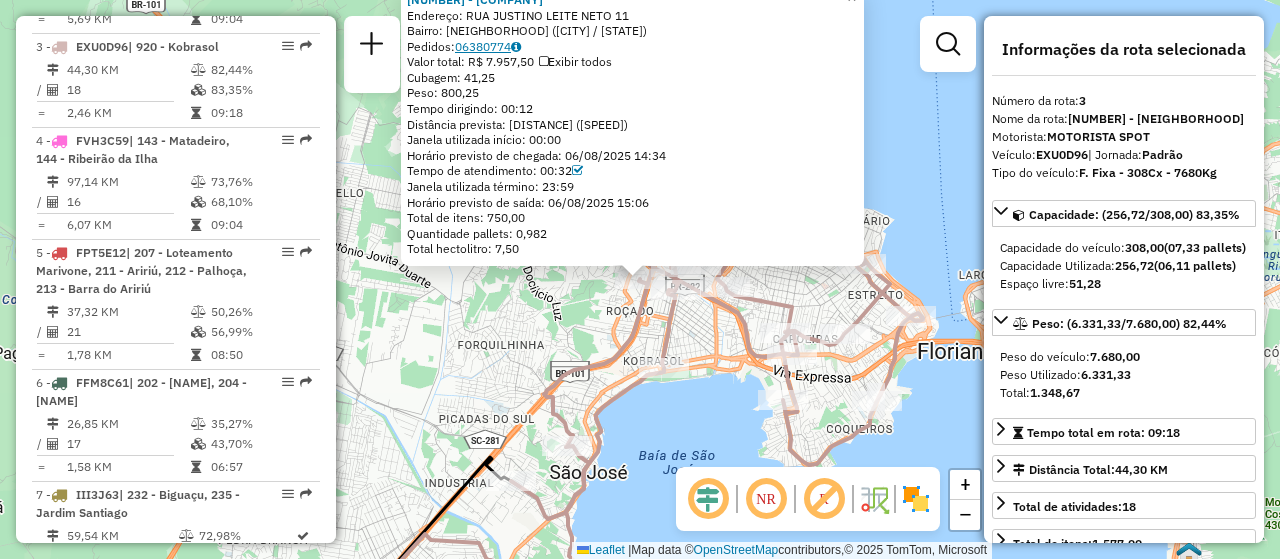 click on "06380774" 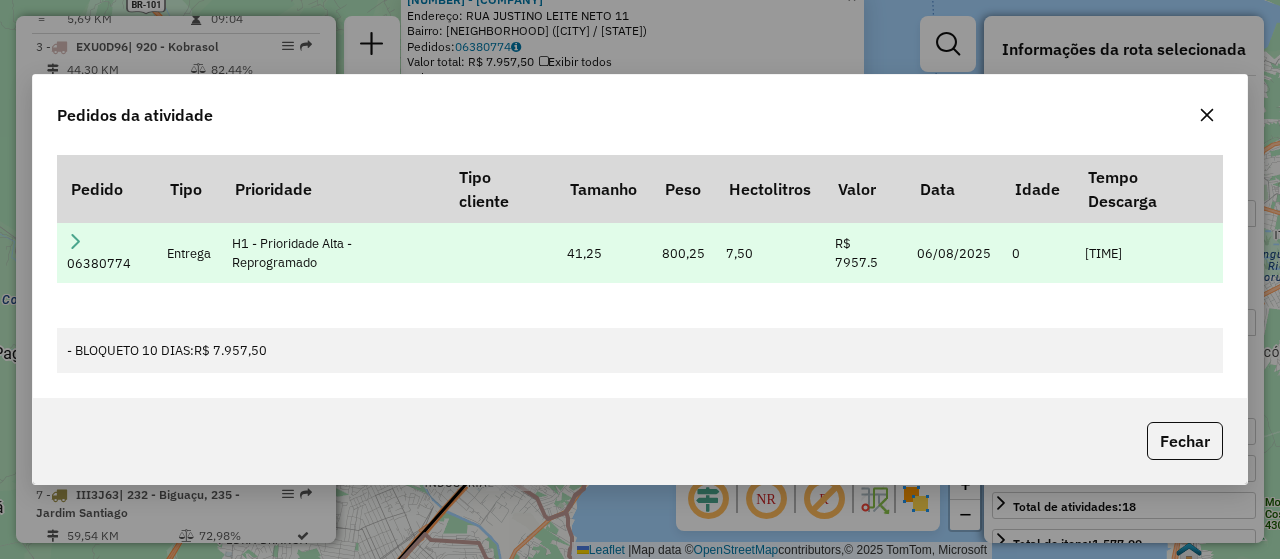 click at bounding box center [75, 243] 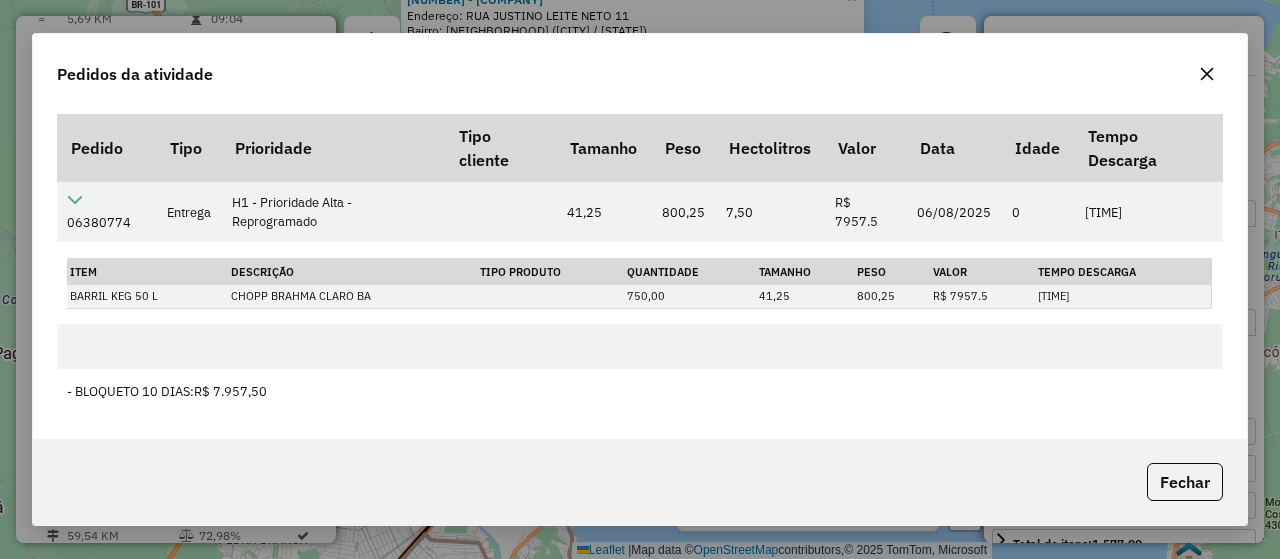 click 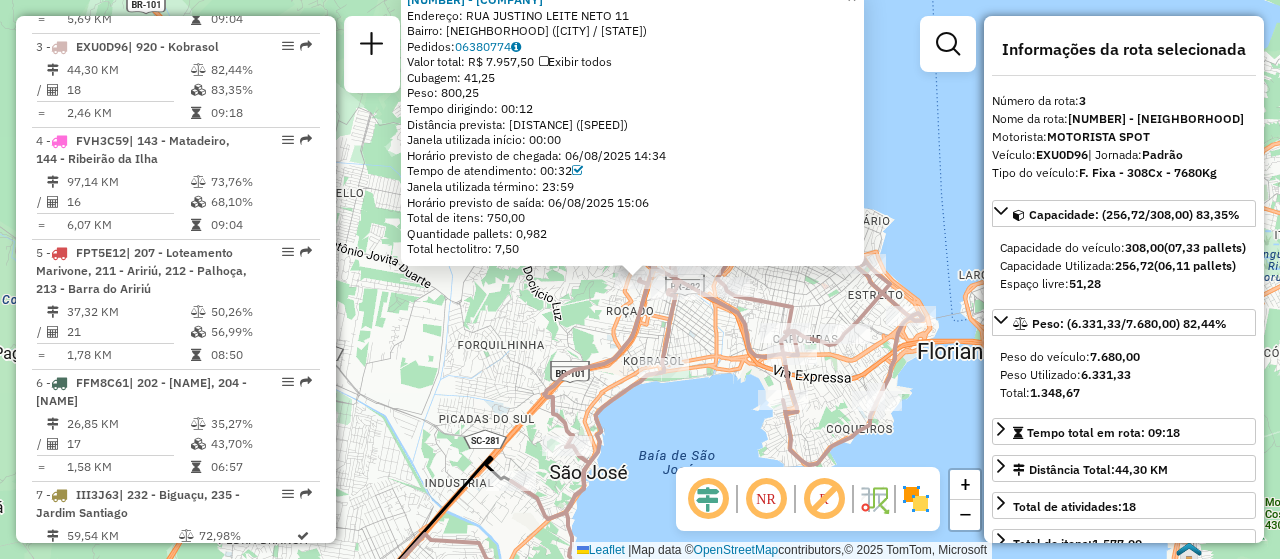 click on "[NUMBER] - [COMPANY]  Endereço: [STREET] [FIRST] [LAST]            [NUMBER]   Bairro: [NEIGHBORHOOD] ([CITY] / [STATE])   Pedidos:  [NUMBER]   Valor total: R$ [PRICE]   Exibir todos   Cubagem: [NUMBER]  Peso: [NUMBER]  Tempo dirigindo: [TIME]   Distância prevista: [DISTANCE] km ([SPEED] km/h)   Janela utilizada início: [TIME]   Horário previsto de chegada: [DATE] [TIME]   Tempo de atendimento: [TIME]   Janela utilizada término: [TIME]   Total de itens: [NUMBER]   Quantidade pallets: [NUMBER]   Total hectolitro: [NUMBER]  × Janela de atendimento Grade de atendimento Capacidade Transportadoras Veículos Cliente Pedidos  Rotas Selecione os dias de semana para filtrar as janelas de atendimento  Seg   Ter   Qua   Qui   Sex   Sáb   Dom  Informe o período da janela de atendimento: De: Até:  Filtrar exatamente a janela do cliente  Considerar janela de atendimento padrão  Selecione os dias de semana para filtrar as grades de atendimento  Seg   Ter   Qua   Qui   Sex   Sáb   Dom   De:  De:" 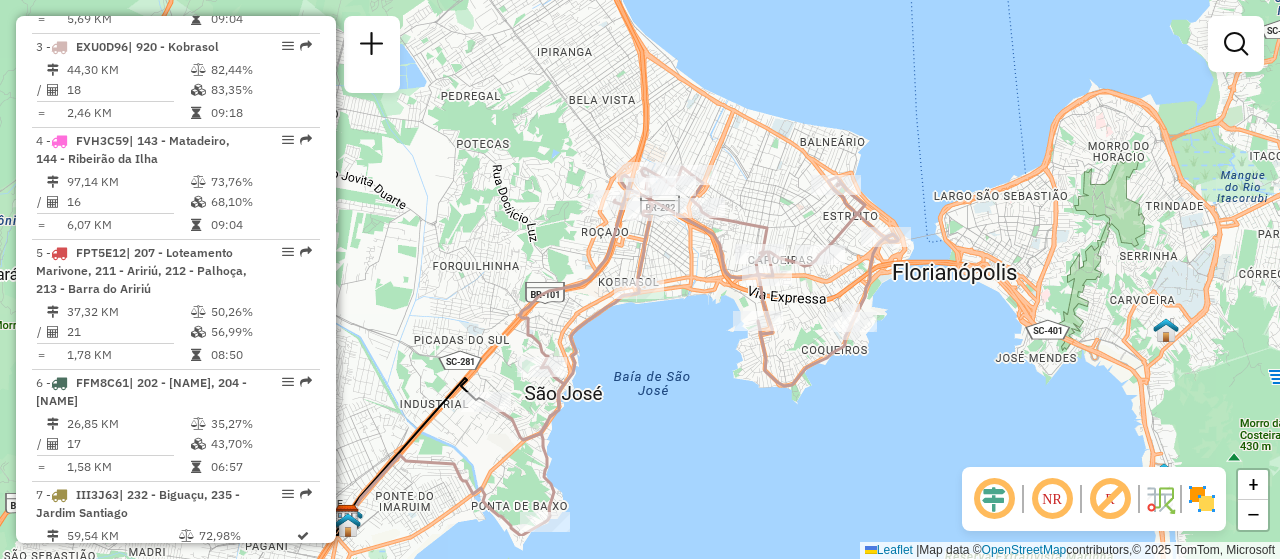 drag, startPoint x: 725, startPoint y: 415, endPoint x: 697, endPoint y: 325, distance: 94.254974 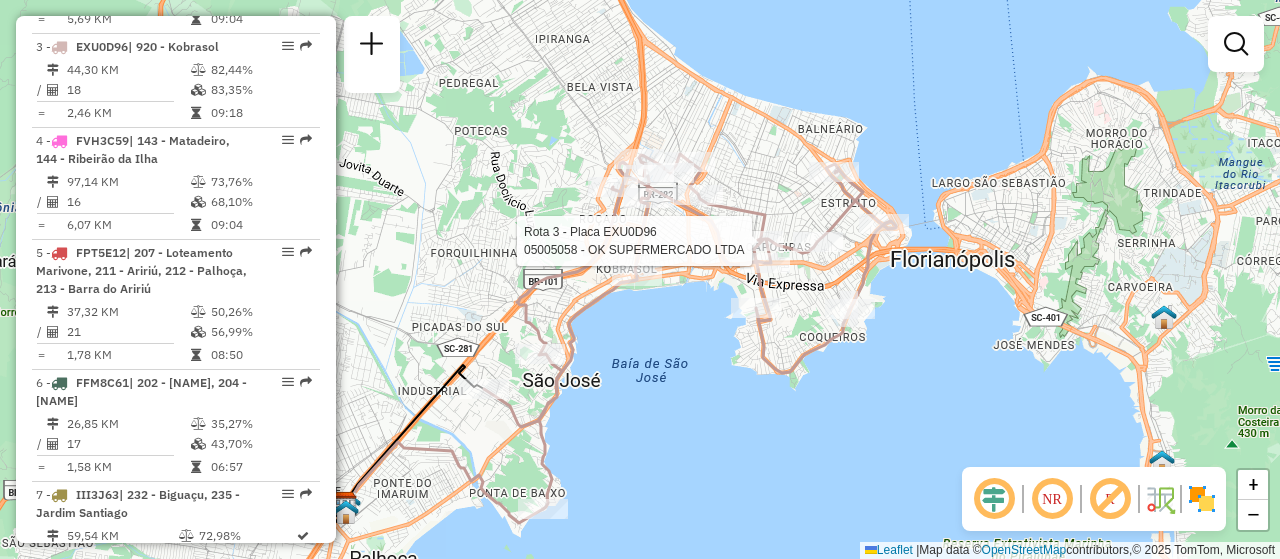 select on "**********" 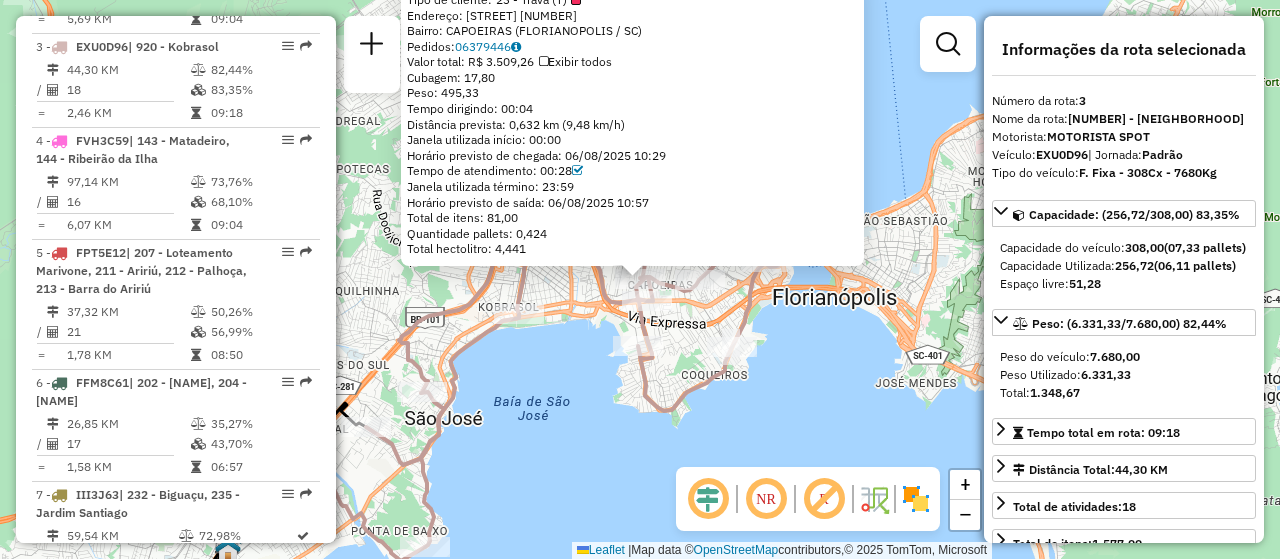 drag, startPoint x: 536, startPoint y: 396, endPoint x: 621, endPoint y: 384, distance: 85.84288 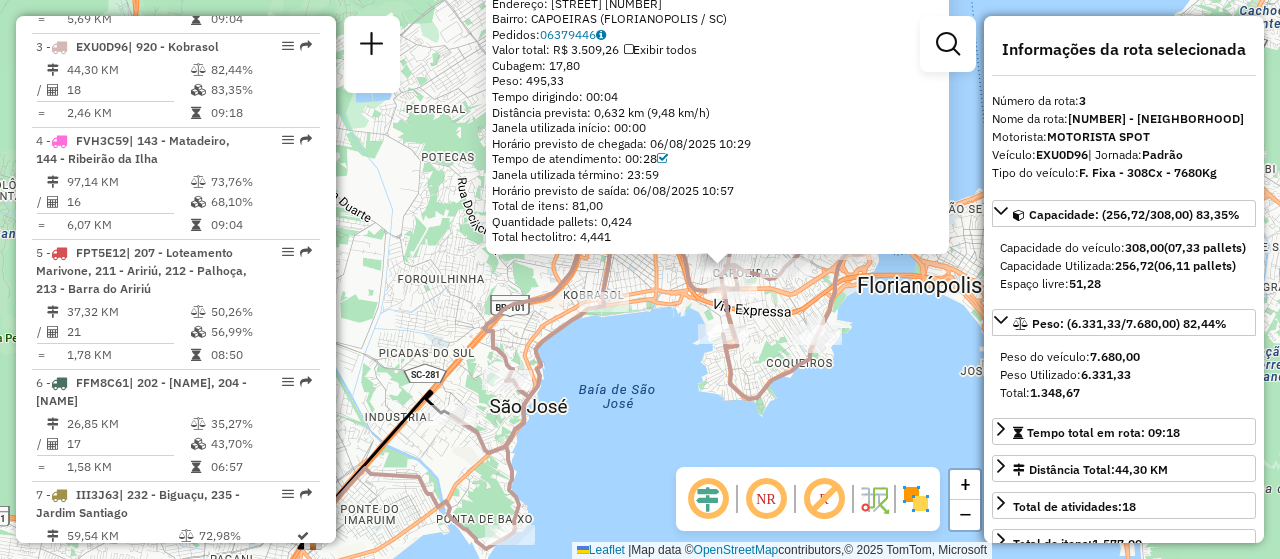 click on "Tipo de cliente:   [NUMBER] - [TAG]   Endereço: [STREET] [LAST NAME] [NUMBER]   Bairro: [NEIGHBORHOOD] ([CITY] / [STATE])   Pedidos:  [NUMBER]   Valor total: [CURRENCY] [PRICE]   Exibir todos   Cubagem: [NUMBER]  Peso: [PRICE]  Tempo dirigindo: [TIME]   Distância prevista: [DISTANCE] km ([SPEED] km/h)   Janela utilizada início: [TIME]   Horário previsto de chegada: [DATE] [TIME]   Tempo de atendimento: [TIME]   Janela utilizada término: [TIME]   Horário previsto de saída: [DATE] [TIME]   Total de itens: [NUMBER]   Quantidade pallets: [NUMBER]   Total hectolitro: [NUMBER]  × Janela de atendimento Grade de atendimento Capacidade Transportadoras Veículos Cliente Pedidos  Rotas Selecione os dias de semana para filtrar as janelas de atendimento  Seg   Ter   Qua   Qui   Sex   Sáb   Dom  Informe o período da janela de atendimento: De: Até:  Filtrar exatamente a janela do cliente  Considerar janela de atendimento padrão  Selecione os dias de semana para filtrar as grades de atendimento  Seg  De:" 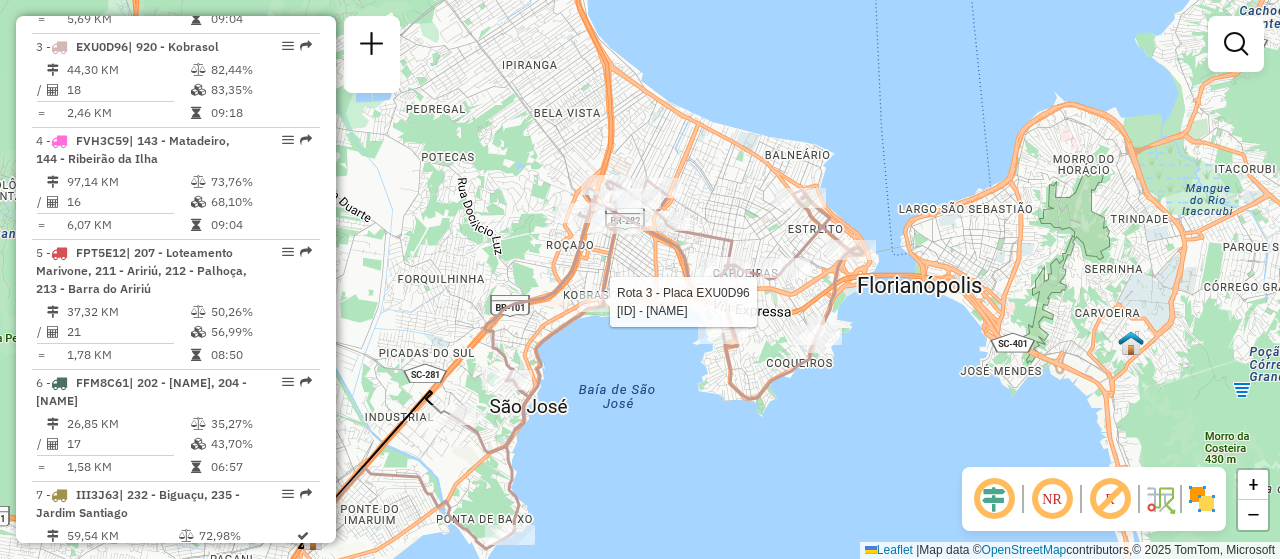 select on "**********" 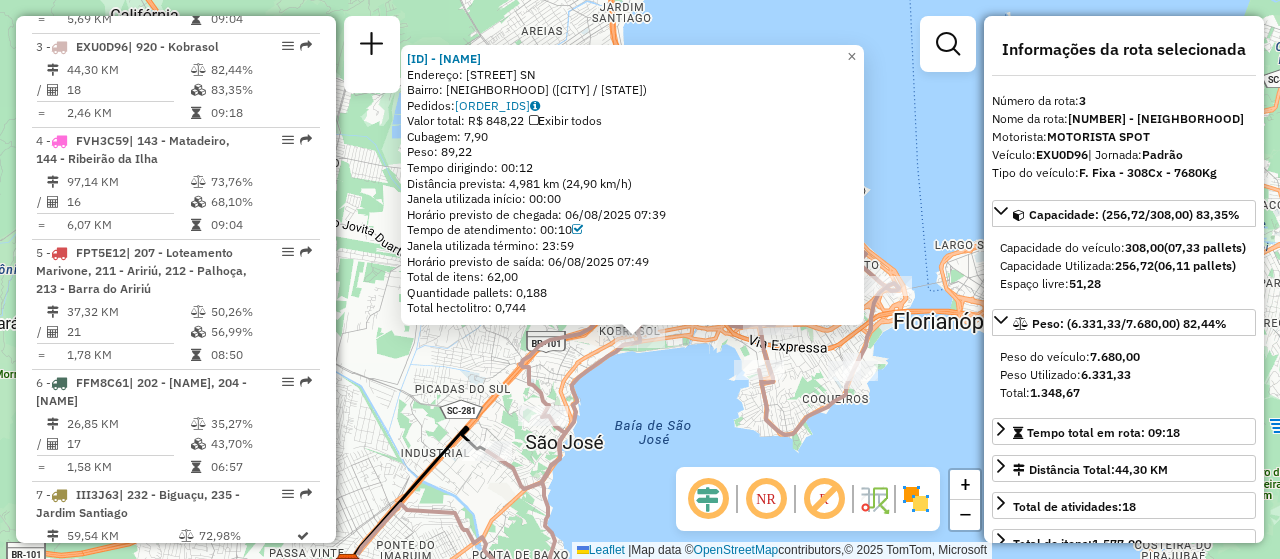 drag, startPoint x: 661, startPoint y: 308, endPoint x: 659, endPoint y: 361, distance: 53.037724 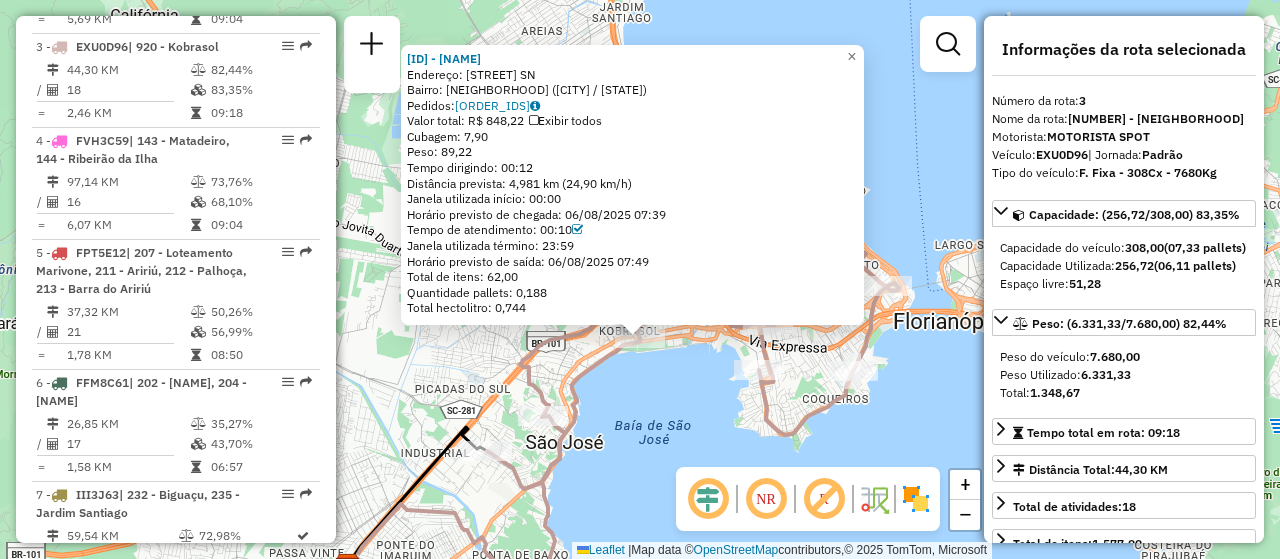 click on "Endereço: [STREET] [NUMBER]  Endereço: [STREET]   SN   Bairro: [NEIGHBORHOOD] ([CITY] / [STATE])   Pedidos:  [ORDER_IDS]   Valor total: [CURRENCY] [AMOUNT]   Exibir todos   Cubagem: [CUBAGE]  Peso: [WEIGHT]  Tempo dirigindo: [TIME]   Distância prevista: [DISTANCE] ([SPEED])   Janela utilizada início: [TIME]   Horário previsto de chegada: [DATE] [TIME]   Tempo de atendimento: [TIME]   Janela utilizada término: [TIME]   Horário previsto de saída: [DATE] [TIME]   Total de itens: [ITEMS]   Quantidade pallets: [PALLETS]   Total hectolitro: [HECTOLITER]  × Janela de atendimento Grade de atendimento Capacidade Transportadoras Veículos Cliente Pedidos  Rotas Selecione os dias de semana para filtrar as janelas de atendimento  Seg   Ter   Qua   Qui   Sex   Sáb   Dom  Informe o período da janela de atendimento: De: Até:  Filtrar exatamente a janela do cliente  Considerar janela de atendimento padrão  Selecione os dias de semana para filtrar as grades de atendimento  Seg   Ter   Qua   Qui   Sex   Sáb   Dom   De:  De:" 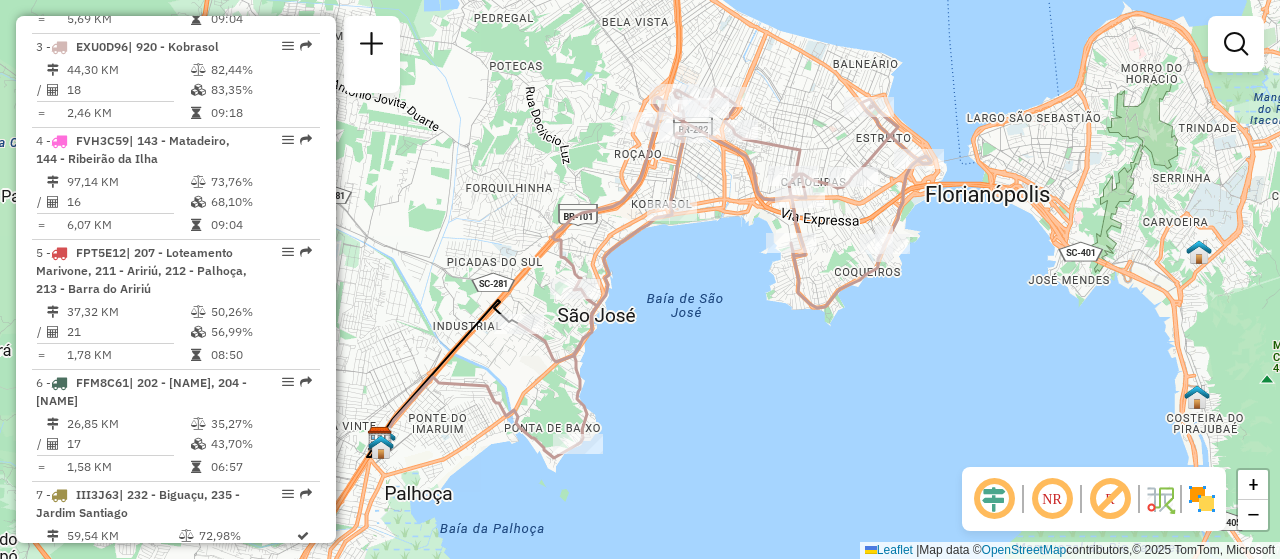 drag, startPoint x: 756, startPoint y: 446, endPoint x: 788, endPoint y: 319, distance: 130.96947 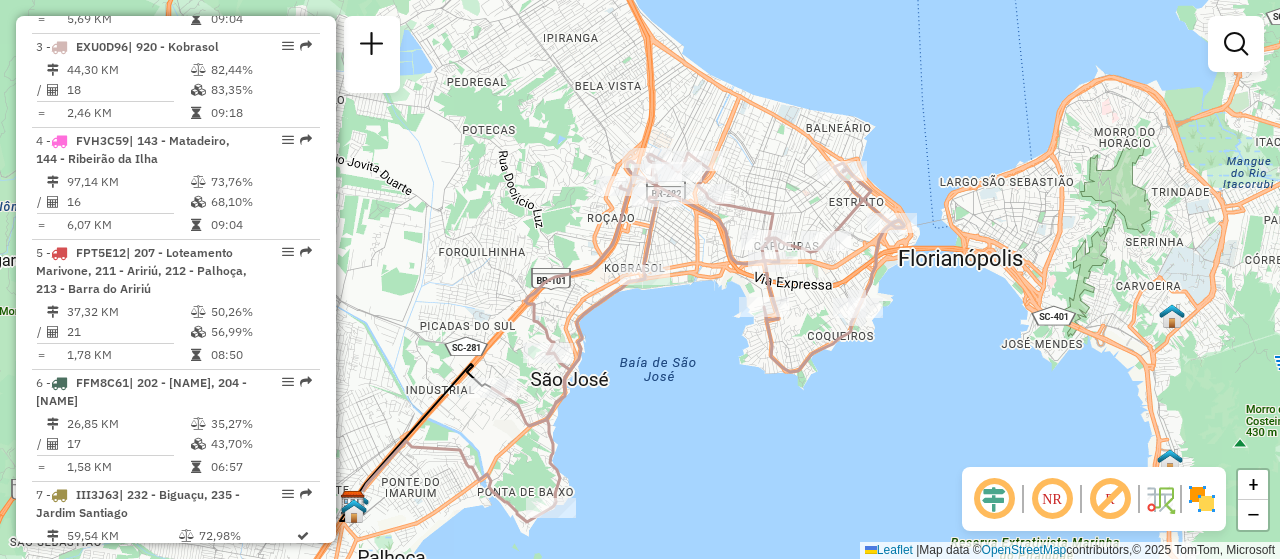 drag, startPoint x: 728, startPoint y: 319, endPoint x: 701, endPoint y: 383, distance: 69.46222 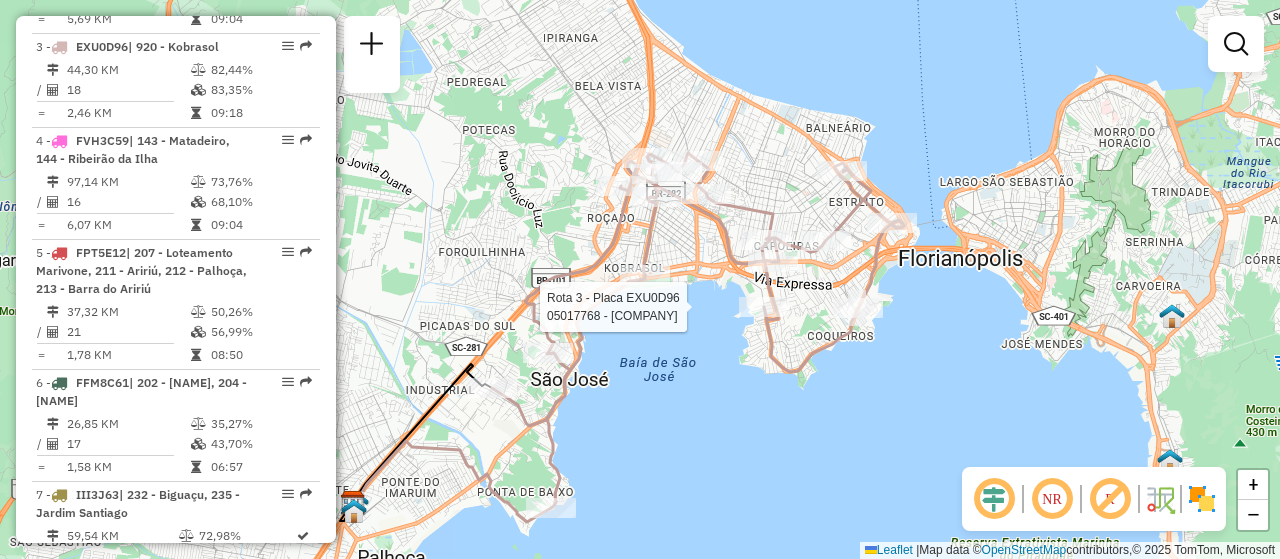 select on "**********" 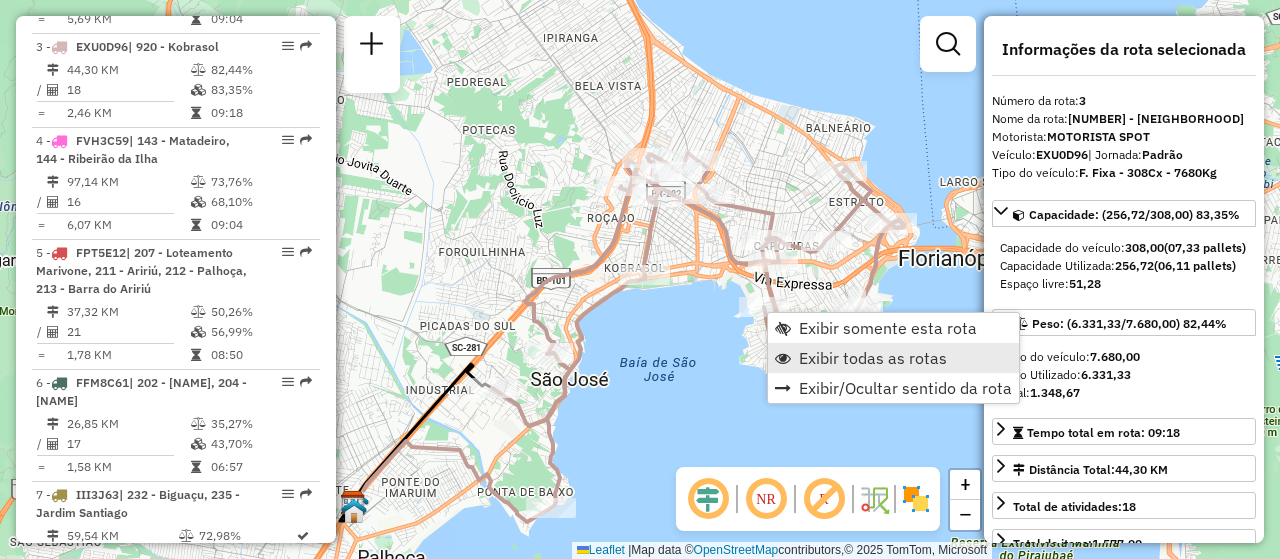 click on "Exibir todas as rotas" at bounding box center (873, 358) 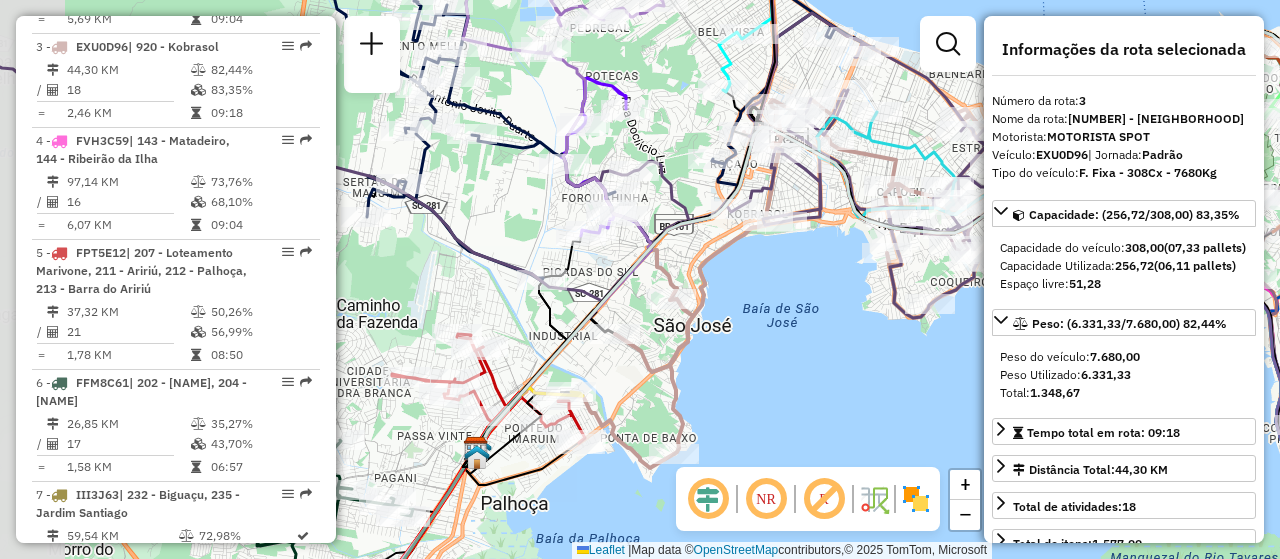 drag, startPoint x: 737, startPoint y: 417, endPoint x: 860, endPoint y: 363, distance: 134.33168 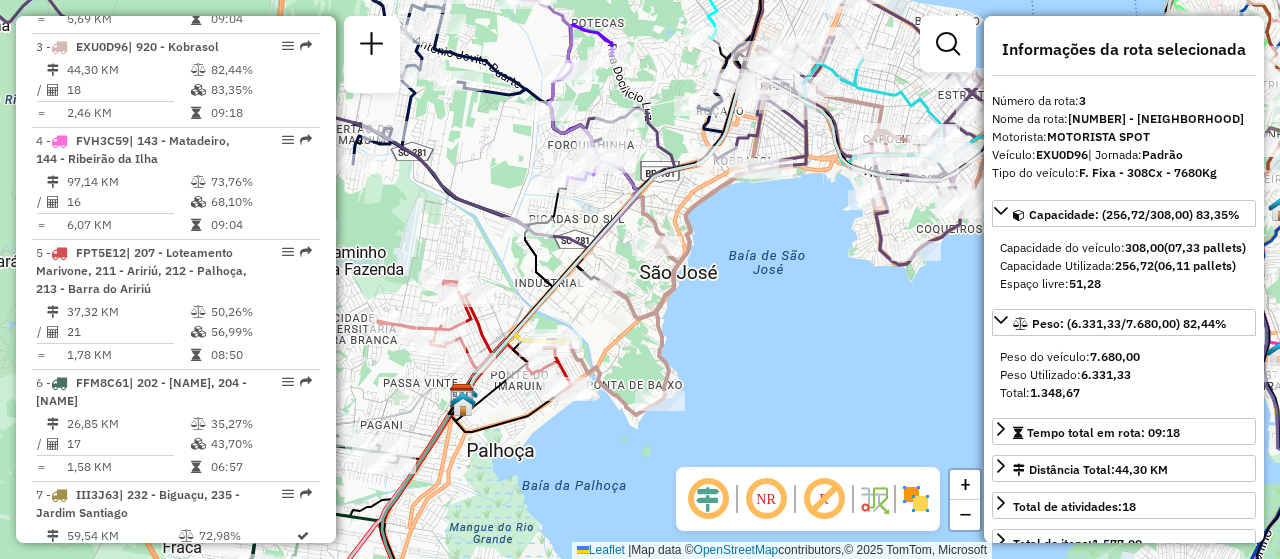 drag, startPoint x: 786, startPoint y: 389, endPoint x: 772, endPoint y: 336, distance: 54.81788 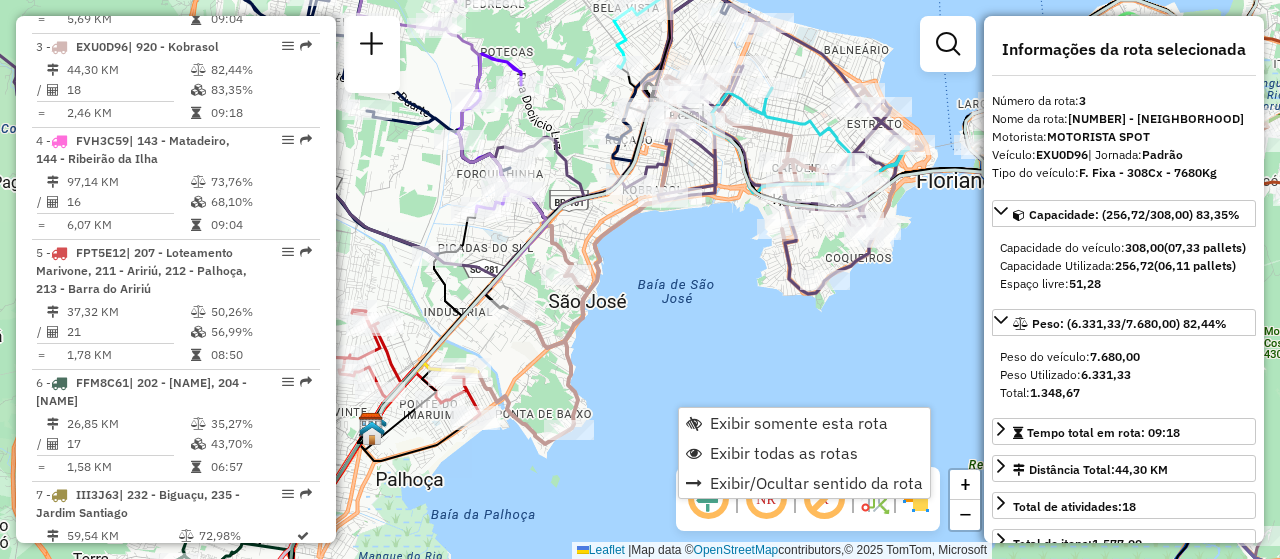 drag, startPoint x: 791, startPoint y: 355, endPoint x: 700, endPoint y: 384, distance: 95.50916 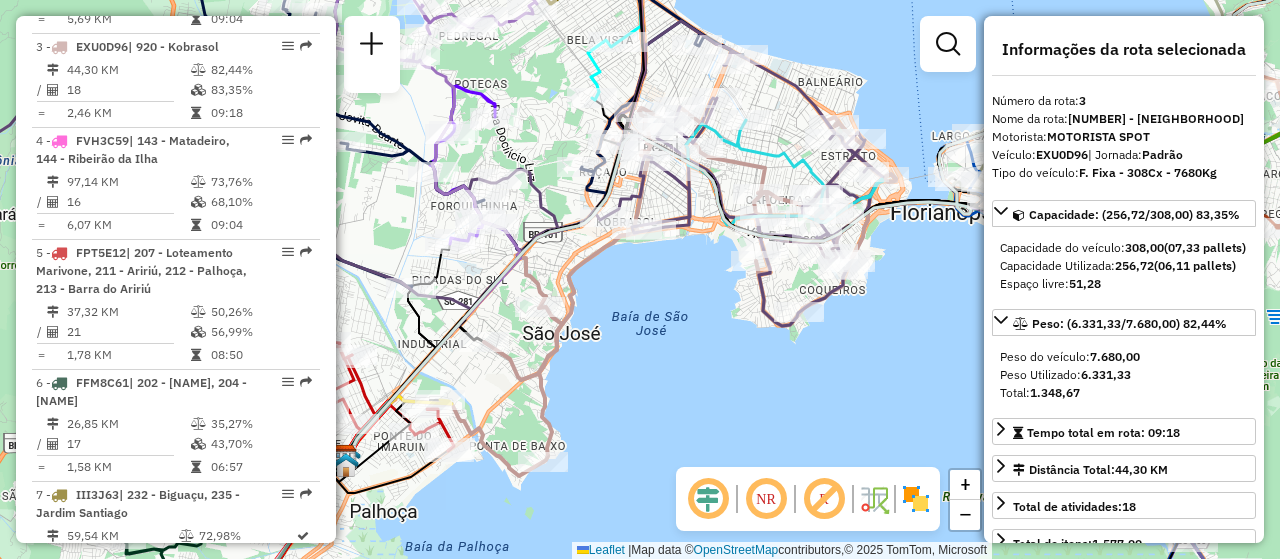 drag, startPoint x: 685, startPoint y: 394, endPoint x: 659, endPoint y: 427, distance: 42.0119 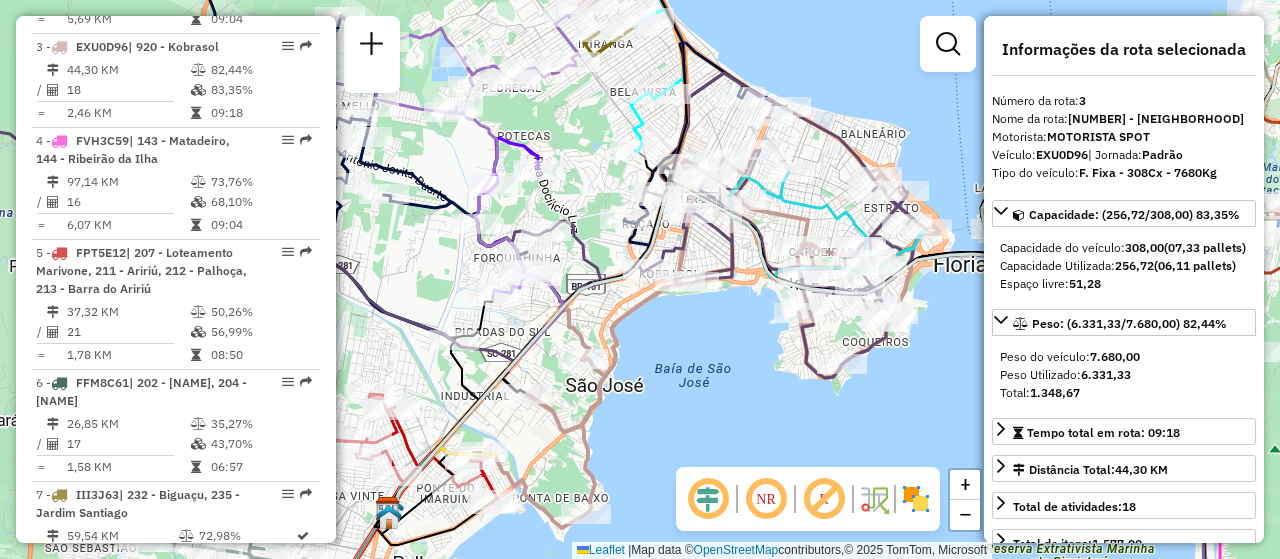 drag, startPoint x: 651, startPoint y: 412, endPoint x: 693, endPoint y: 464, distance: 66.8431 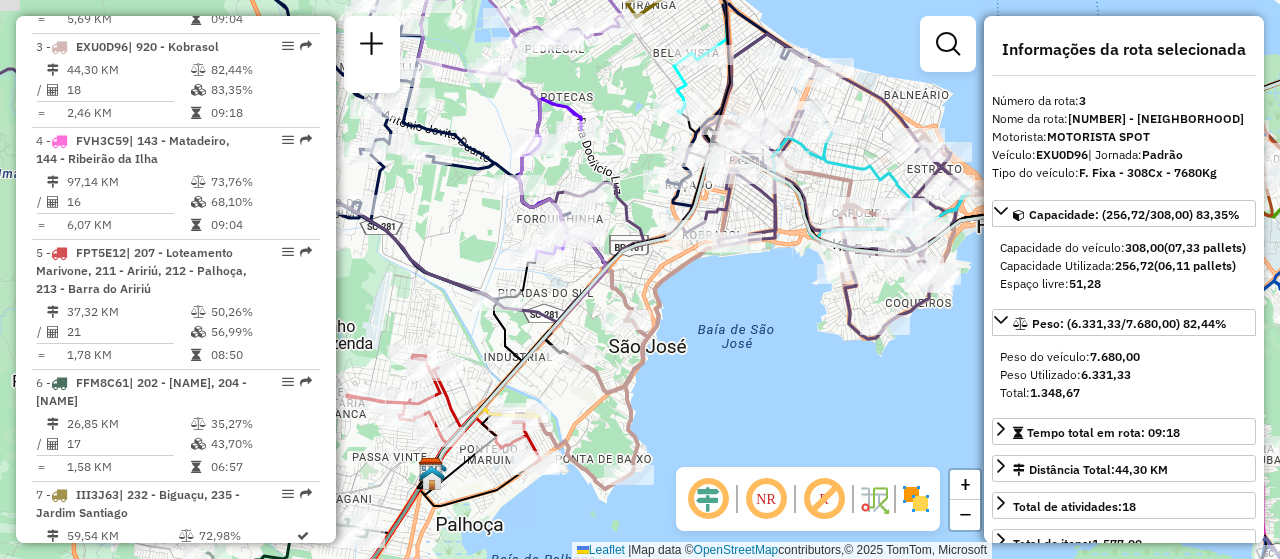 drag, startPoint x: 647, startPoint y: 439, endPoint x: 690, endPoint y: 399, distance: 58.728188 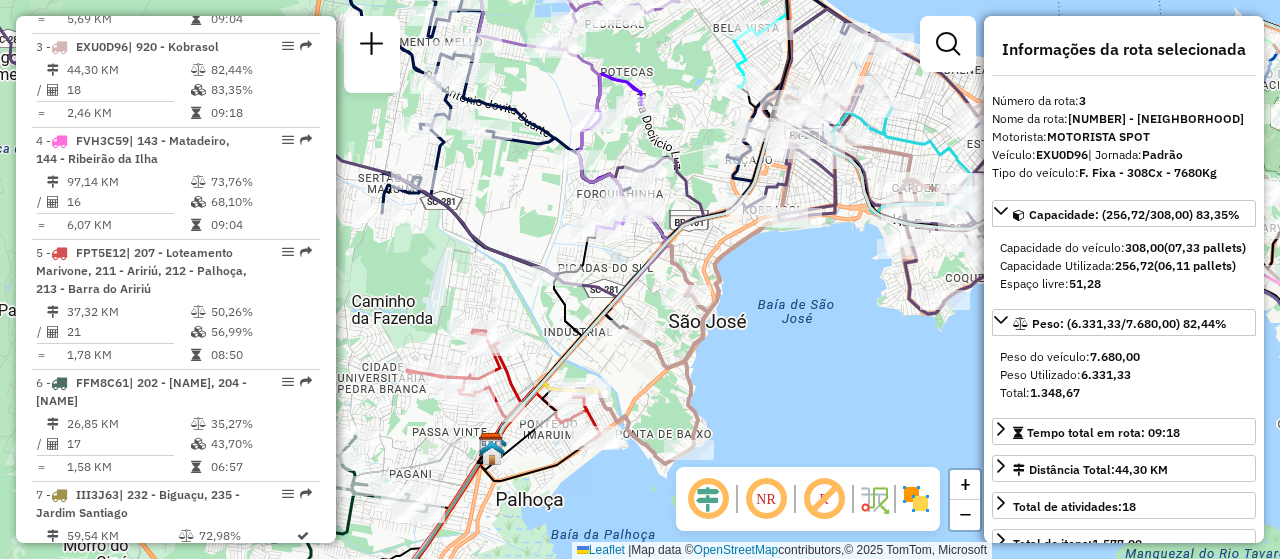 drag, startPoint x: 667, startPoint y: 423, endPoint x: 746, endPoint y: 388, distance: 86.40602 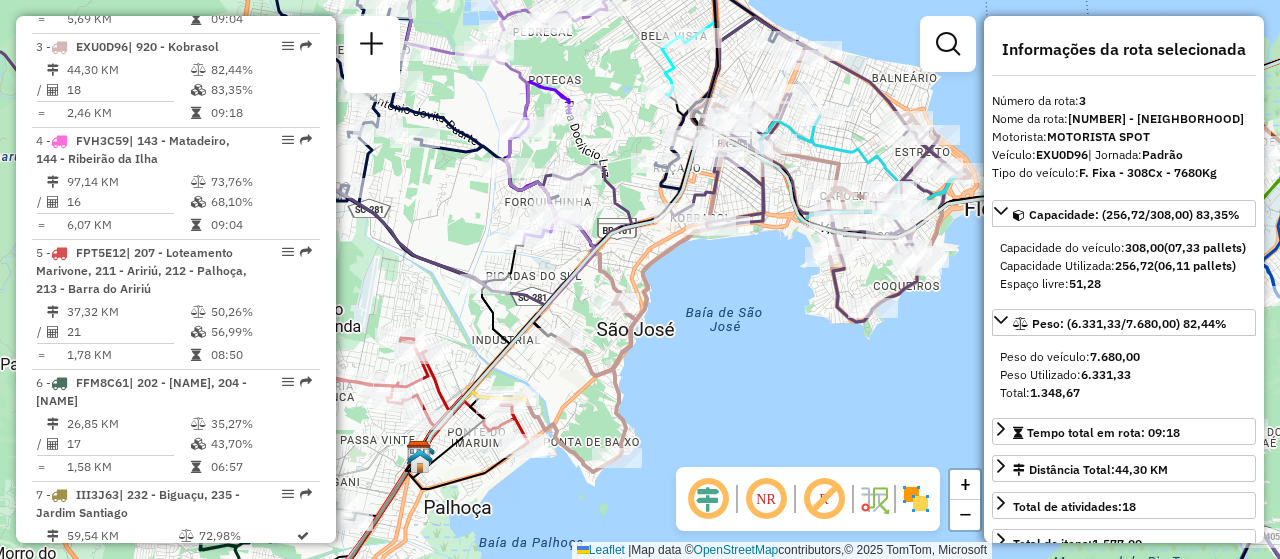 drag, startPoint x: 757, startPoint y: 404, endPoint x: 656, endPoint y: 424, distance: 102.96116 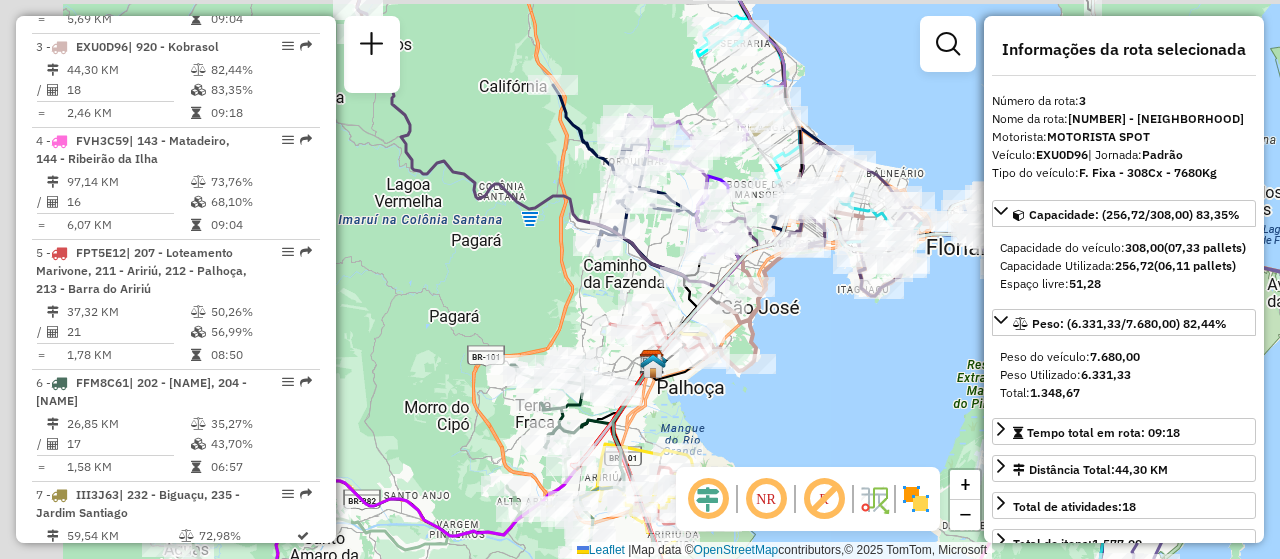 drag, startPoint x: 719, startPoint y: 344, endPoint x: 867, endPoint y: 407, distance: 160.85086 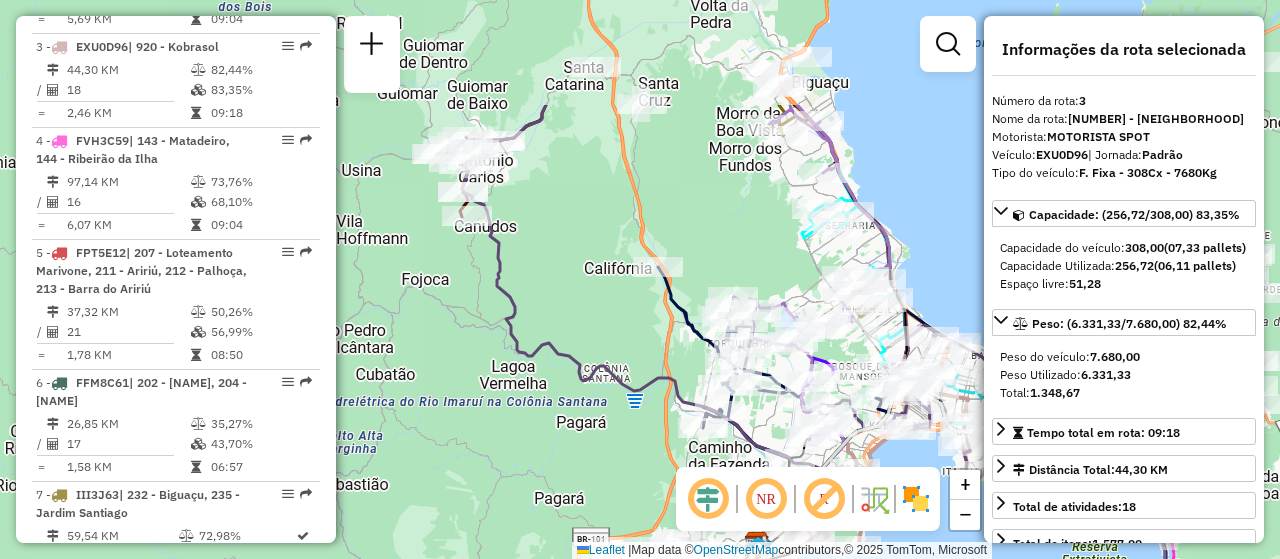 drag, startPoint x: 583, startPoint y: 210, endPoint x: 620, endPoint y: 372, distance: 166.1716 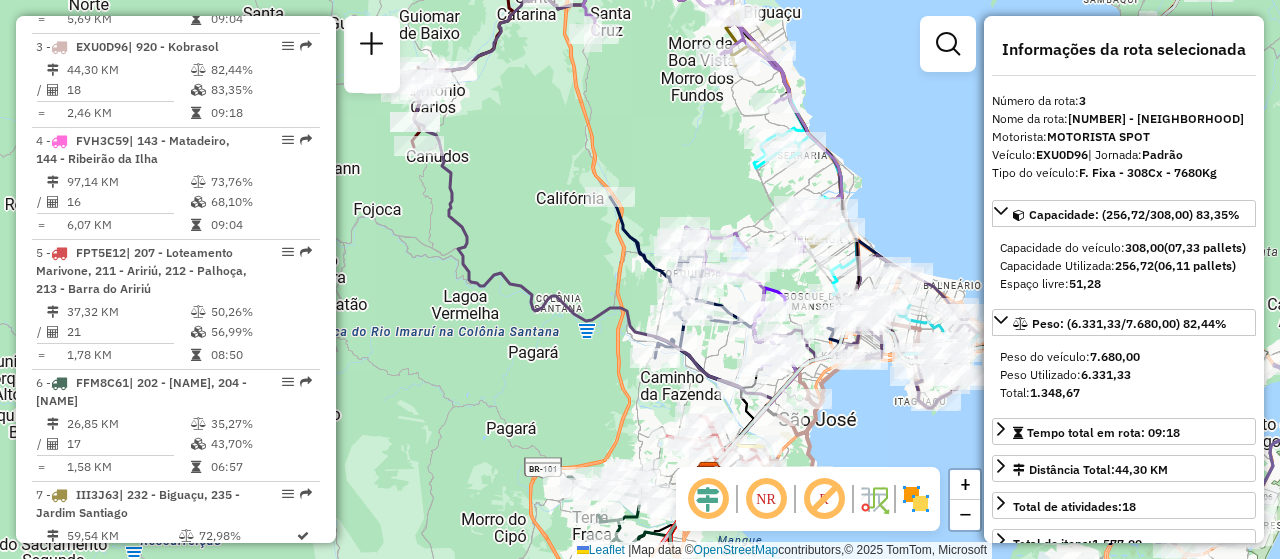click on "Janela de atendimento Grade de atendimento Capacidade Transportadoras Veículos Cliente Pedidos  Rotas Selecione os dias de semana para filtrar as janelas de atendimento  Seg   Ter   Qua   Qui   Sex   Sáb   Dom  Informe o período da janela de atendimento: De: Até:  Filtrar exatamente a janela do cliente  Considerar janela de atendimento padrão  Selecione os dias de semana para filtrar as grades de atendimento  Seg   Ter   Qua   Qui   Sex   Sáb   Dom   Considerar clientes sem dia de atendimento cadastrado  Clientes fora do dia de atendimento selecionado Filtrar as atividades entre os valores definidos abaixo:  Peso mínimo:   Peso máximo:   Cubagem mínima:   Cubagem máxima:   De:   Até:  Filtrar as atividades entre o tempo de atendimento definido abaixo:  De:   Até:   Considerar capacidade total dos clientes não roteirizados Transportadora: Selecione um ou mais itens Tipo de veículo: Selecione um ou mais itens Veículo: Selecione um ou mais itens Motorista: Selecione um ou mais itens Nome: Rótulo:" 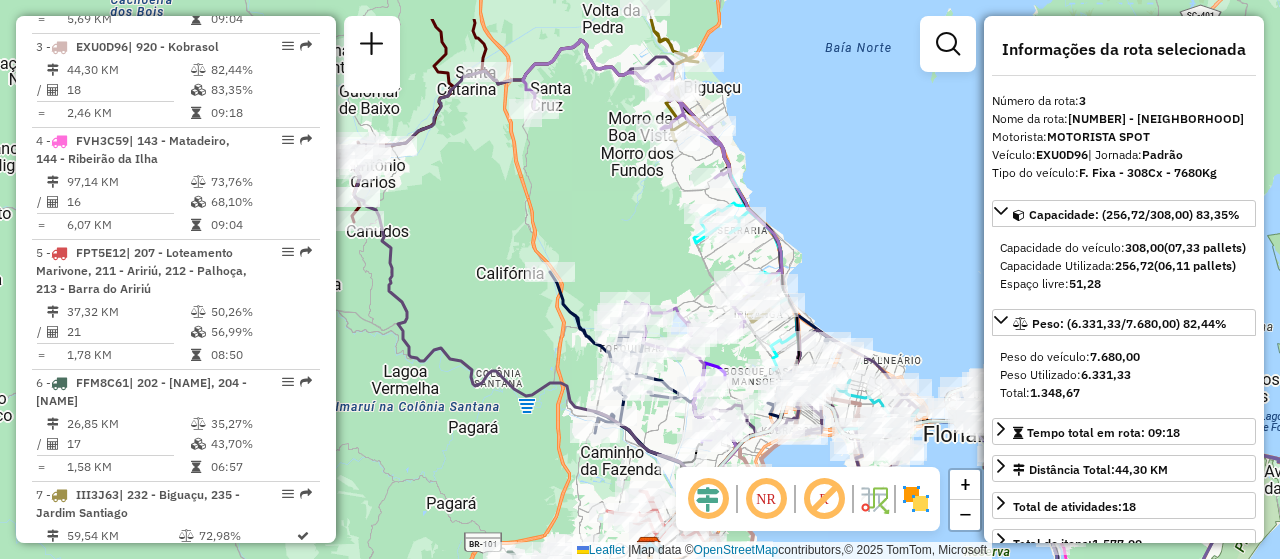 drag, startPoint x: 752, startPoint y: 217, endPoint x: 689, endPoint y: 294, distance: 99.48869 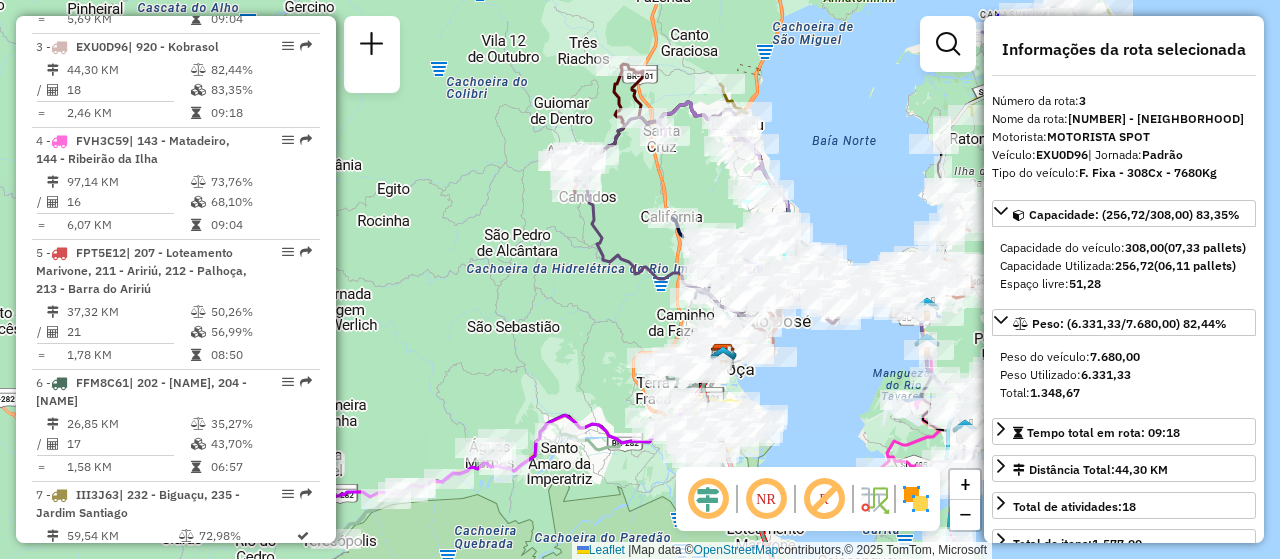 drag, startPoint x: 841, startPoint y: 380, endPoint x: 809, endPoint y: 329, distance: 60.207973 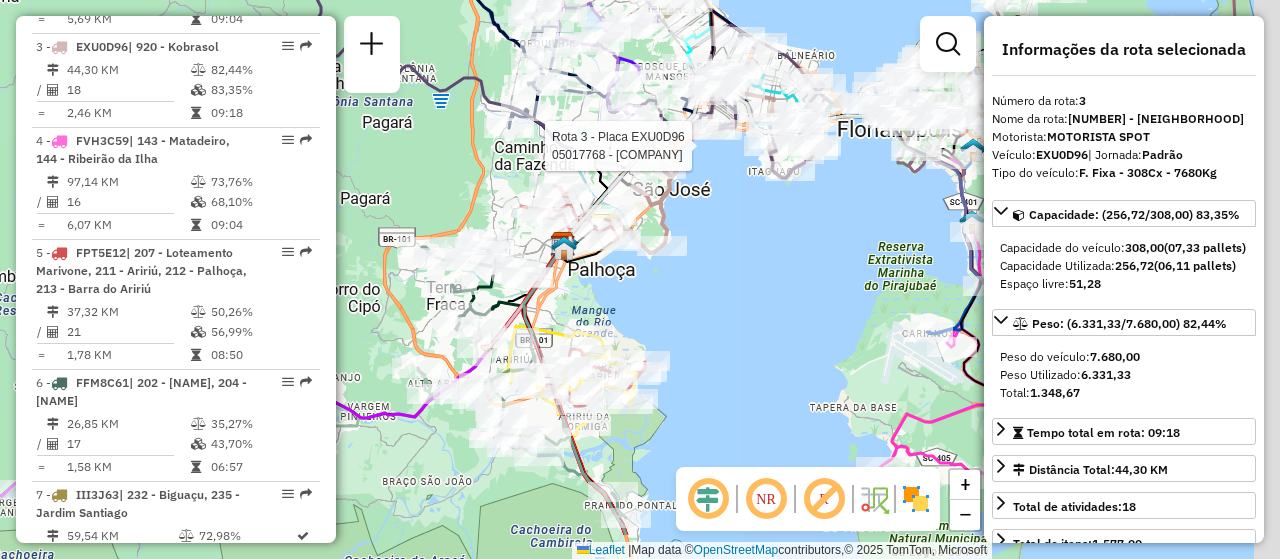 drag, startPoint x: 851, startPoint y: 403, endPoint x: 778, endPoint y: 323, distance: 108.30051 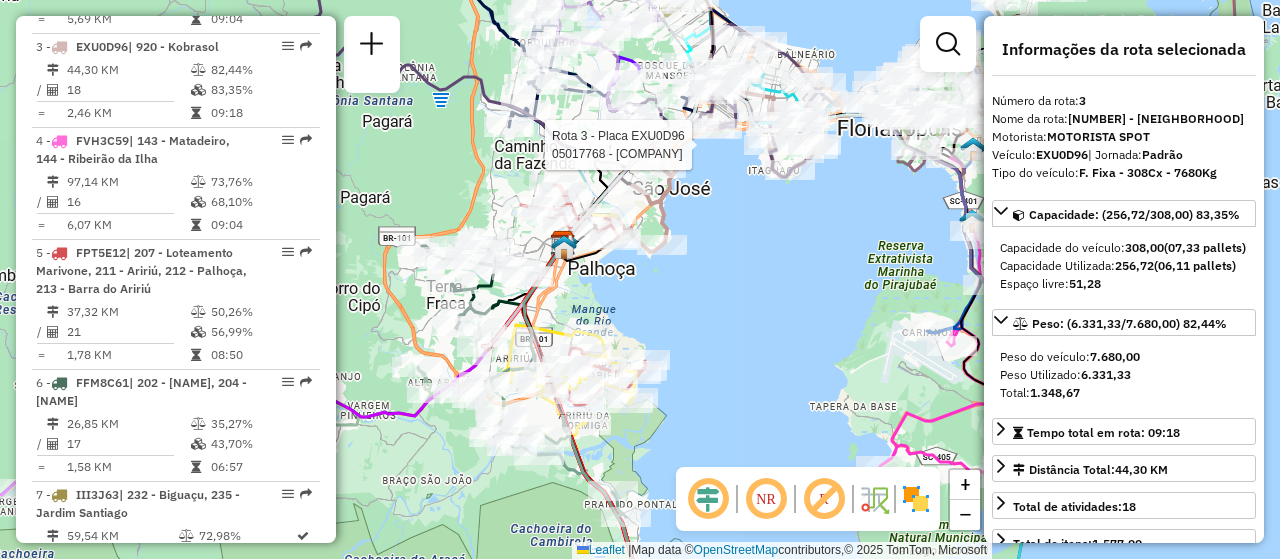click on "Rota 3 - Placa [PLATE]  05017768 - [COMPANY] ORI LTD Janela de atendimento Grade de atendimento Capacidade Transportadoras Veículos Cliente Pedidos  Rotas Selecione os dias de semana para filtrar as janelas de atendimento  Seg   Ter   Qua   Qui   Sex   Sáb   Dom  Informe o período da janela de atendimento: De: Até:  Filtrar exatamente a janela do cliente  Considerar janela de atendimento padrão  Selecione os dias de semana para filtrar as grades de atendimento  Seg   Ter   Qua   Qui   Sex   Sáb   Dom   Considerar clientes sem dia de atendimento cadastrado  Clientes fora do dia de atendimento selecionado Filtrar as atividades entre os valores definidos abaixo:  Peso mínimo:   Peso máximo:   Cubagem mínima:   Cubagem máxima:   De:   Até:  Filtrar as atividades entre o tempo de atendimento definido abaixo:  De:   Até:   Considerar capacidade total dos clientes não roteirizados Transportadora: Selecione um ou mais itens Tipo de veículo: Selecione um ou mais itens Veículo: Motorista: Nome: Setor:" 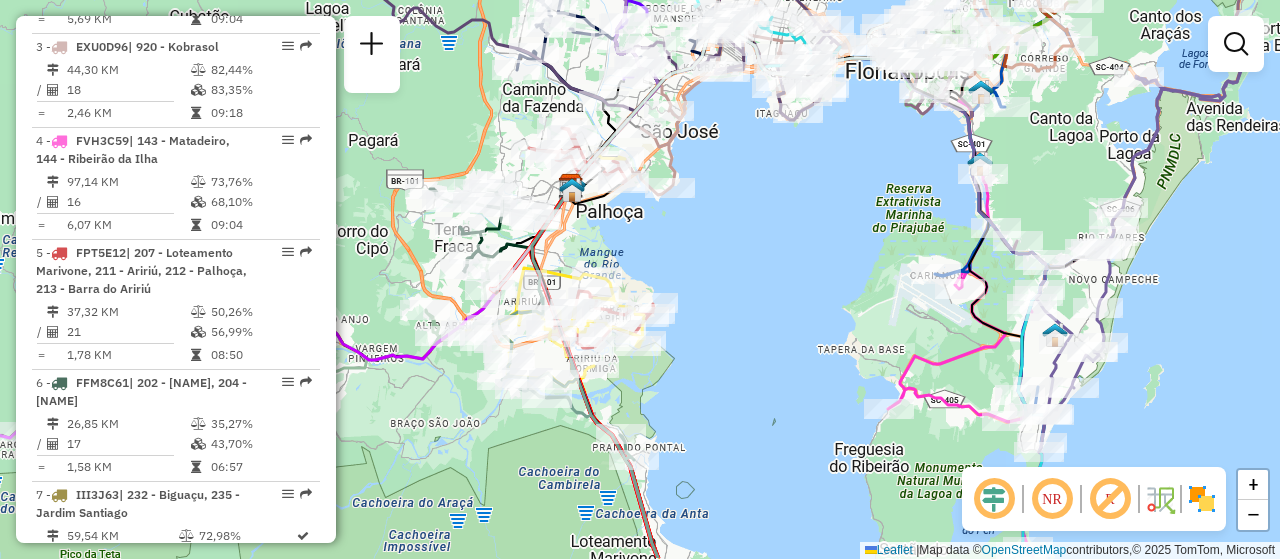 drag, startPoint x: 750, startPoint y: 403, endPoint x: 758, endPoint y: 341, distance: 62.514 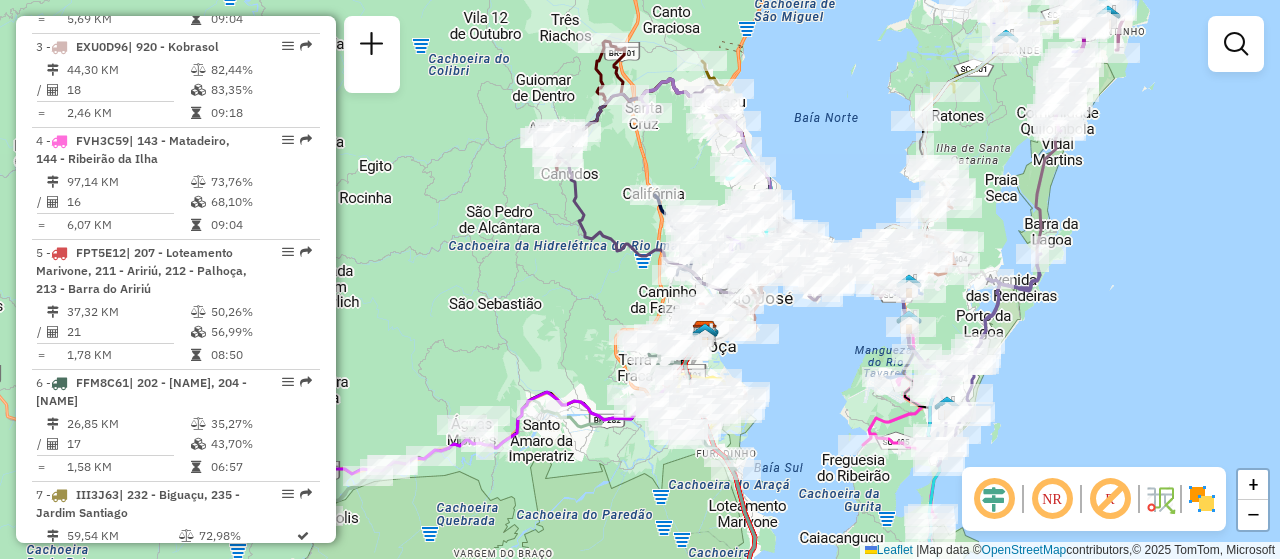 drag, startPoint x: 755, startPoint y: 295, endPoint x: 795, endPoint y: 370, distance: 85 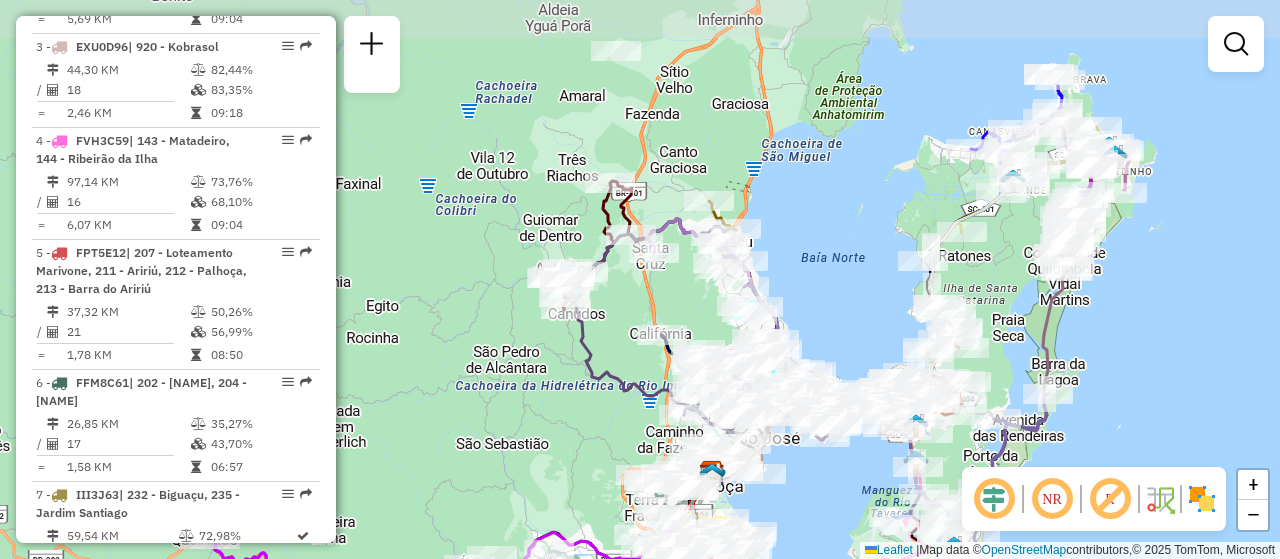 drag, startPoint x: 594, startPoint y: 292, endPoint x: 601, endPoint y: 383, distance: 91.26884 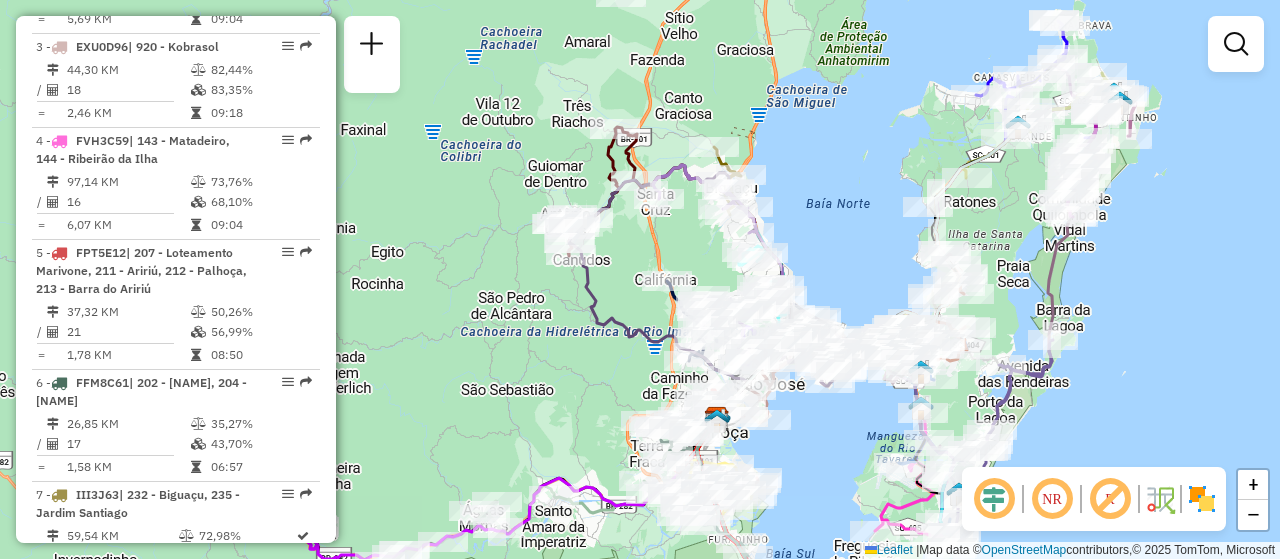 drag, startPoint x: 794, startPoint y: 289, endPoint x: 800, endPoint y: 234, distance: 55.326305 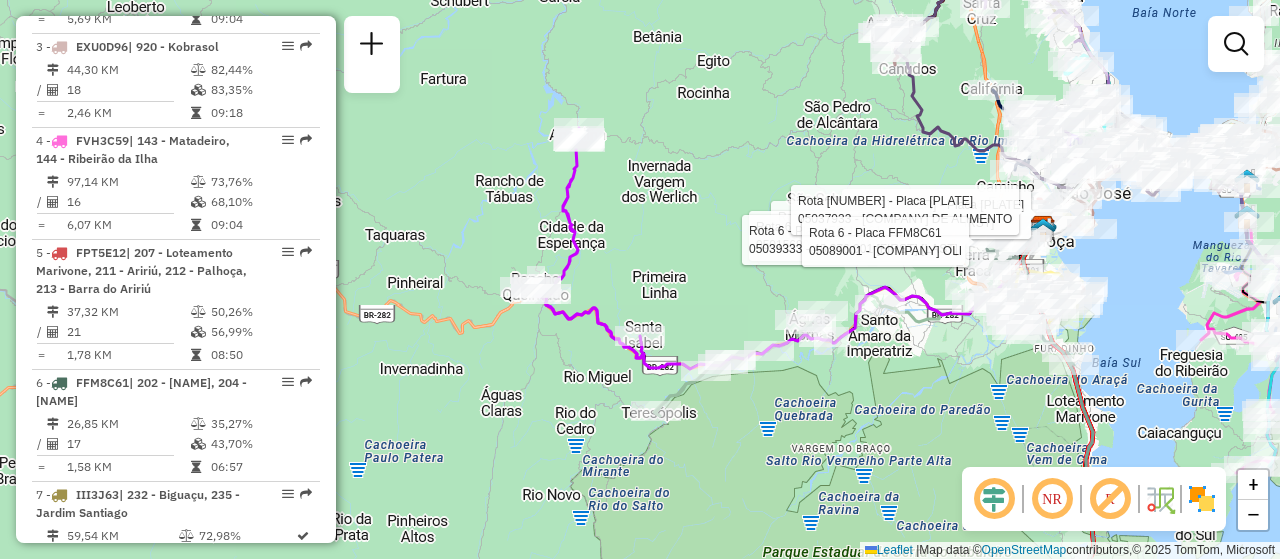 drag, startPoint x: 694, startPoint y: 323, endPoint x: 712, endPoint y: 323, distance: 18 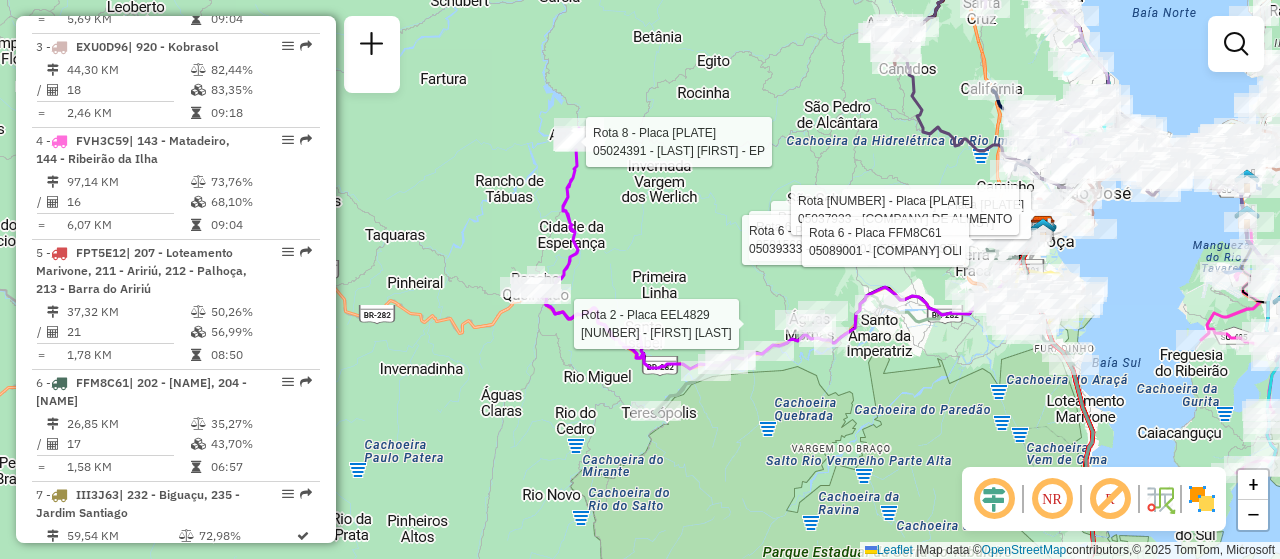 select on "**********" 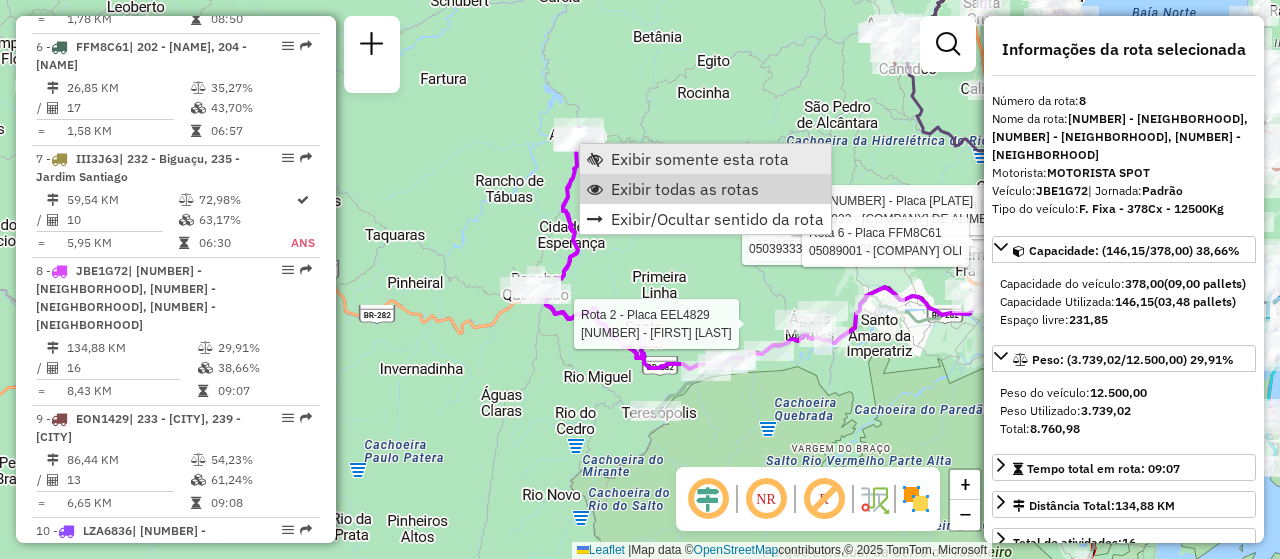 scroll, scrollTop: 1561, scrollLeft: 0, axis: vertical 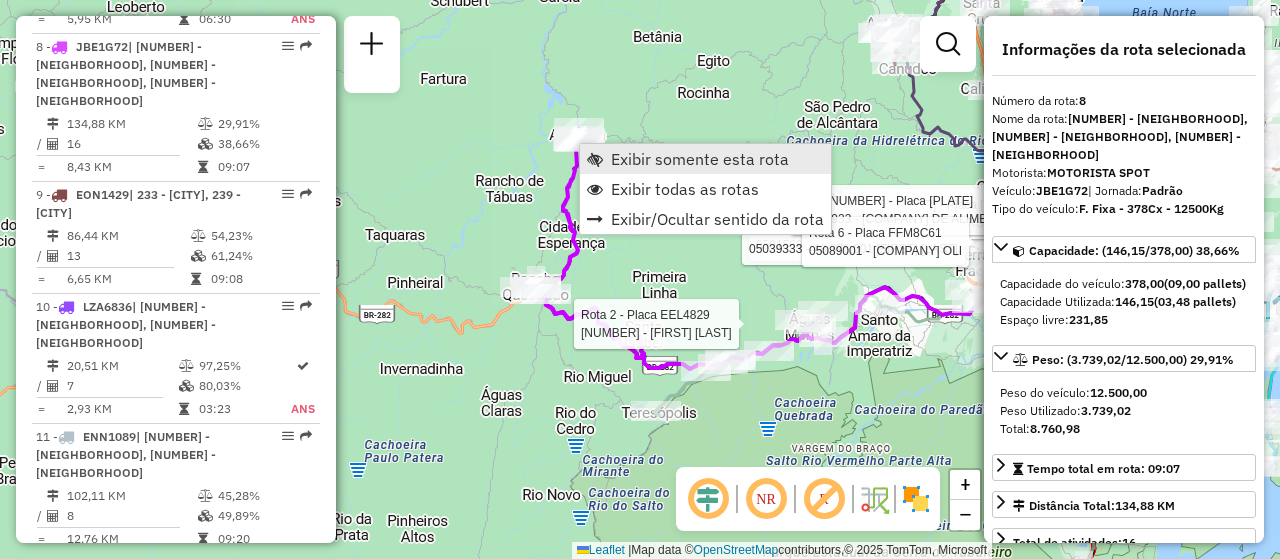 click on "Exibir somente esta rota" at bounding box center (700, 159) 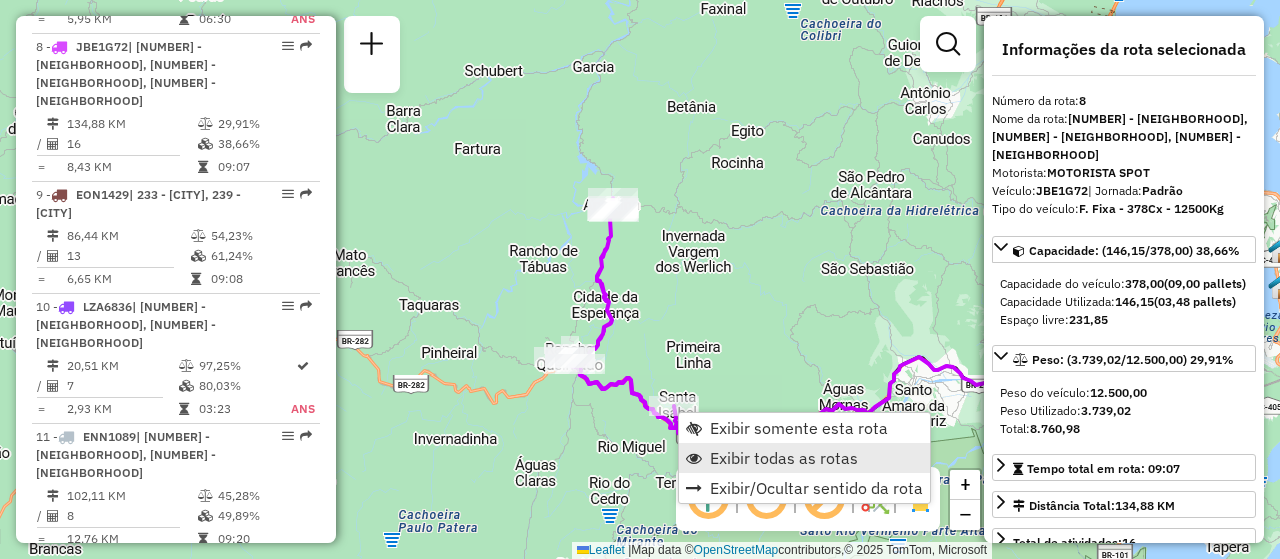 click on "Exibir todas as rotas" at bounding box center [804, 458] 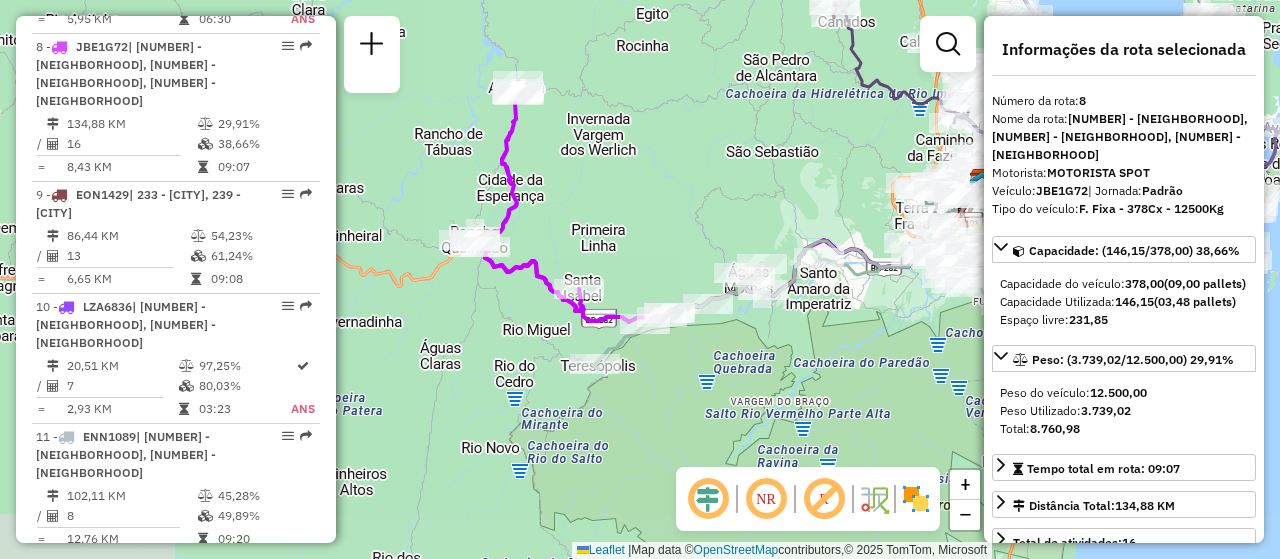 drag, startPoint x: 825, startPoint y: 336, endPoint x: 730, endPoint y: 219, distance: 150.71164 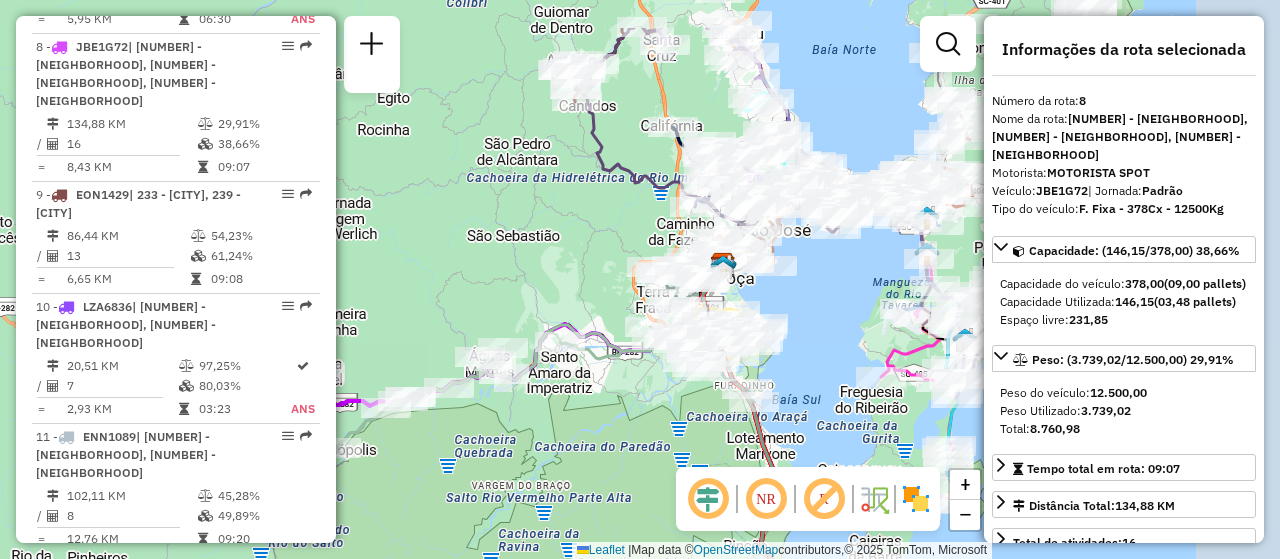 drag, startPoint x: 829, startPoint y: 332, endPoint x: 685, endPoint y: 393, distance: 156.38734 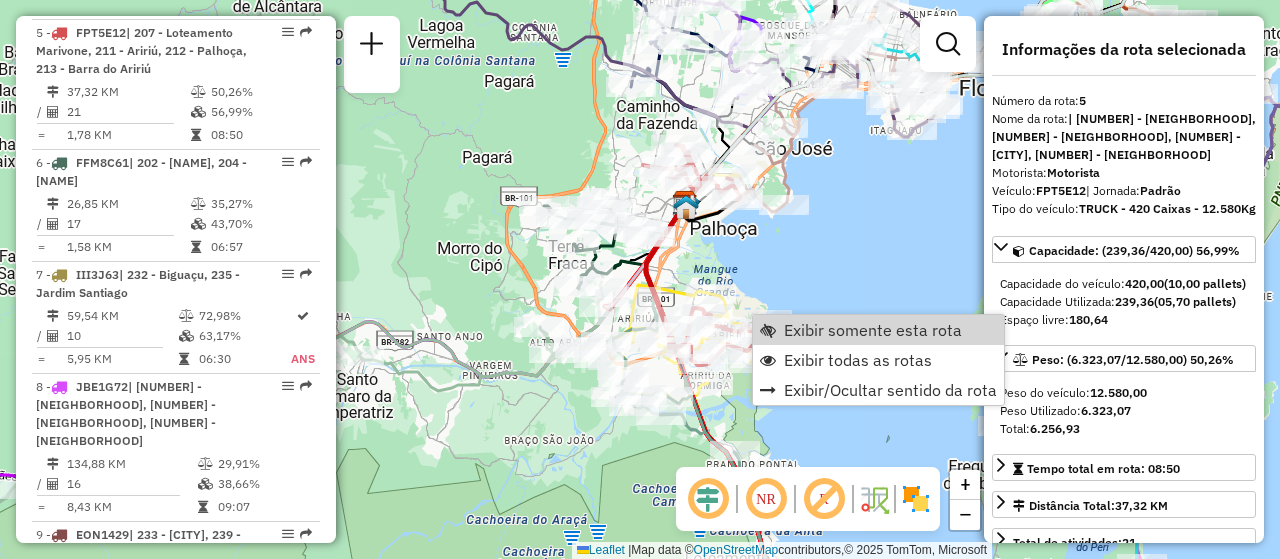 scroll, scrollTop: 1207, scrollLeft: 0, axis: vertical 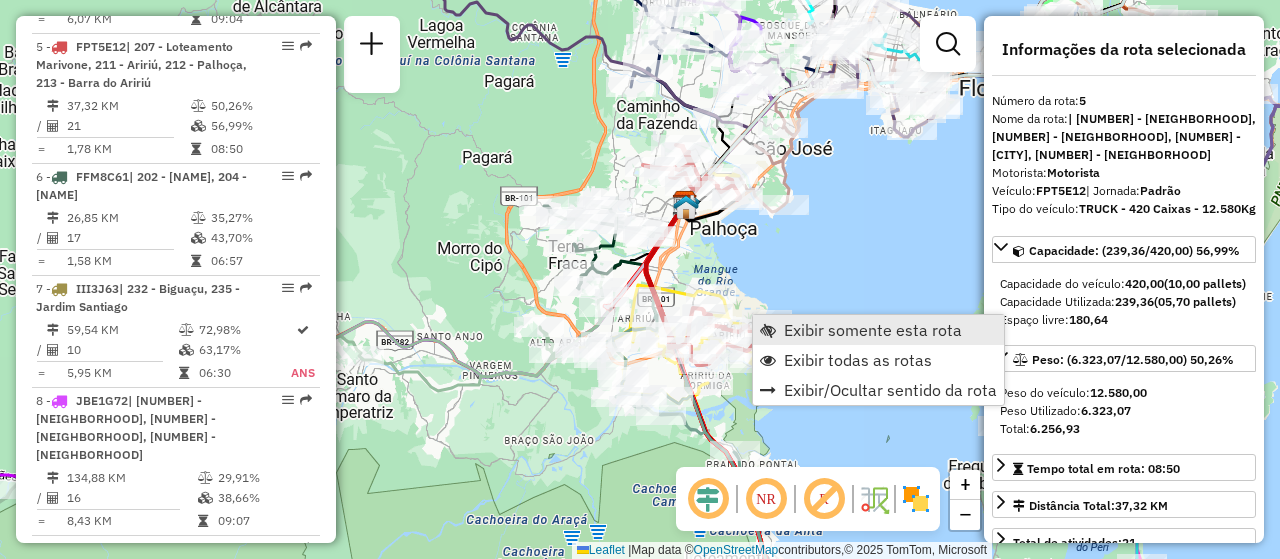 click on "Exibir somente esta rota" at bounding box center [873, 330] 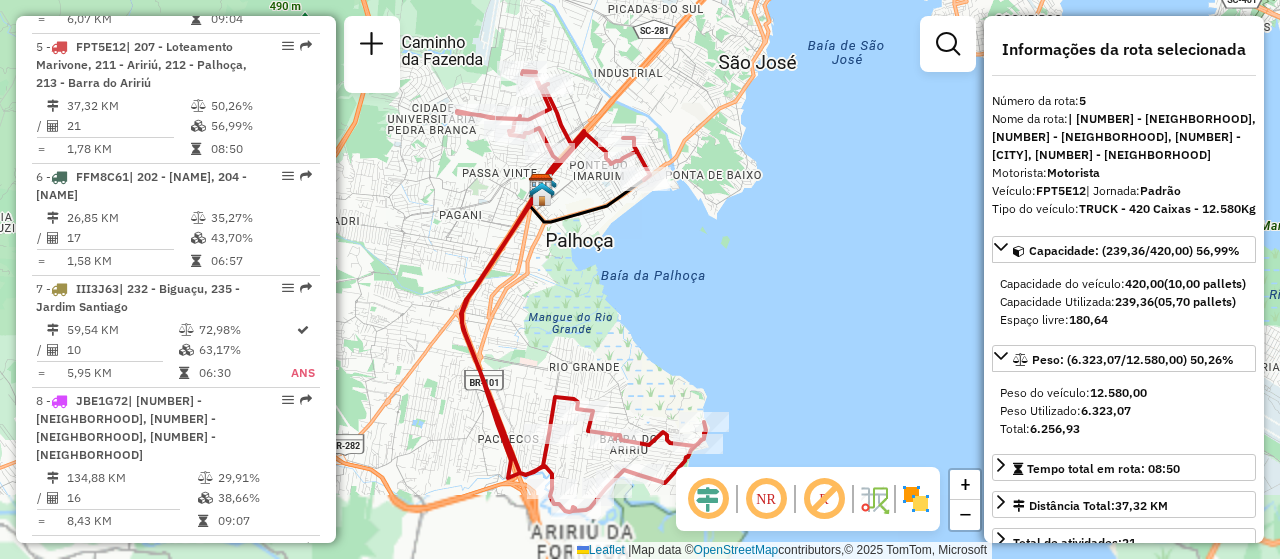drag, startPoint x: 830, startPoint y: 292, endPoint x: 763, endPoint y: 297, distance: 67.18631 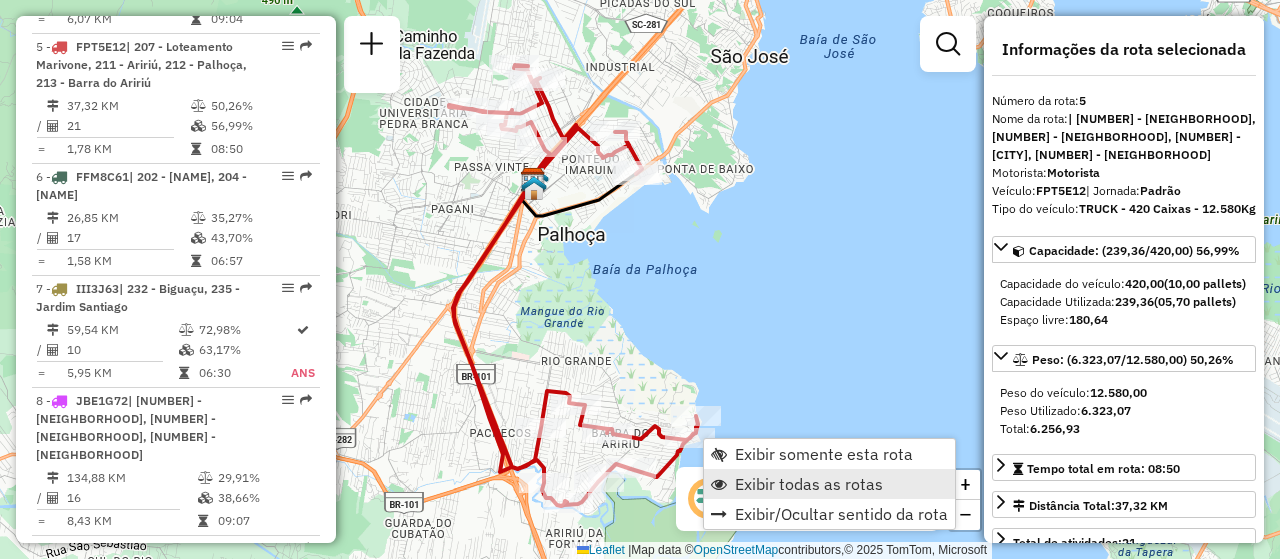 click on "Exibir todas as rotas" at bounding box center [809, 484] 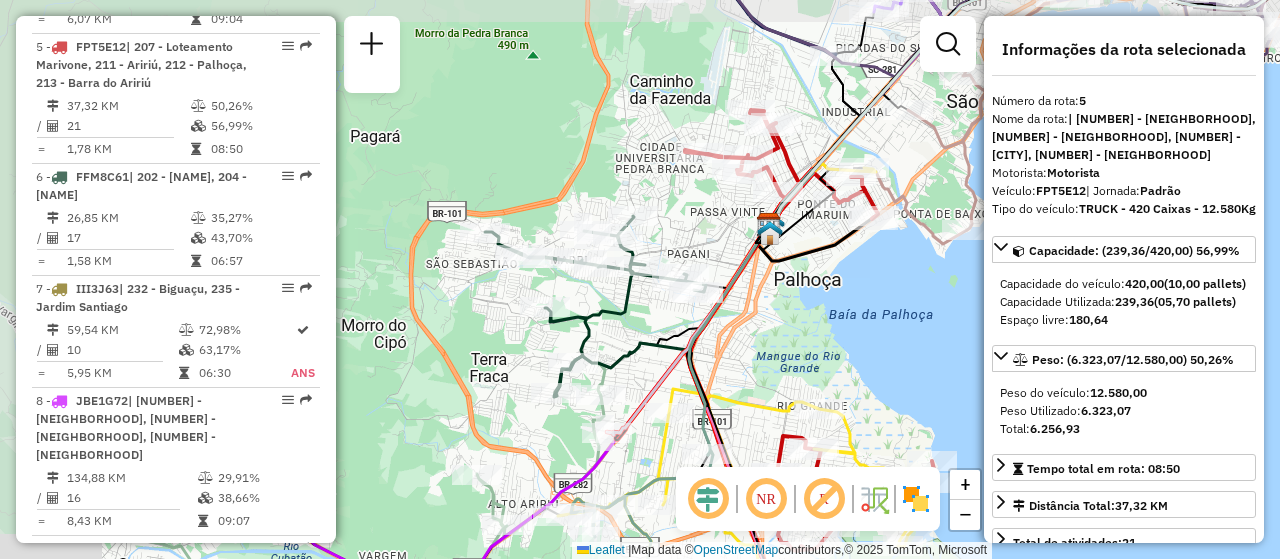 drag, startPoint x: 620, startPoint y: 330, endPoint x: 762, endPoint y: 362, distance: 145.56099 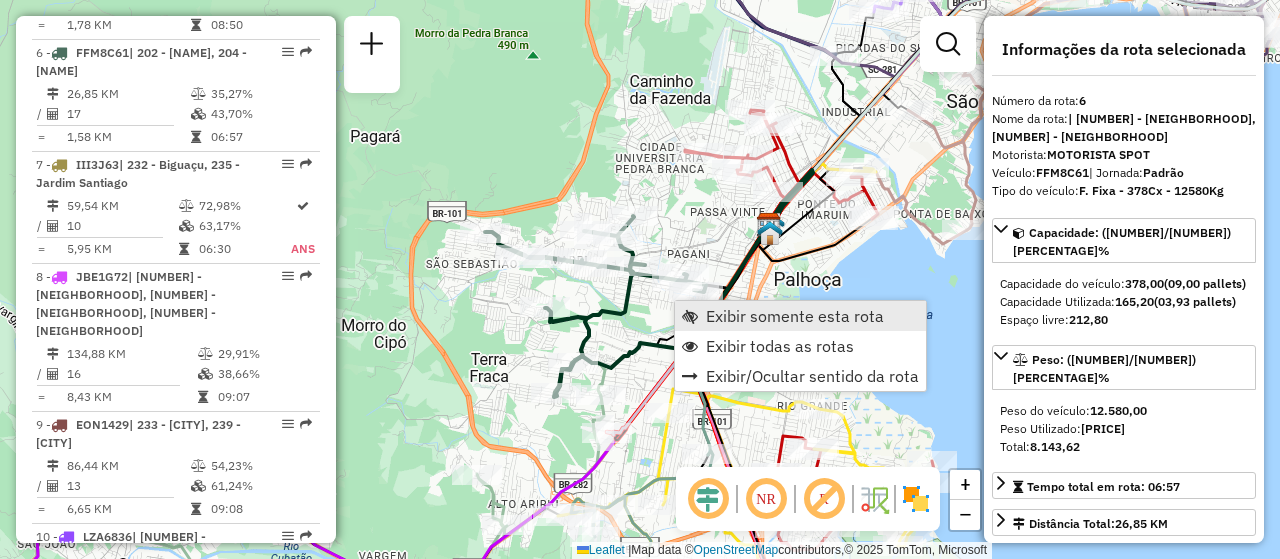 scroll, scrollTop: 1337, scrollLeft: 0, axis: vertical 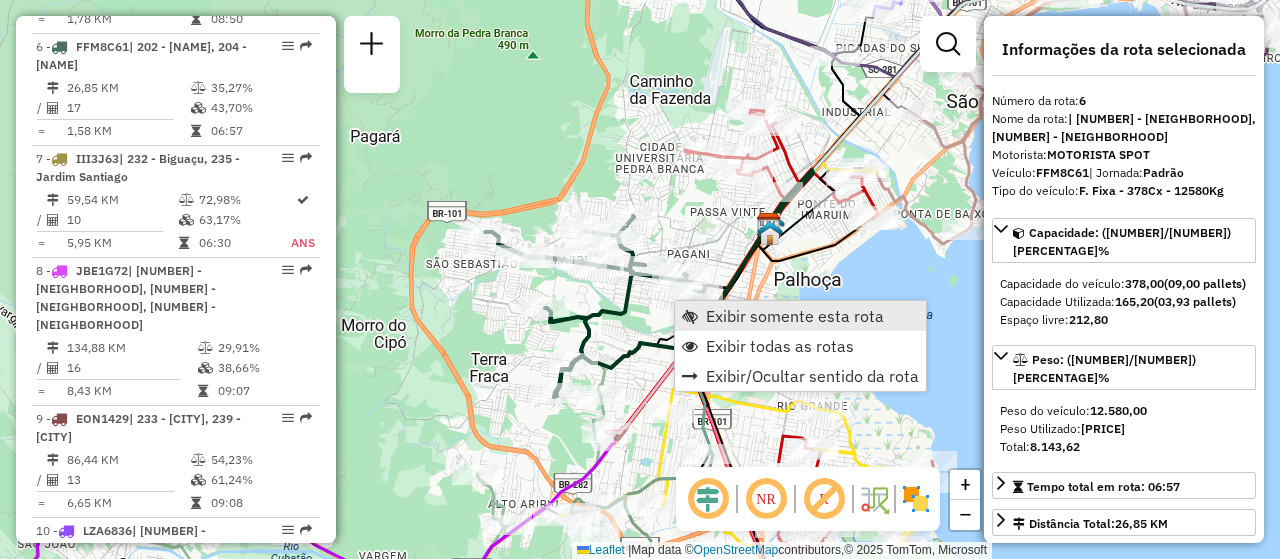 click on "Exibir somente esta rota" at bounding box center (795, 316) 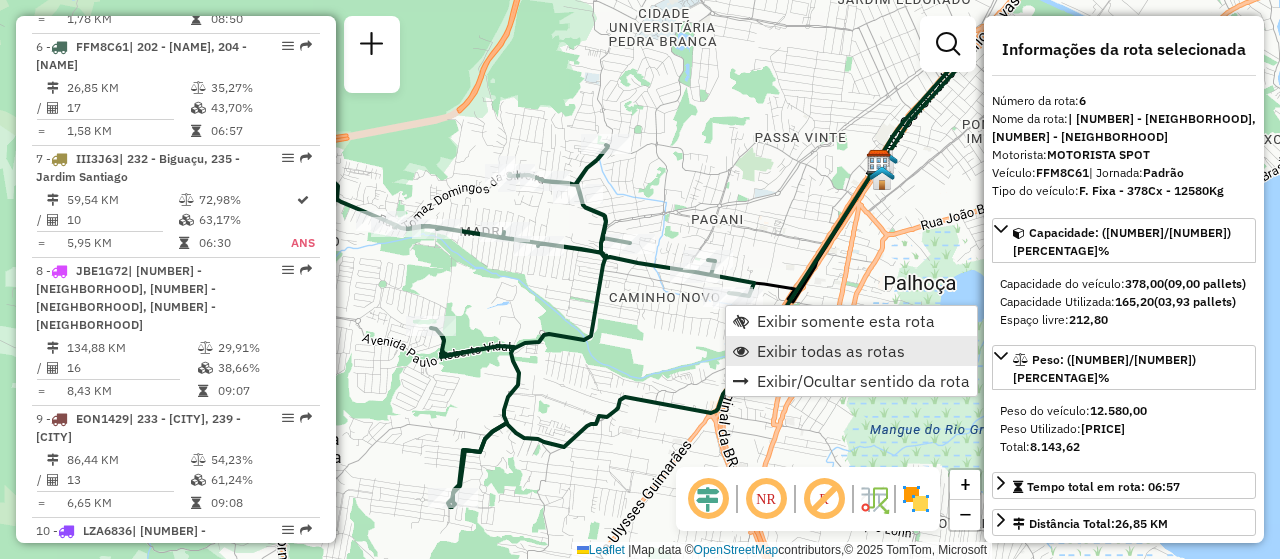 click on "Exibir todas as rotas" at bounding box center [831, 351] 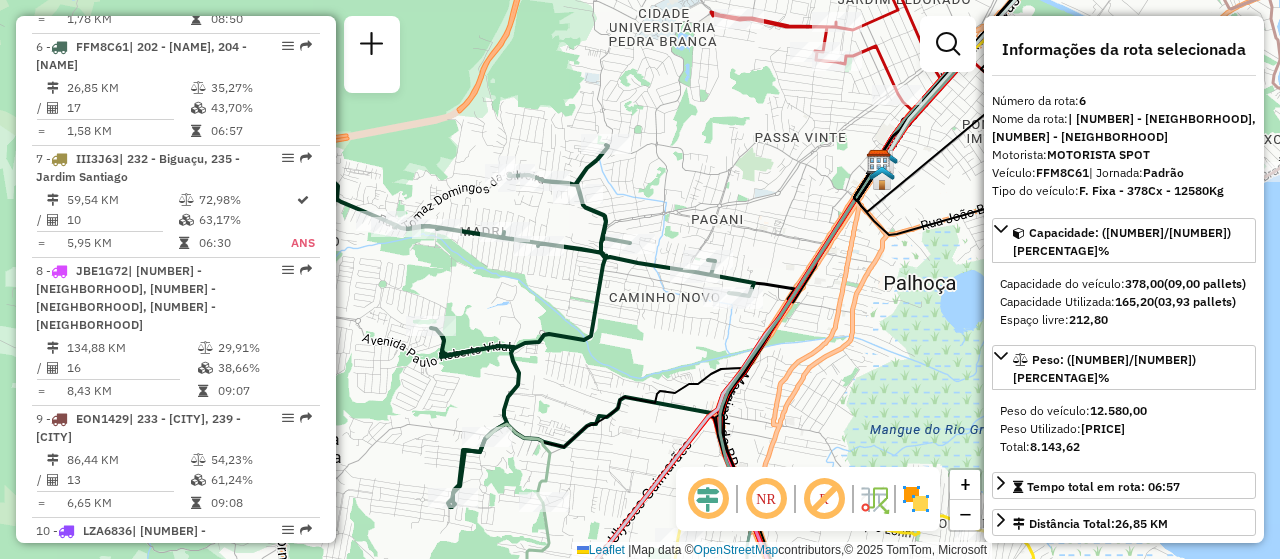 drag, startPoint x: 391, startPoint y: 449, endPoint x: 494, endPoint y: 418, distance: 107.563934 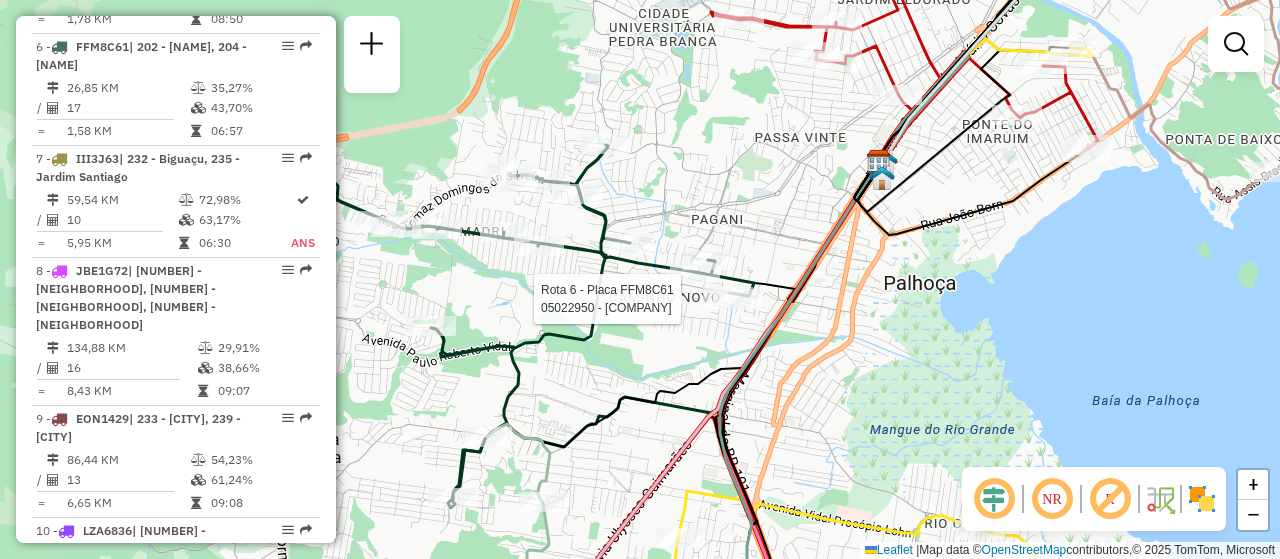 select on "**********" 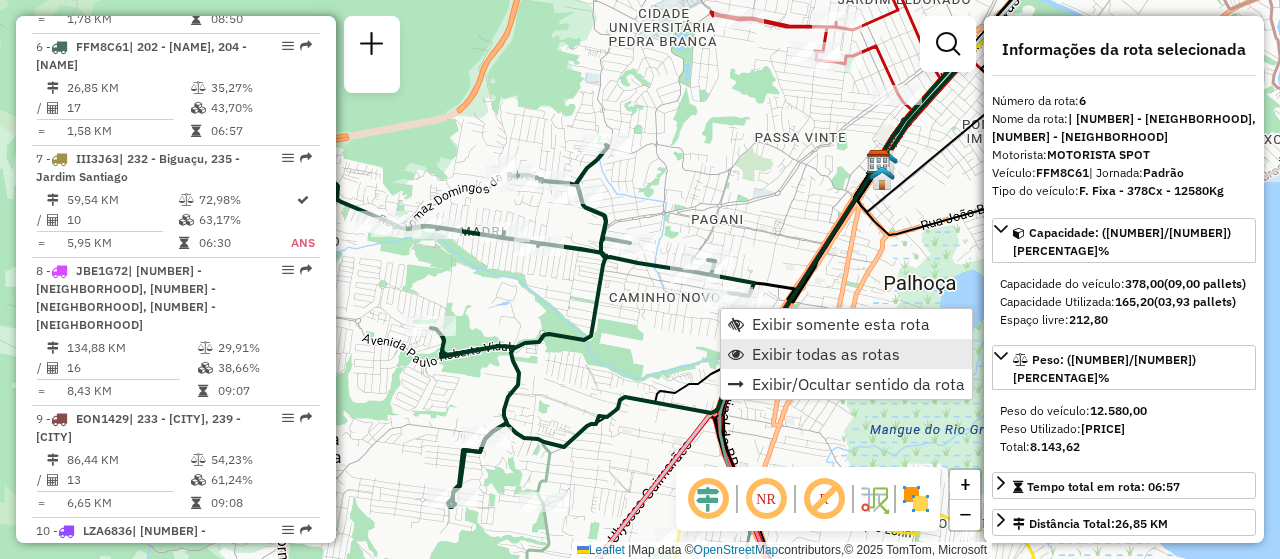 click on "Exibir todas as rotas" at bounding box center [826, 354] 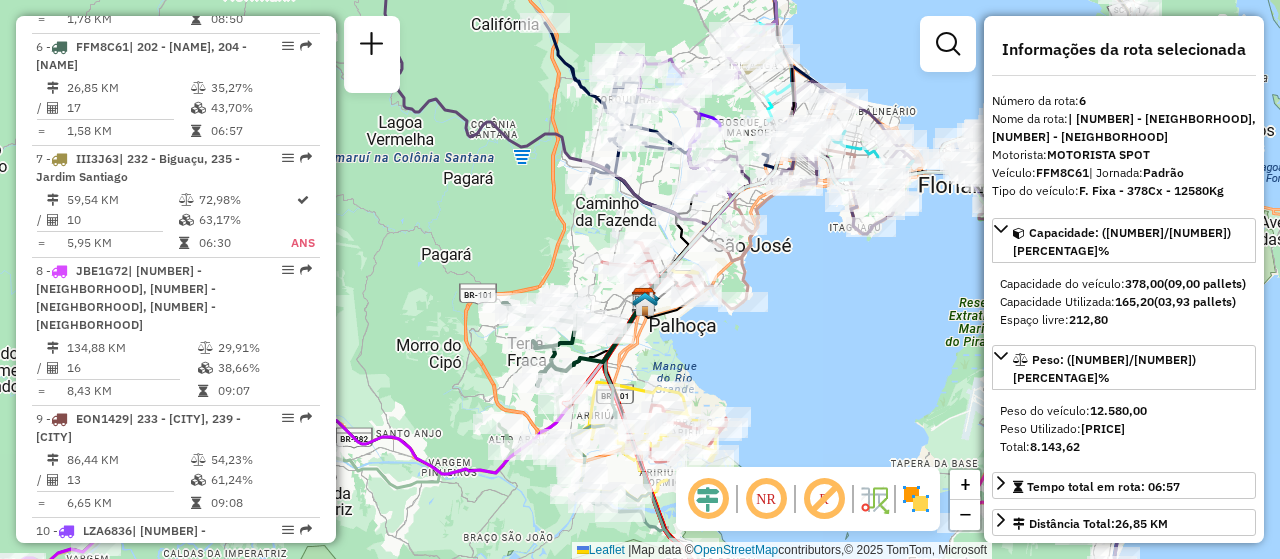 drag, startPoint x: 914, startPoint y: 388, endPoint x: 642, endPoint y: 350, distance: 274.64157 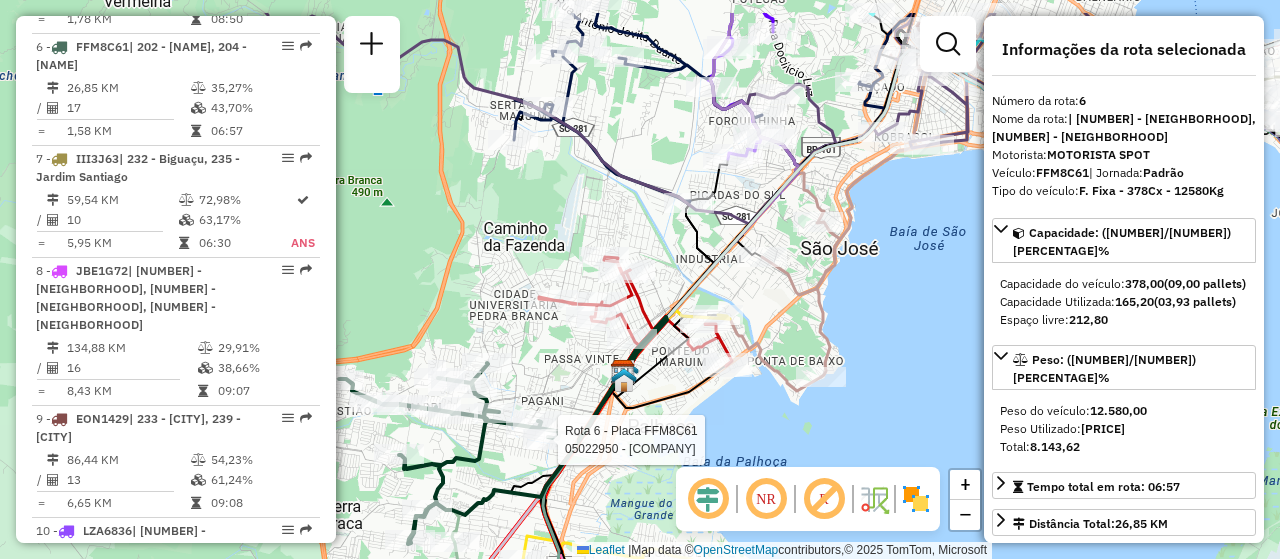 drag, startPoint x: 656, startPoint y: 353, endPoint x: 648, endPoint y: 408, distance: 55.578773 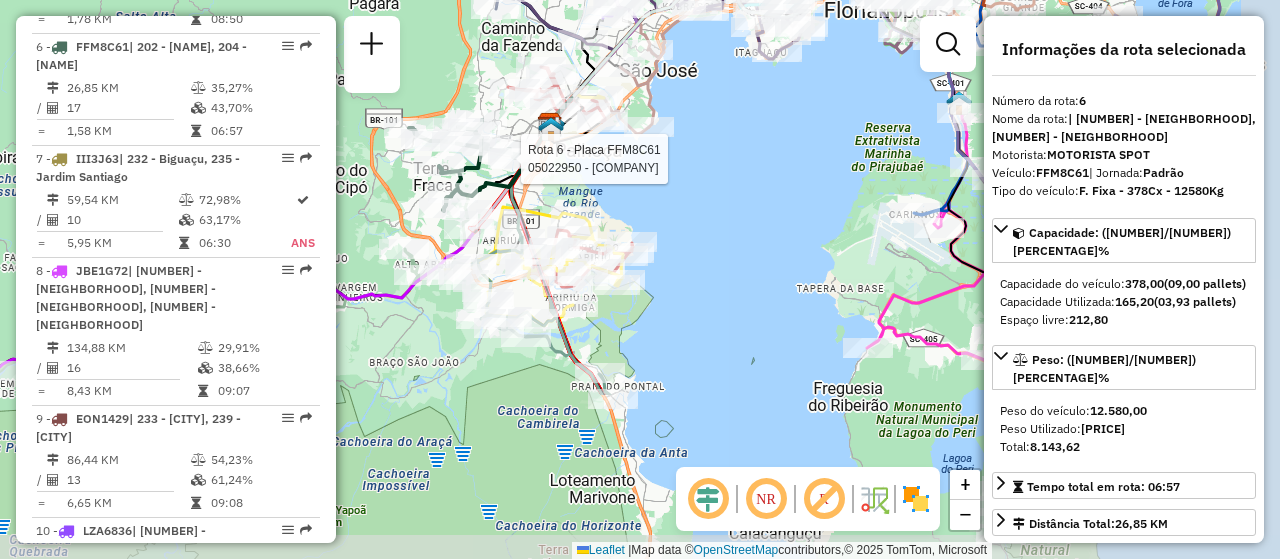 drag, startPoint x: 802, startPoint y: 423, endPoint x: 701, endPoint y: 203, distance: 242.07643 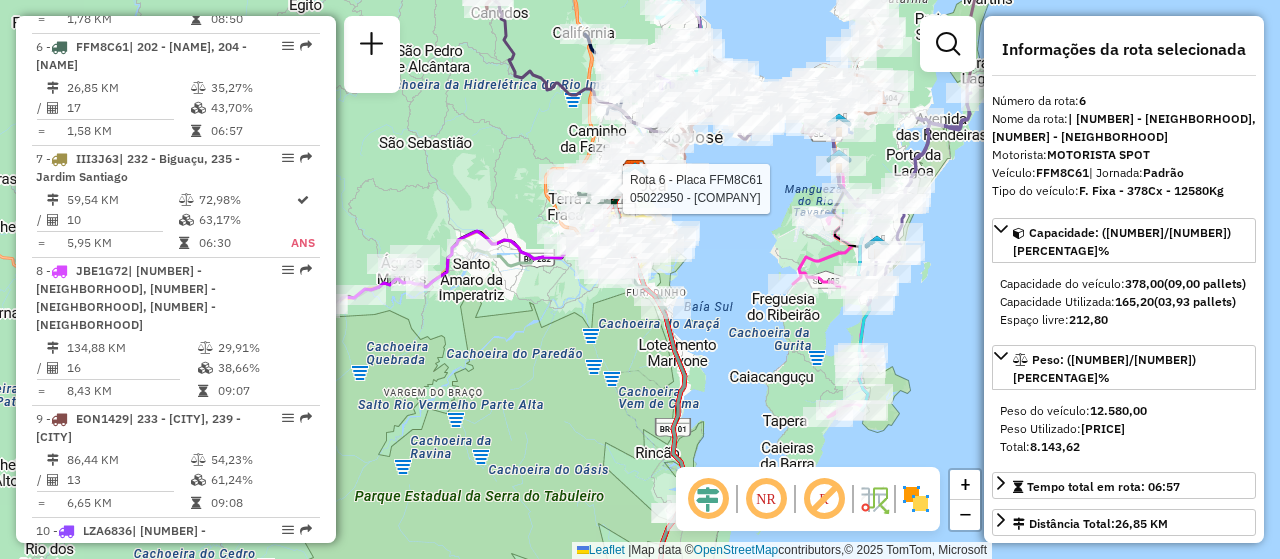 drag, startPoint x: 709, startPoint y: 336, endPoint x: 726, endPoint y: 292, distance: 47.169907 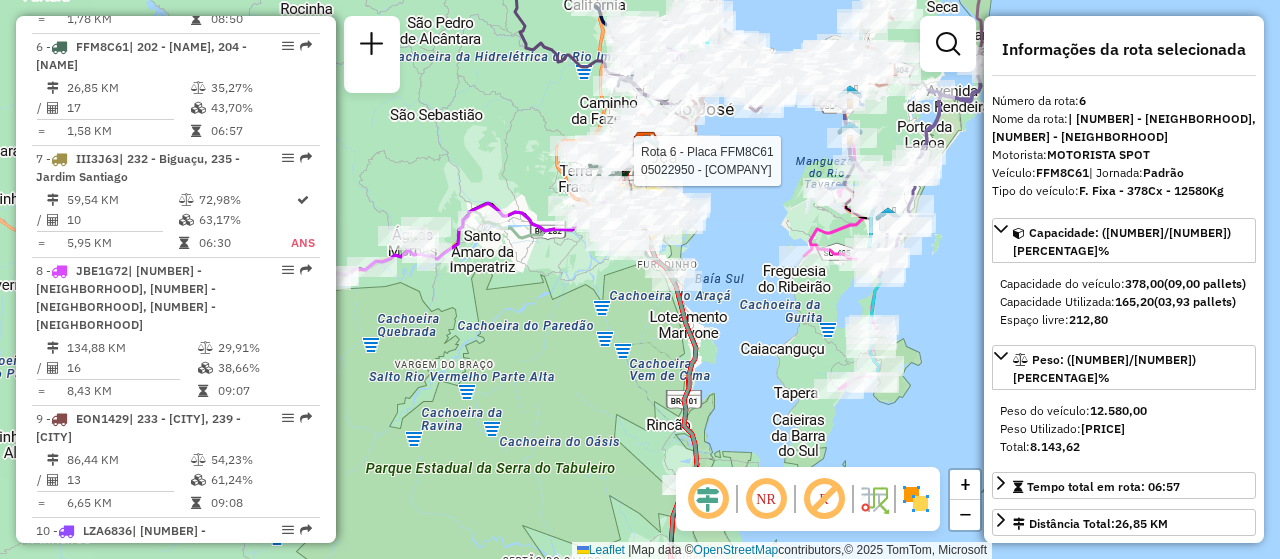 scroll, scrollTop: 4201, scrollLeft: 0, axis: vertical 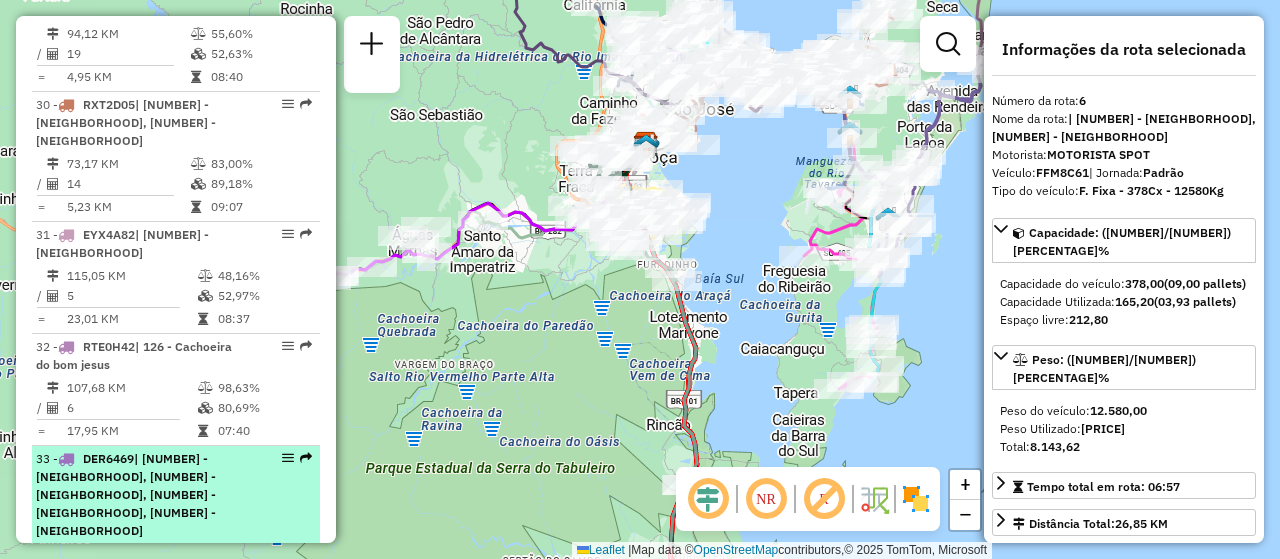 click at bounding box center (288, 458) 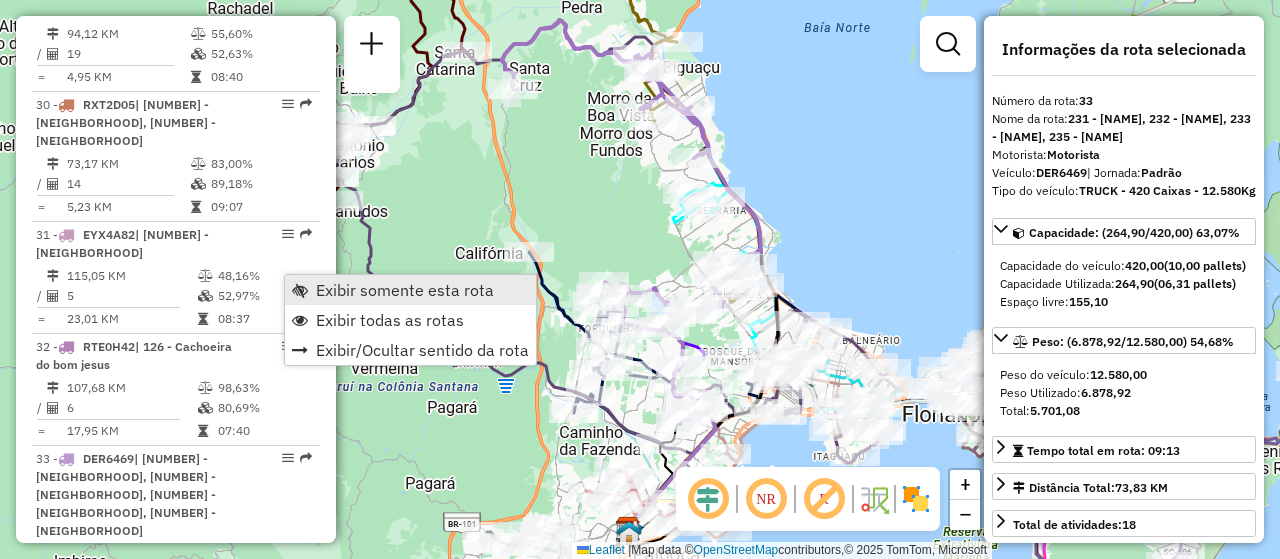 click on "Exibir somente esta rota" at bounding box center [405, 290] 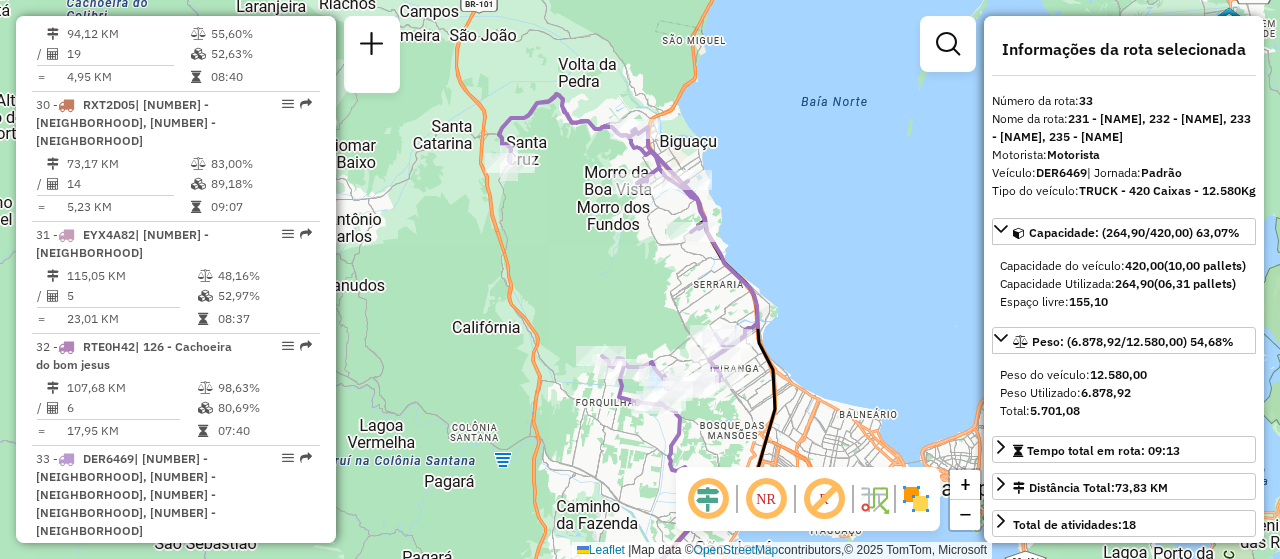 drag, startPoint x: 763, startPoint y: 261, endPoint x: 760, endPoint y: 337, distance: 76.05919 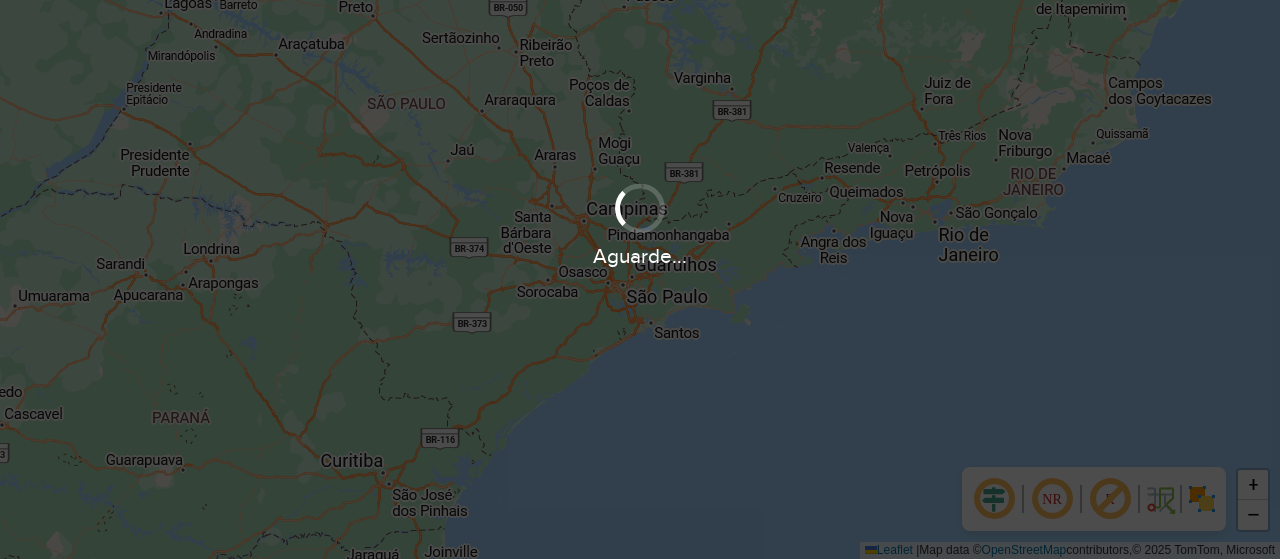 scroll, scrollTop: 0, scrollLeft: 0, axis: both 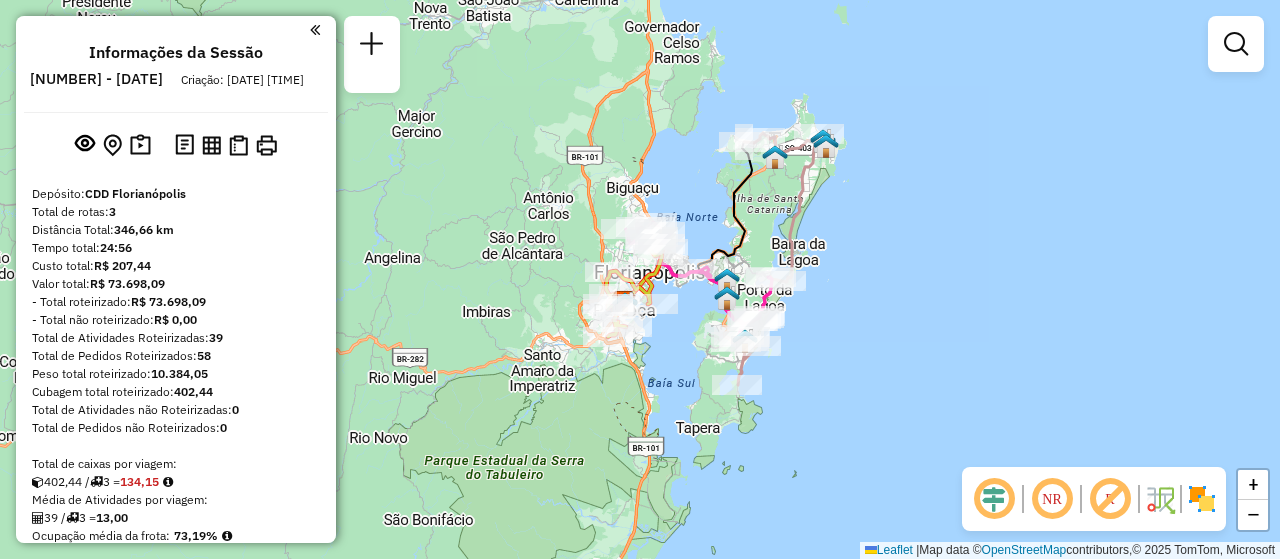 drag, startPoint x: 769, startPoint y: 172, endPoint x: 783, endPoint y: 212, distance: 42.379242 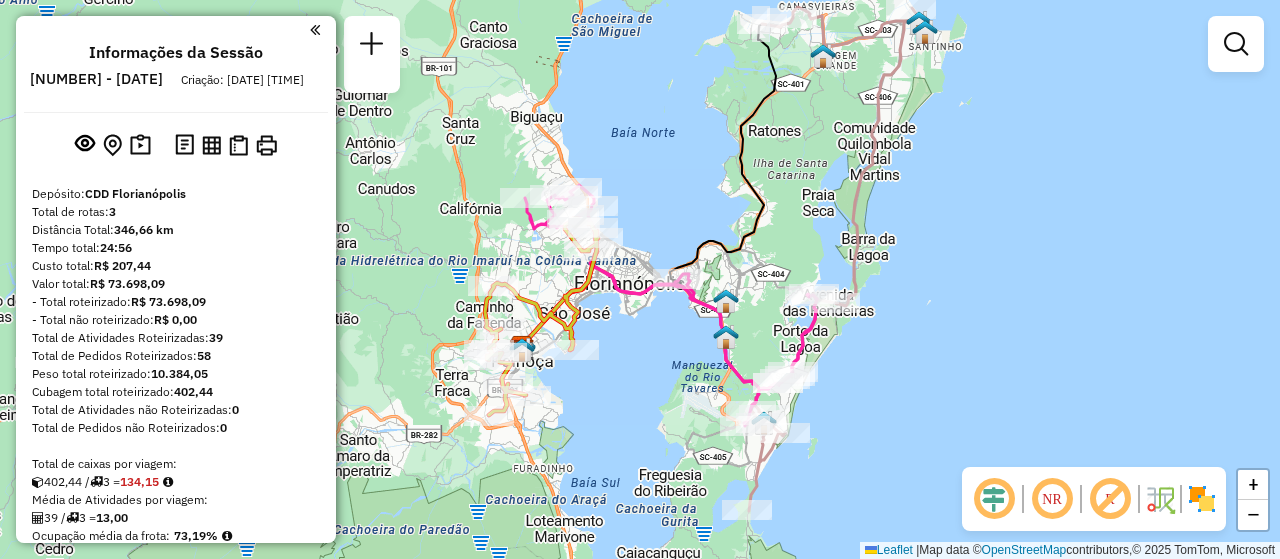 drag, startPoint x: 738, startPoint y: 307, endPoint x: 744, endPoint y: 289, distance: 18.973665 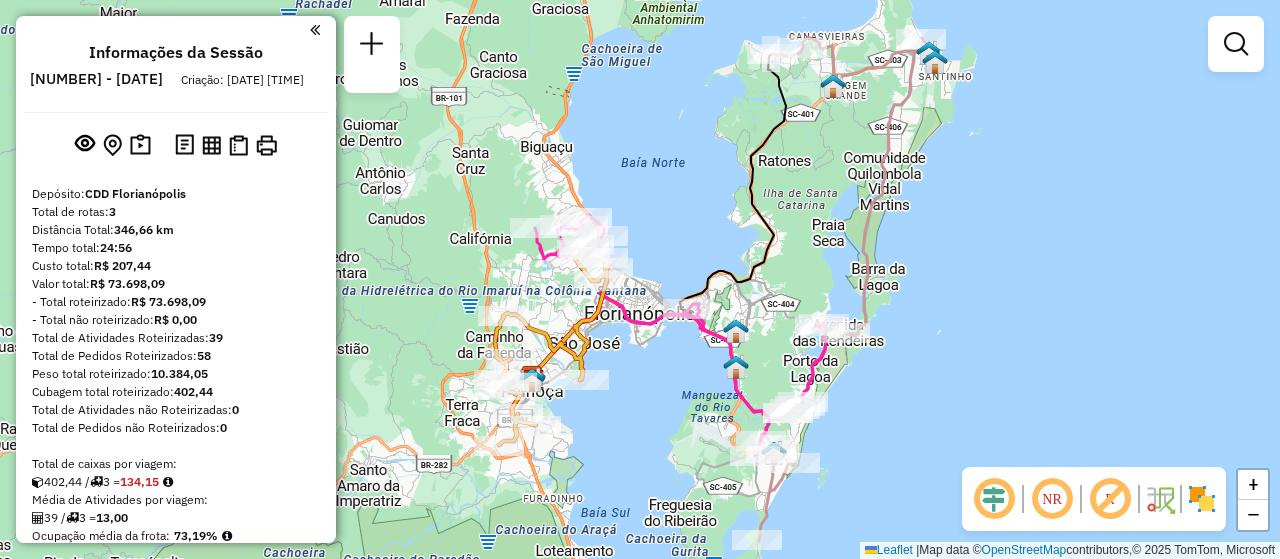 drag, startPoint x: 857, startPoint y: 395, endPoint x: 867, endPoint y: 425, distance: 31.622776 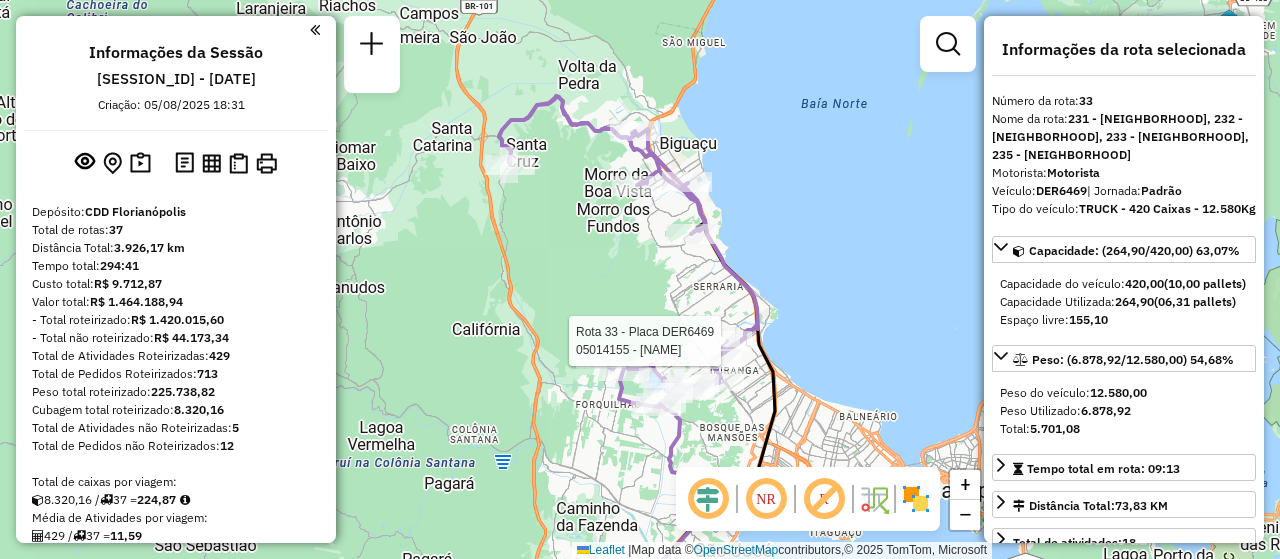 select on "**********" 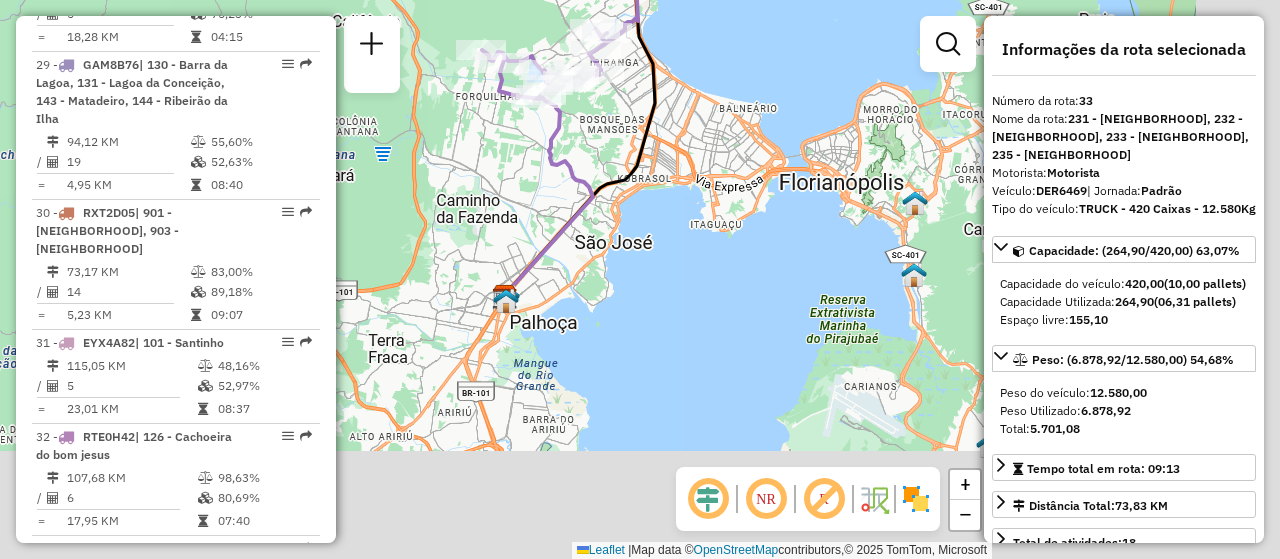 drag, startPoint x: 734, startPoint y: 297, endPoint x: 645, endPoint y: 63, distance: 250.35374 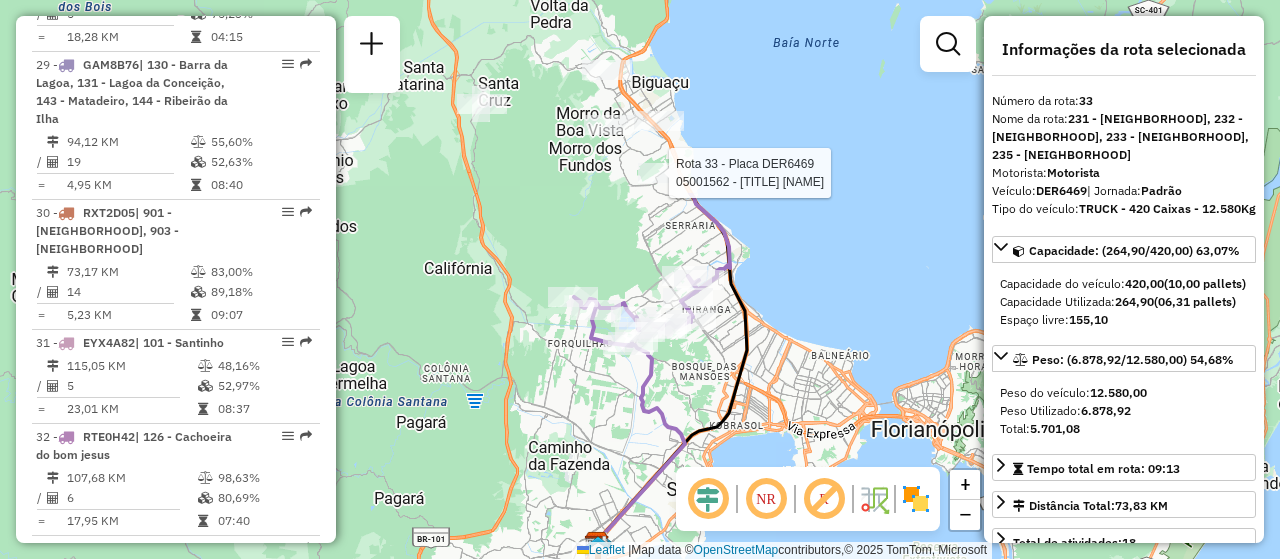 drag, startPoint x: 596, startPoint y: 234, endPoint x: 689, endPoint y: 483, distance: 265.8007 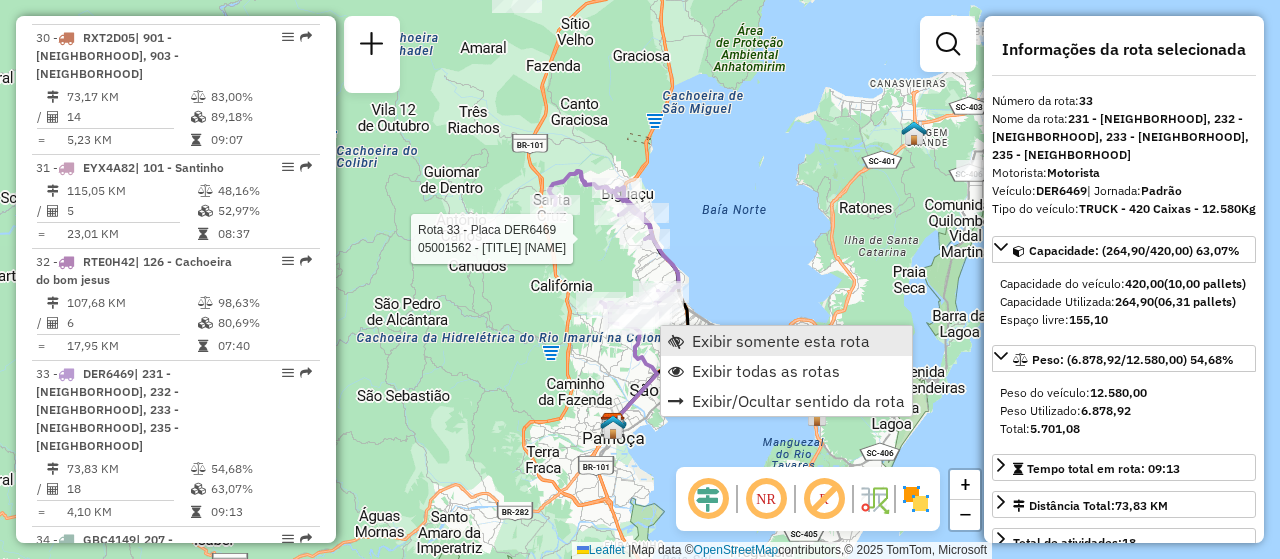 scroll, scrollTop: 4451, scrollLeft: 0, axis: vertical 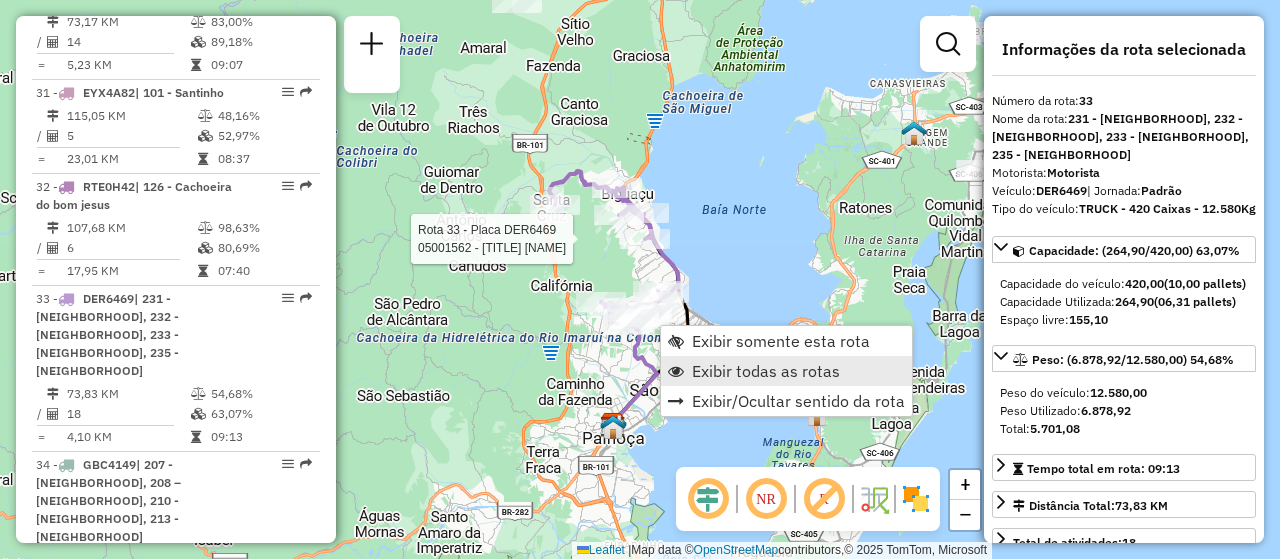 click on "Exibir todas as rotas" at bounding box center [766, 371] 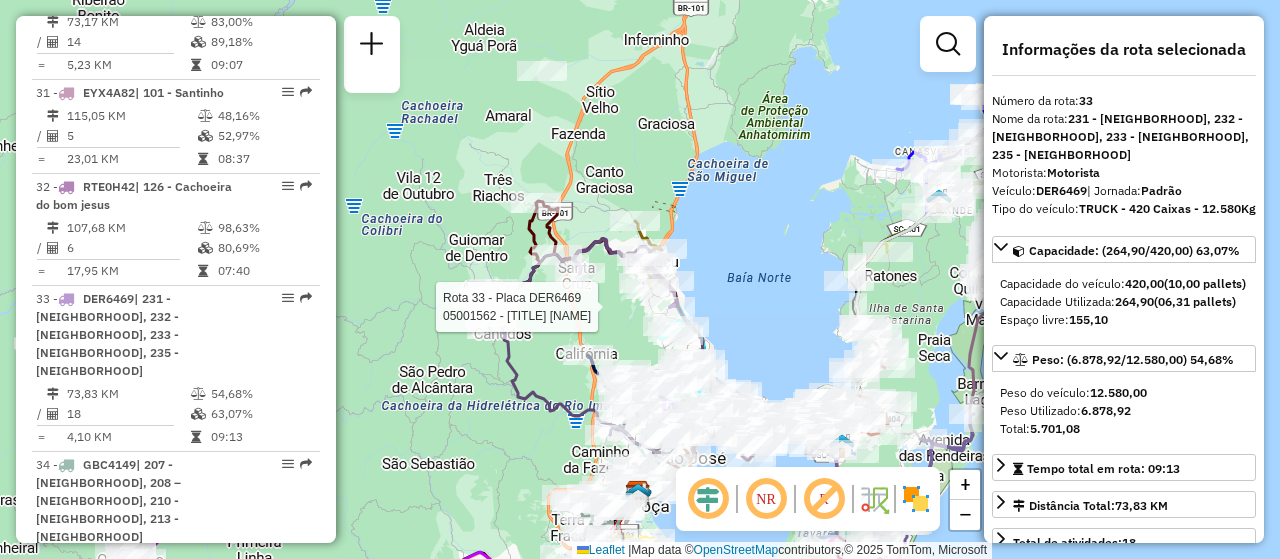 drag, startPoint x: 770, startPoint y: 246, endPoint x: 795, endPoint y: 314, distance: 72.44998 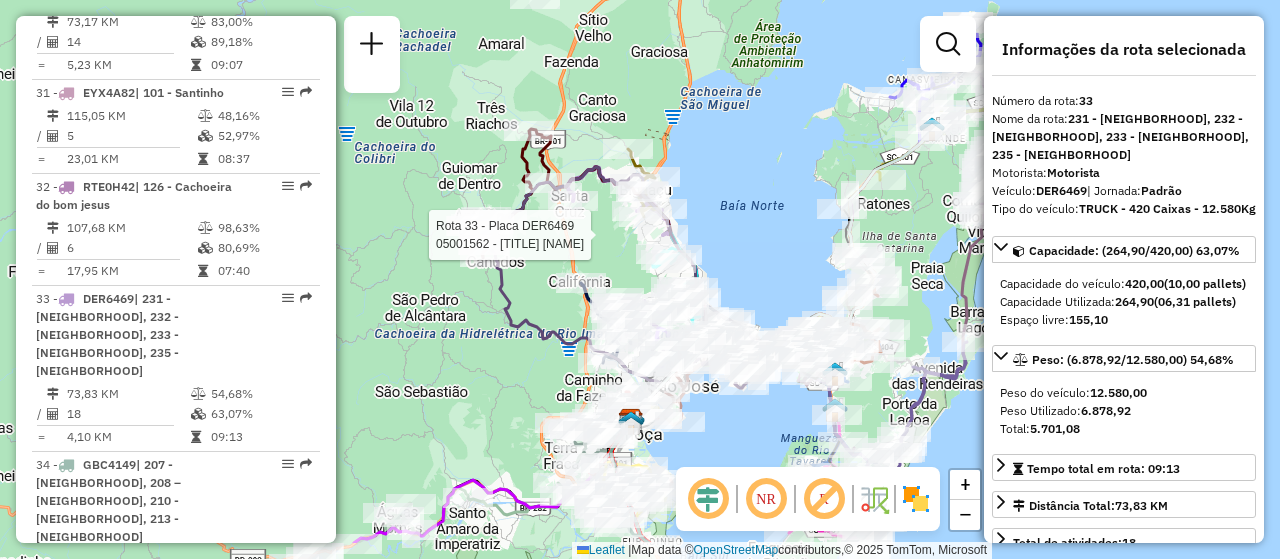 drag, startPoint x: 780, startPoint y: 345, endPoint x: 771, endPoint y: 234, distance: 111.364265 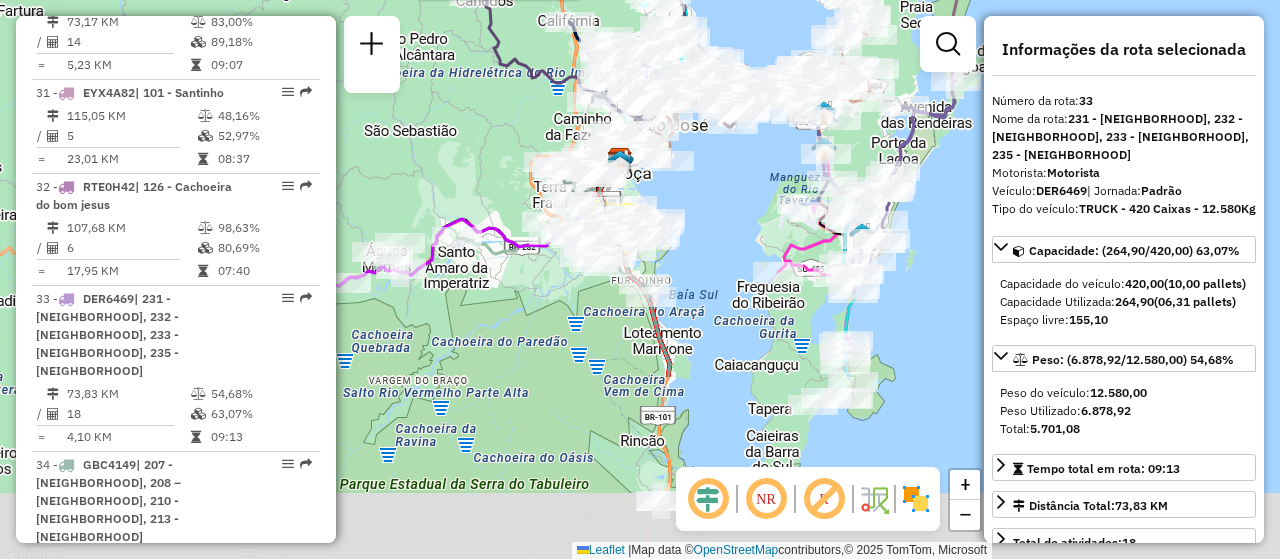 drag, startPoint x: 820, startPoint y: 419, endPoint x: 705, endPoint y: 178, distance: 267.03183 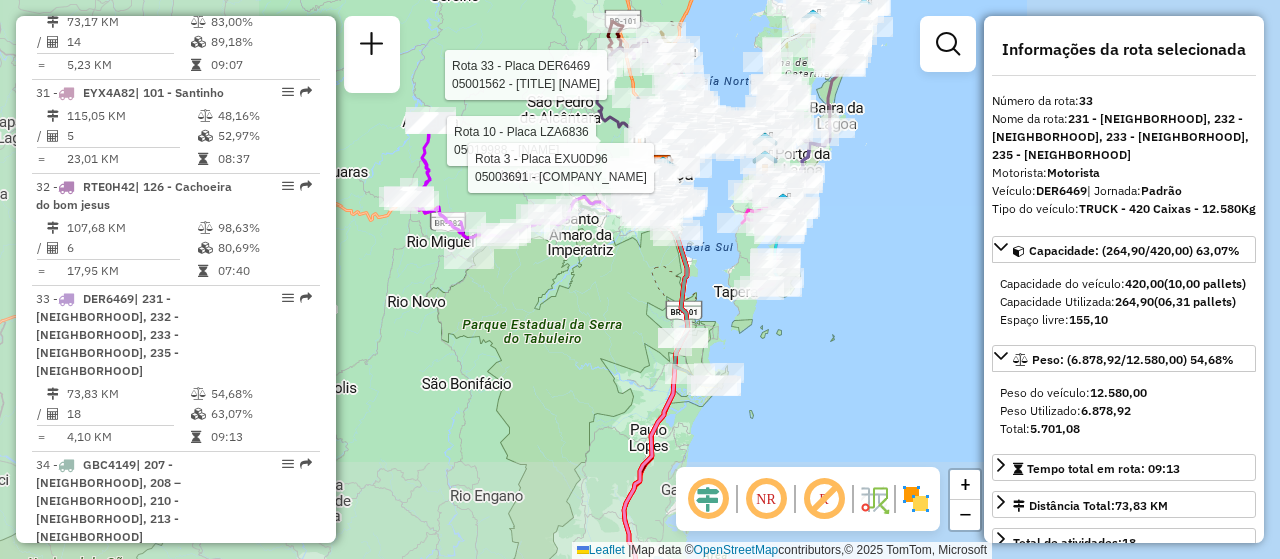click on "Rota 33 - Placa DER6469  05001562 - VP PAULO CESAR CARDO Rota 10 - Placa LZA6836  05019988 - MARLENE LUIZA LOCATE Rota 3 - Placa EXU0D96  05003691 - REST PONTA DE BAIXO Janela de atendimento Grade de atendimento Capacidade Transportadoras Veículos Cliente Pedidos  Rotas Selecione os dias de semana para filtrar as janelas de atendimento  Seg   Ter   Qua   Qui   Sex   Sáb   Dom  Informe o período da janela de atendimento: De: Até:  Filtrar exatamente a janela do cliente  Considerar janela de atendimento padrão  Selecione os dias de semana para filtrar as grades de atendimento  Seg   Ter   Qua   Qui   Sex   Sáb   Dom   Considerar clientes sem dia de atendimento cadastrado  Clientes fora do dia de atendimento selecionado Filtrar as atividades entre os valores definidos abaixo:  Peso mínimo:   Peso máximo:   Cubagem mínima:   Cubagem máxima:   De:   Até:  Filtrar as atividades entre o tempo de atendimento definido abaixo:  De:   Até:   Considerar capacidade total dos clientes não roteirizados Nome: +" 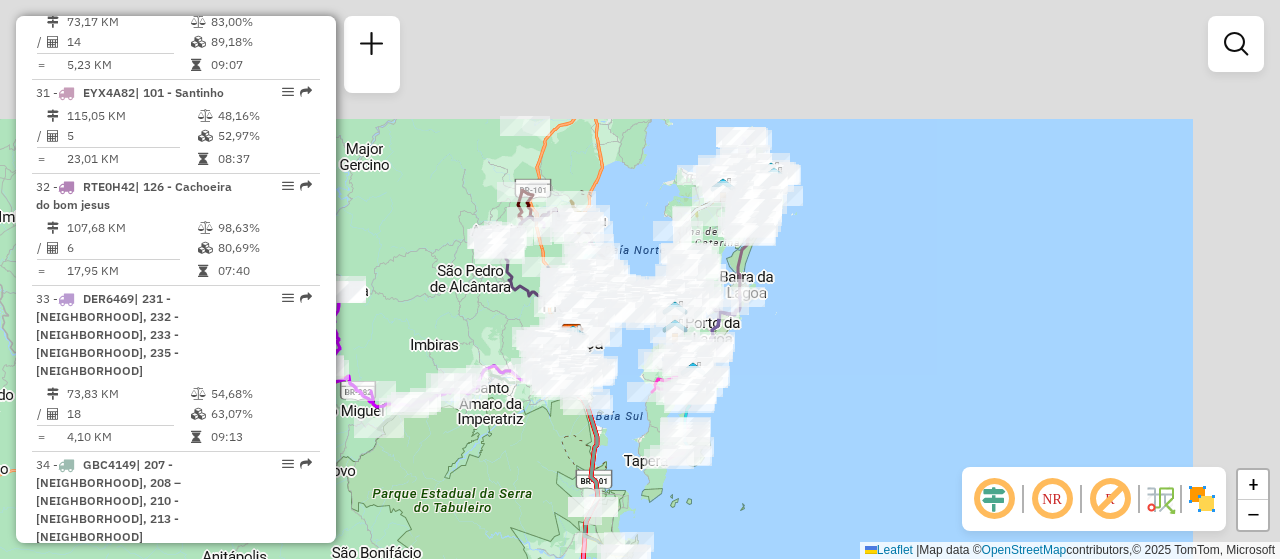 drag, startPoint x: 861, startPoint y: 292, endPoint x: 771, endPoint y: 461, distance: 191.47063 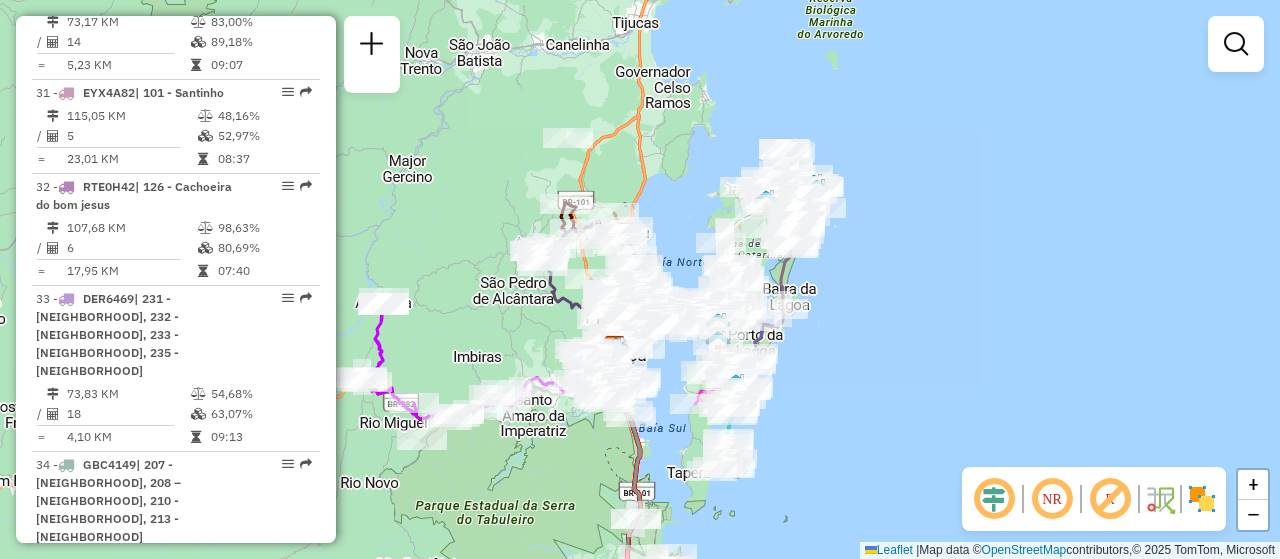 drag, startPoint x: 829, startPoint y: 317, endPoint x: 884, endPoint y: 337, distance: 58.5235 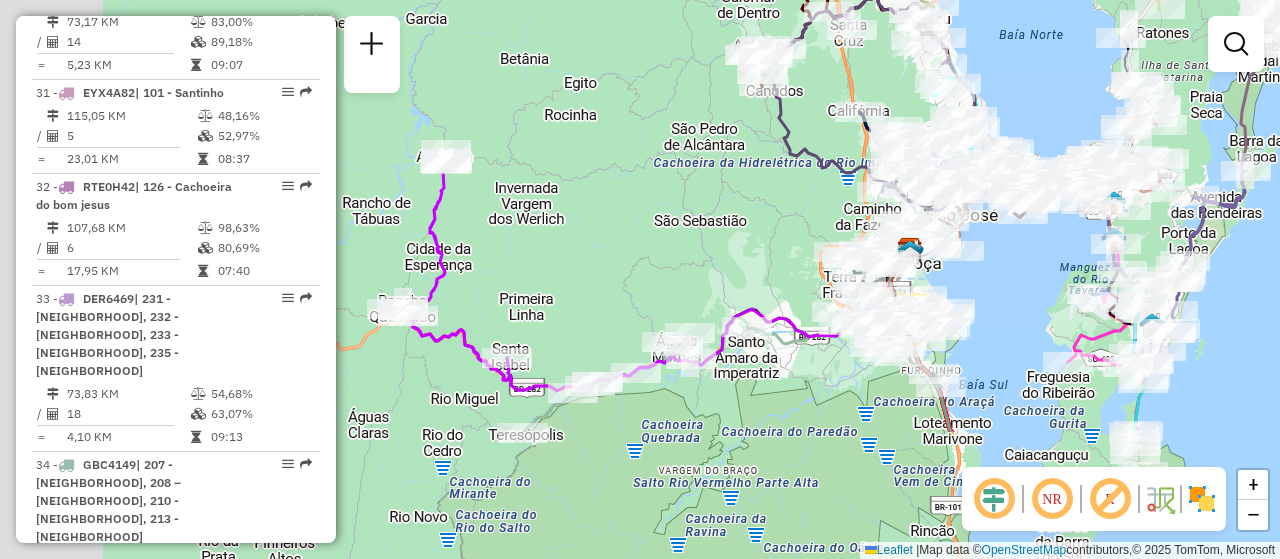 drag, startPoint x: 630, startPoint y: 414, endPoint x: 799, endPoint y: 222, distance: 255.78311 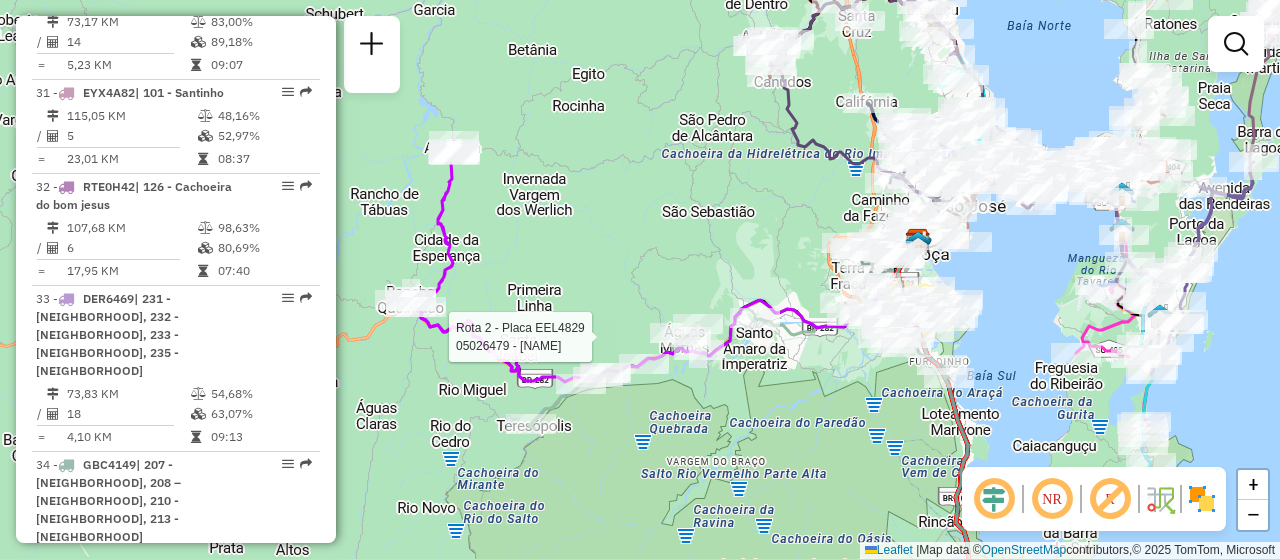 select on "**********" 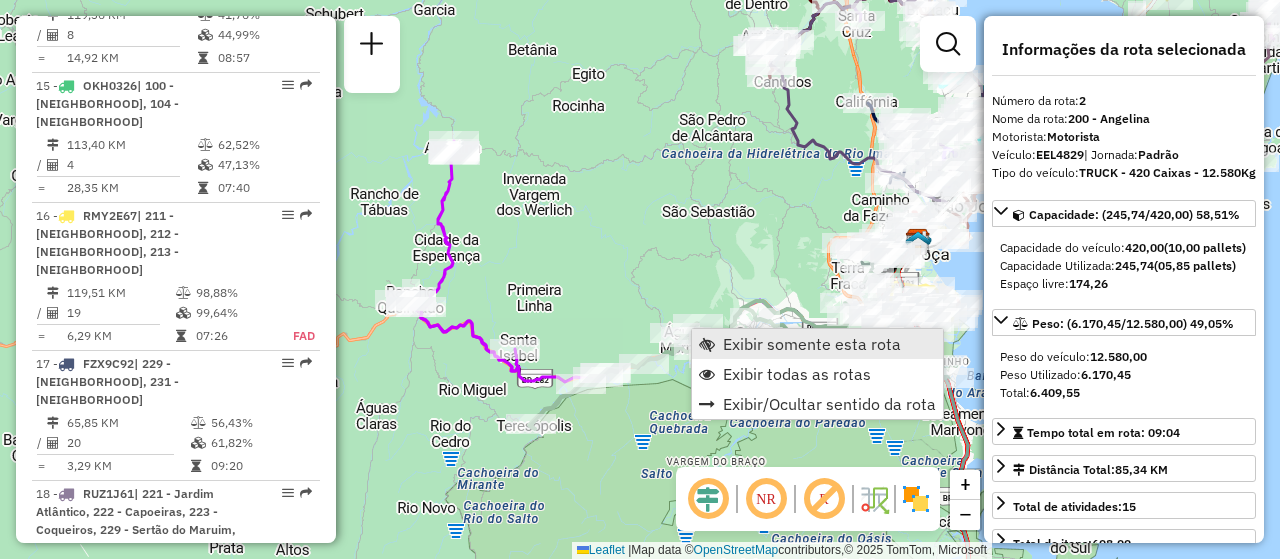 scroll, scrollTop: 907, scrollLeft: 0, axis: vertical 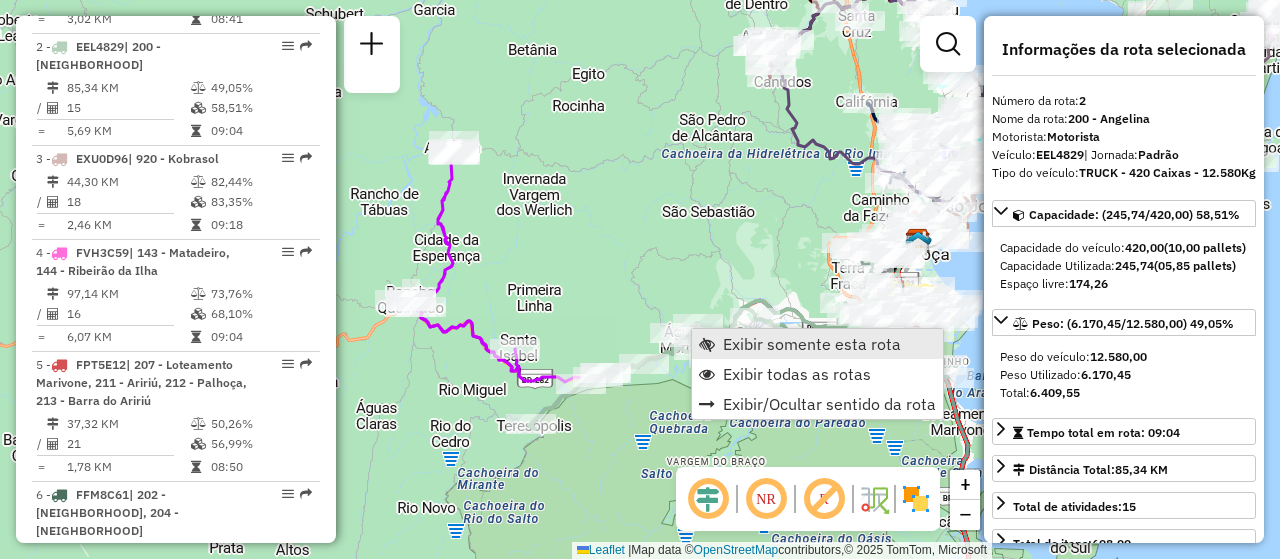 click on "Exibir somente esta rota" at bounding box center (817, 344) 